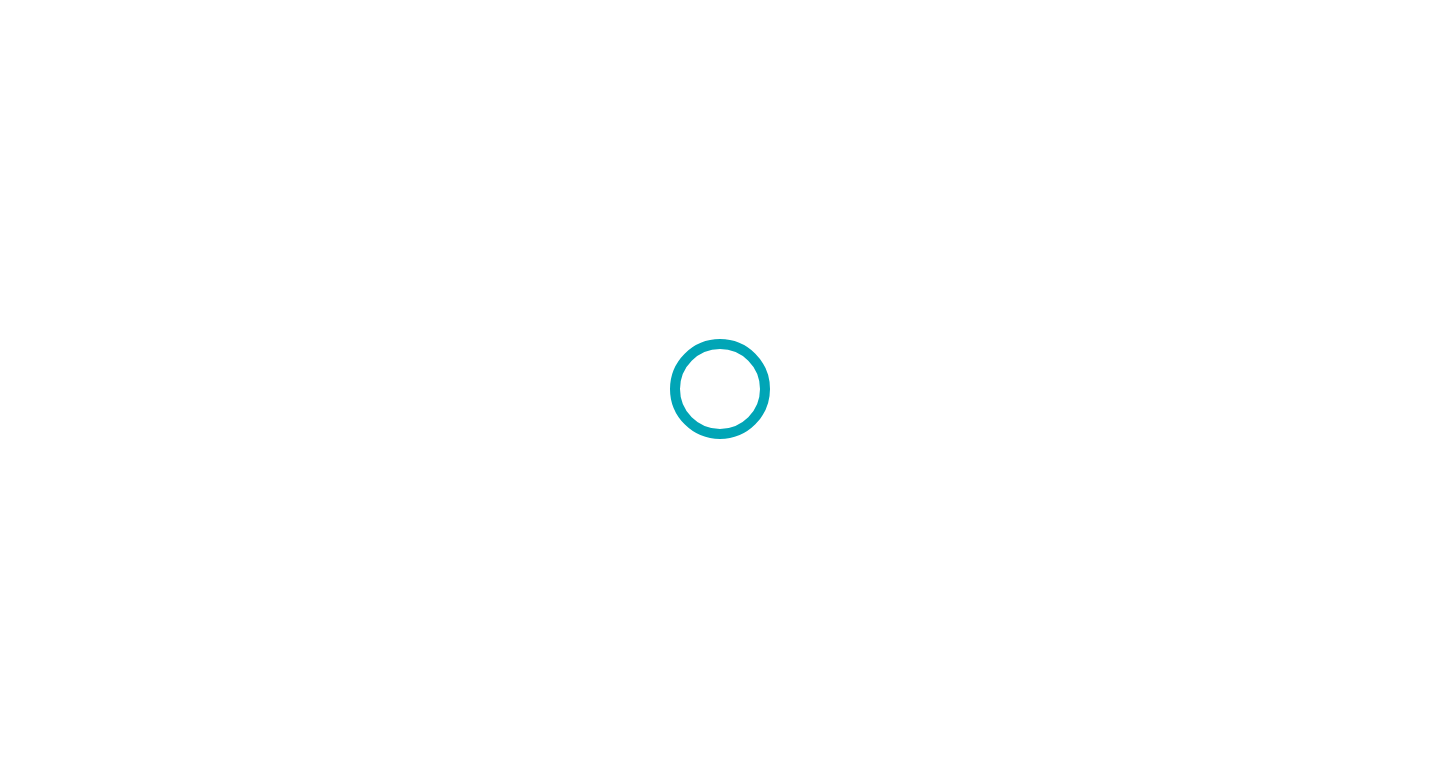 scroll, scrollTop: 0, scrollLeft: 0, axis: both 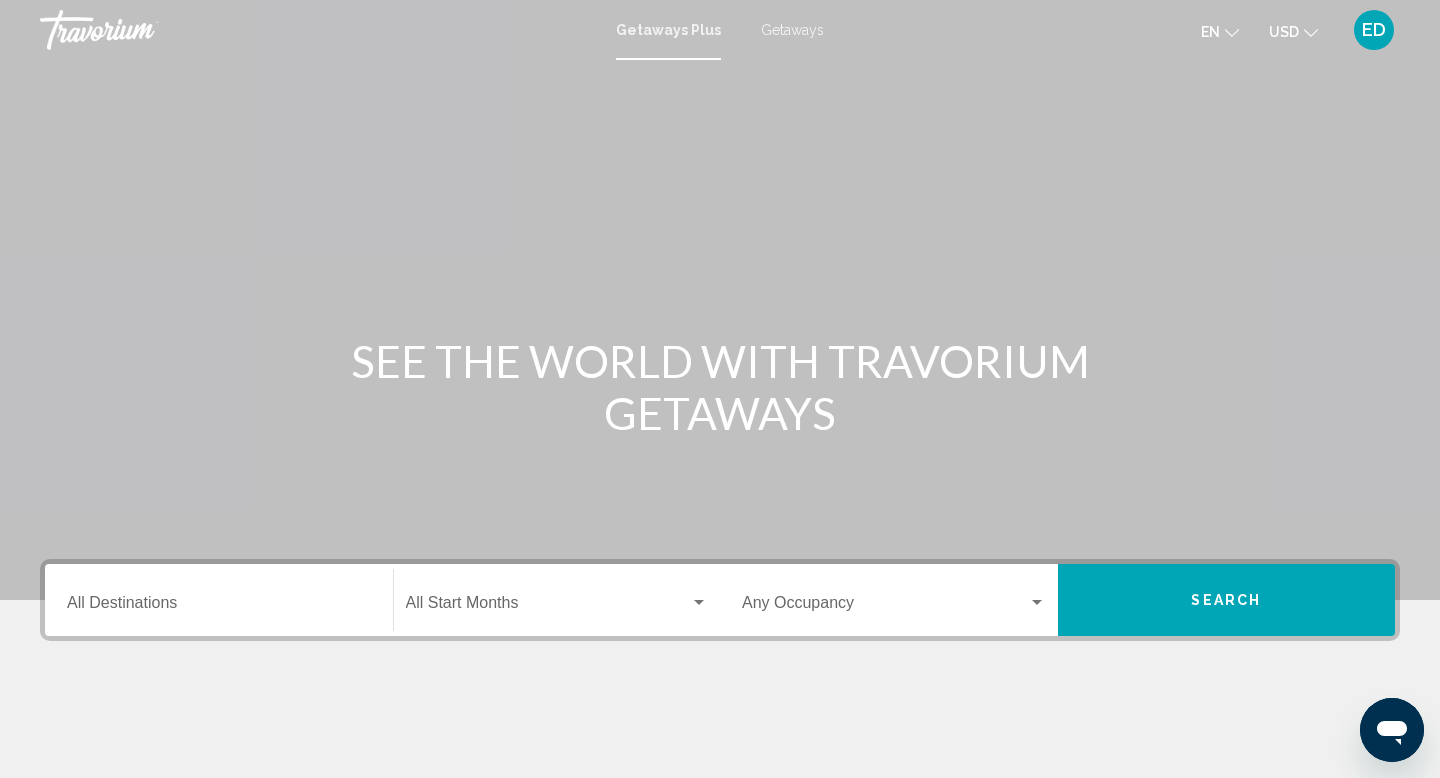 click on "Getaways" at bounding box center (792, 30) 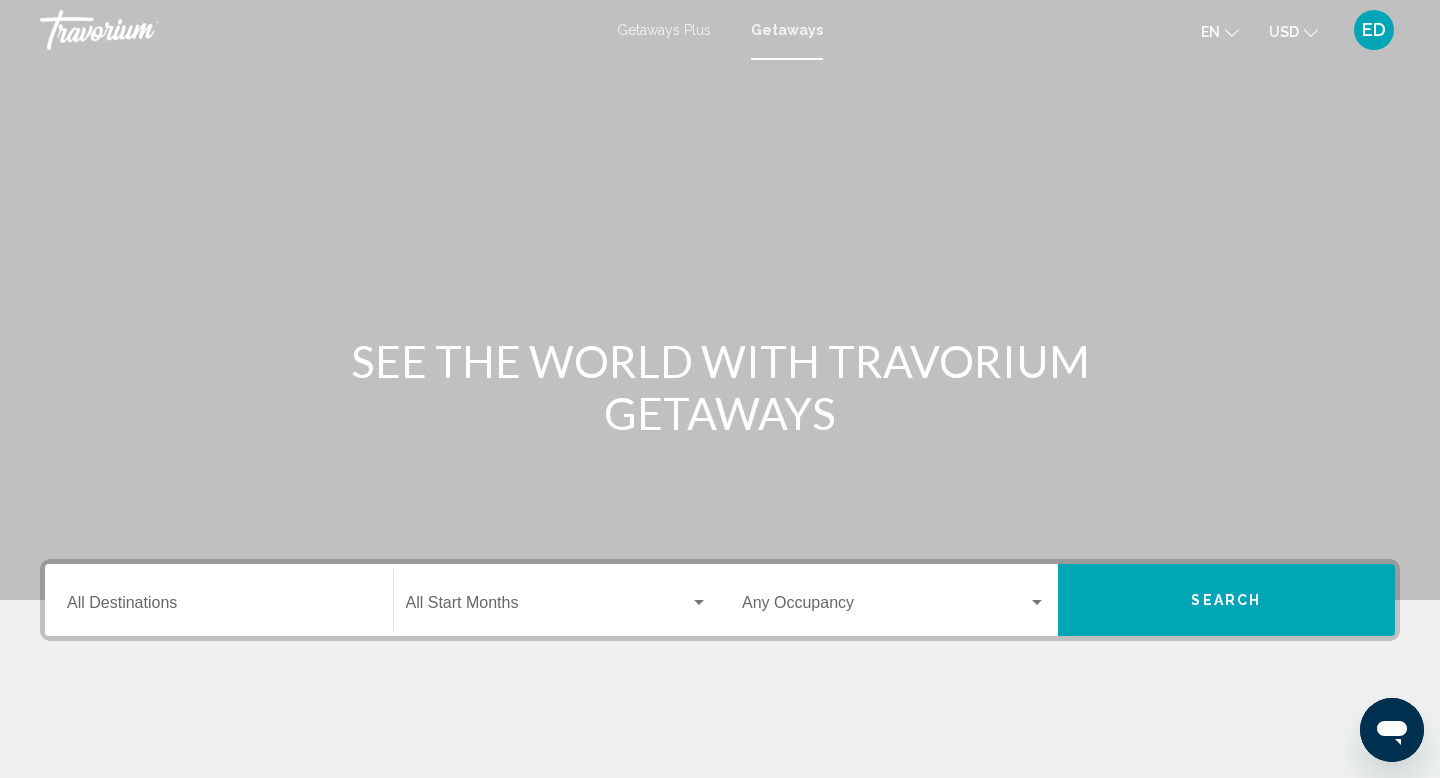 click on "Destination All Destinations" at bounding box center [219, 600] 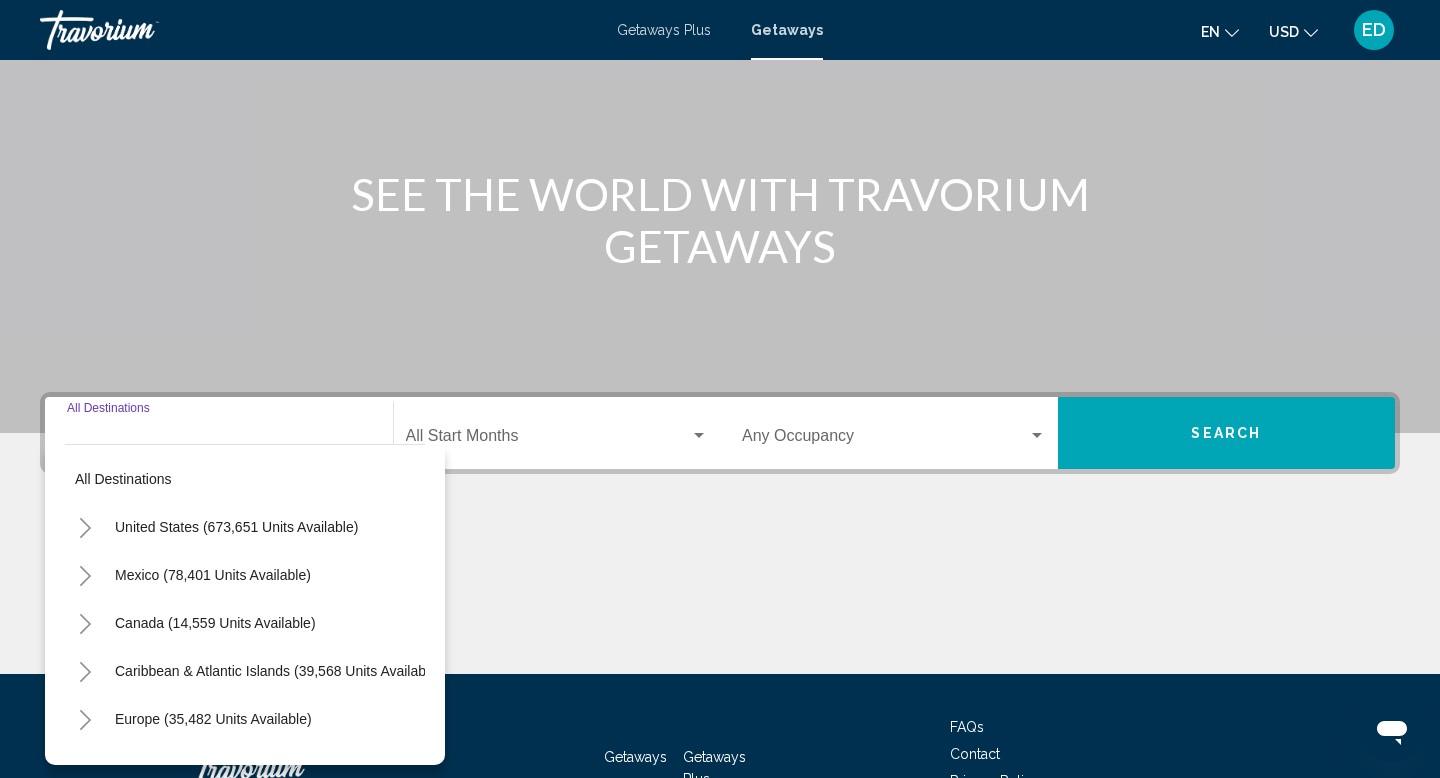 scroll, scrollTop: 308, scrollLeft: 0, axis: vertical 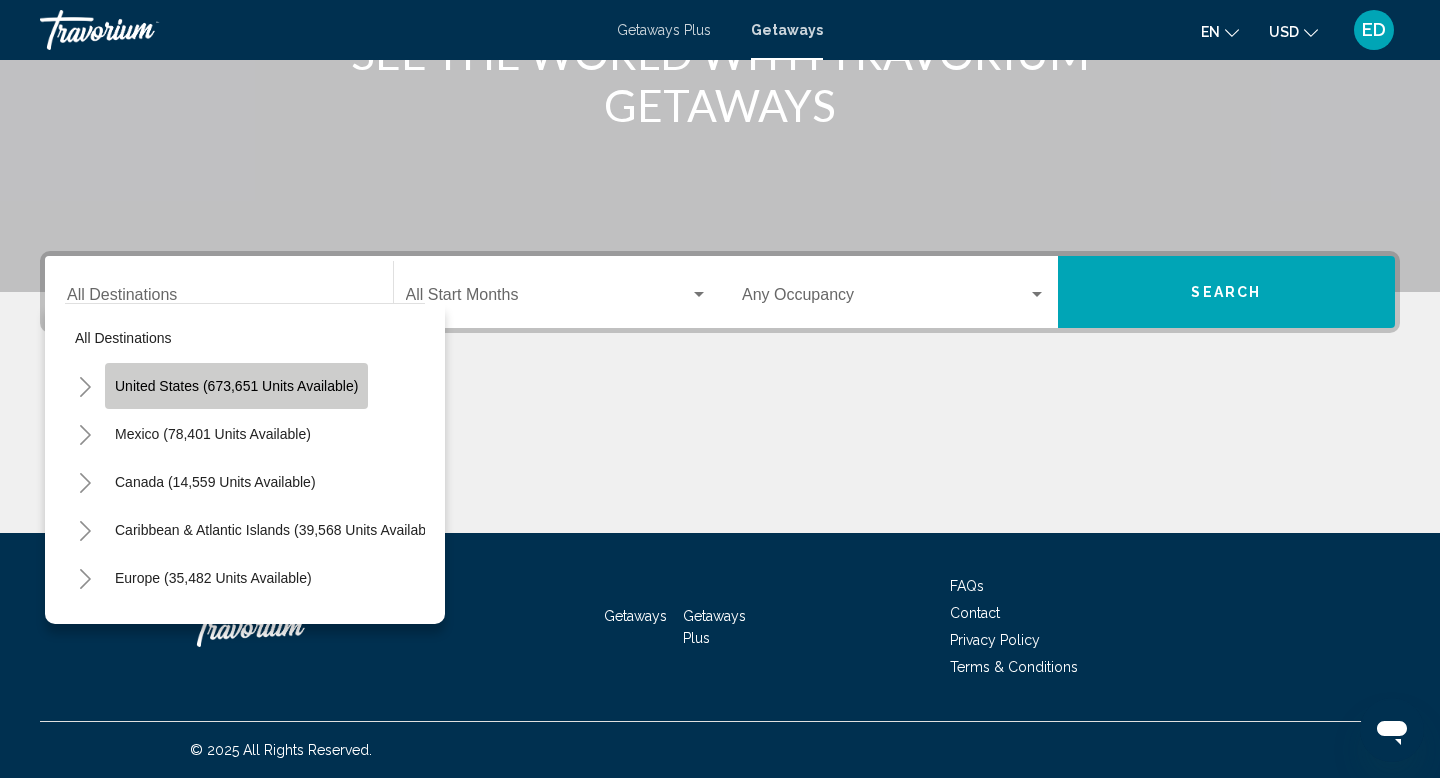 click on "United States (673,651 units available)" 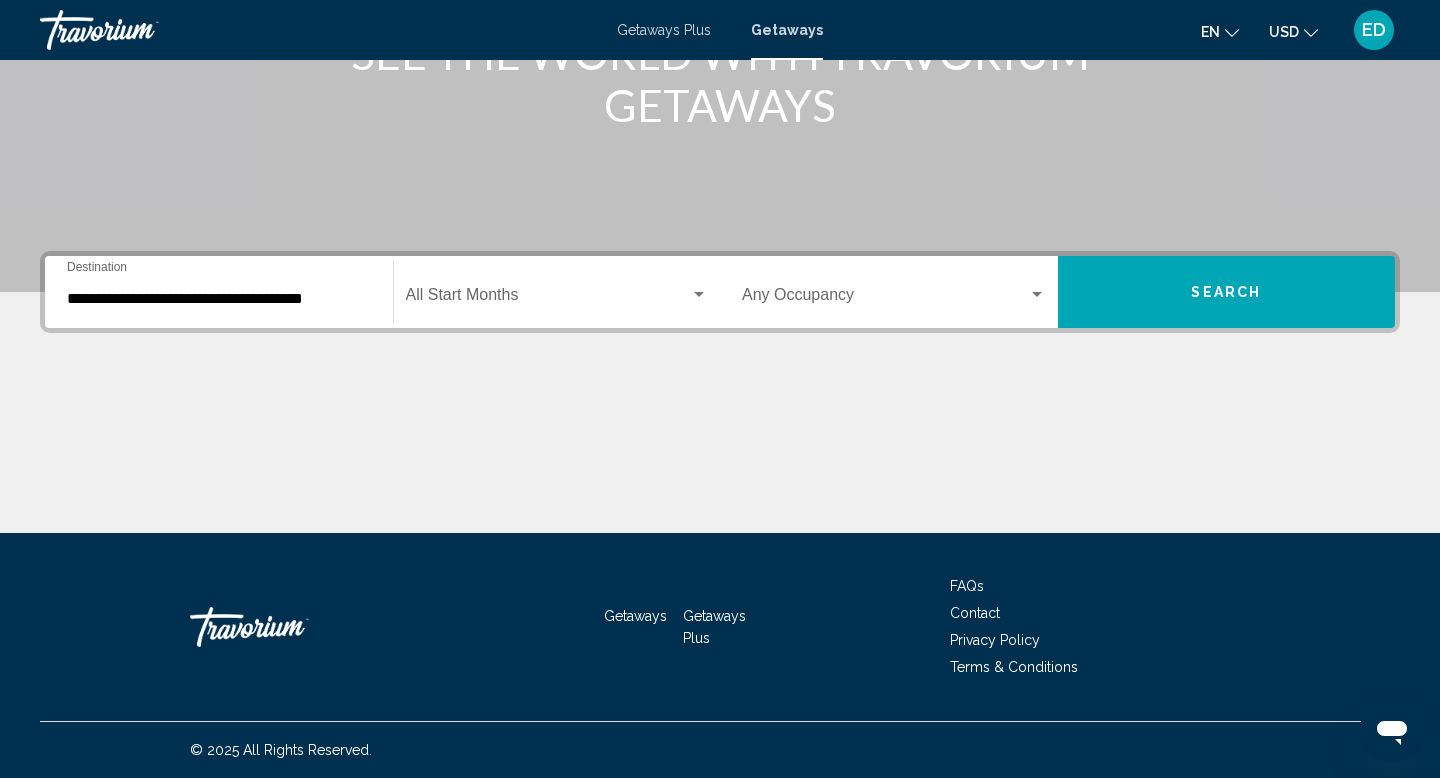 click on "Start Month All Start Months" 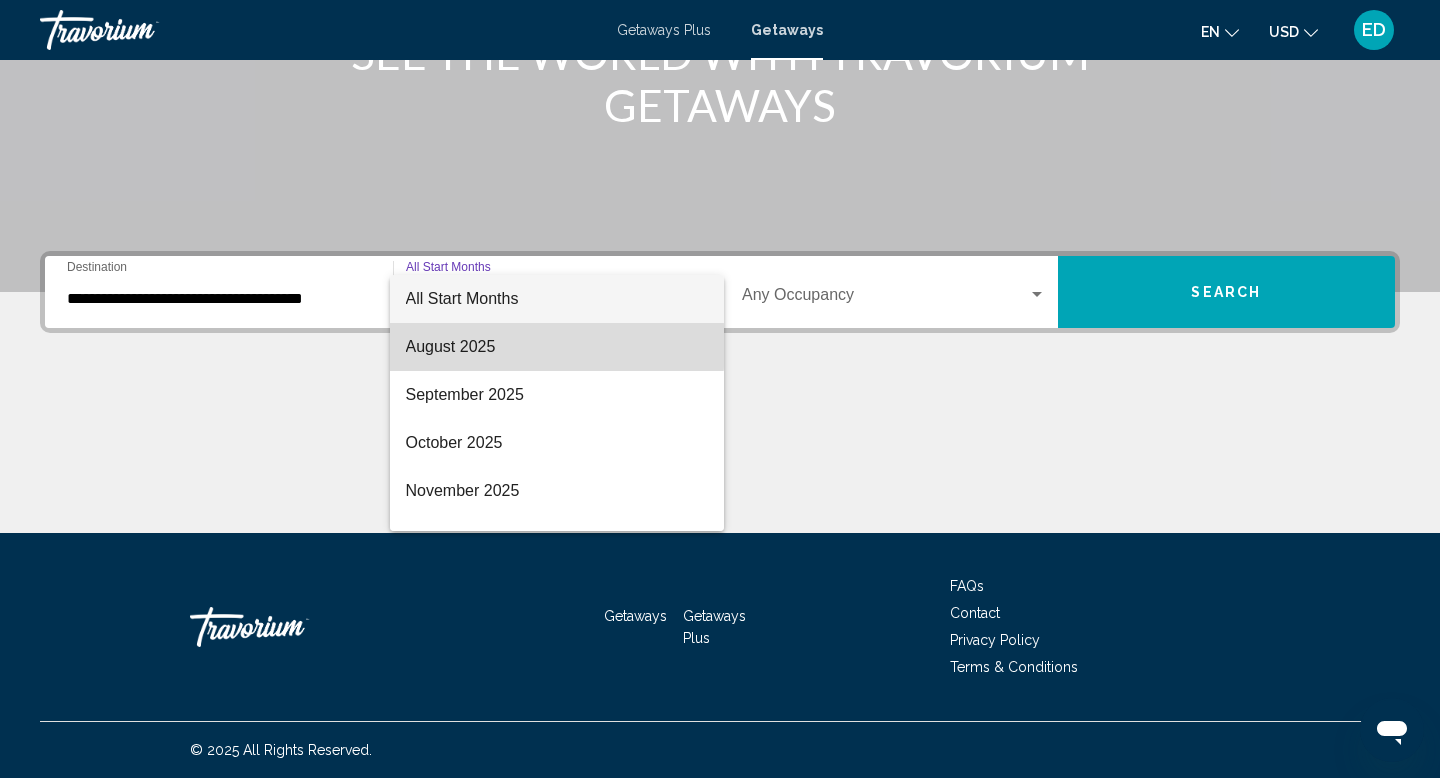 click on "August 2025" at bounding box center [557, 347] 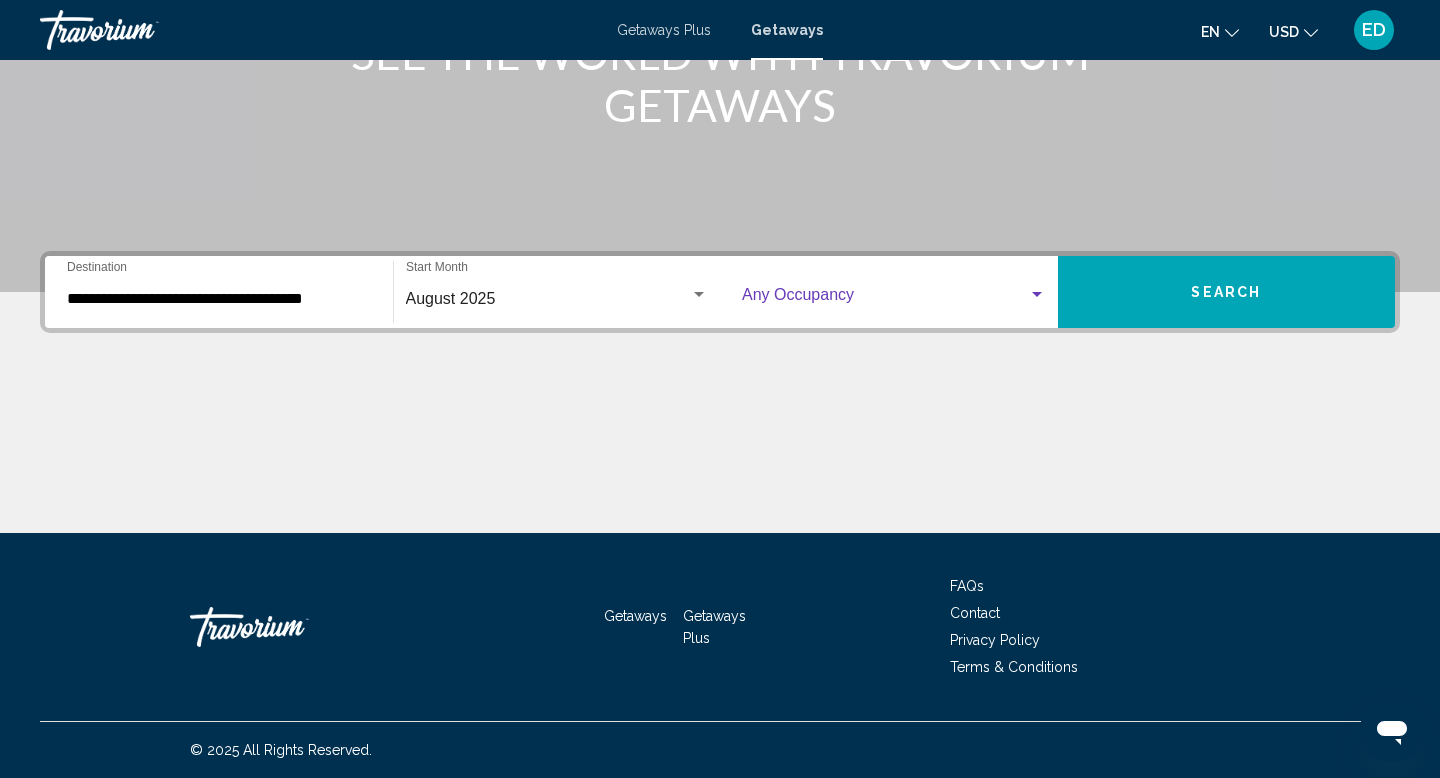 click at bounding box center [885, 299] 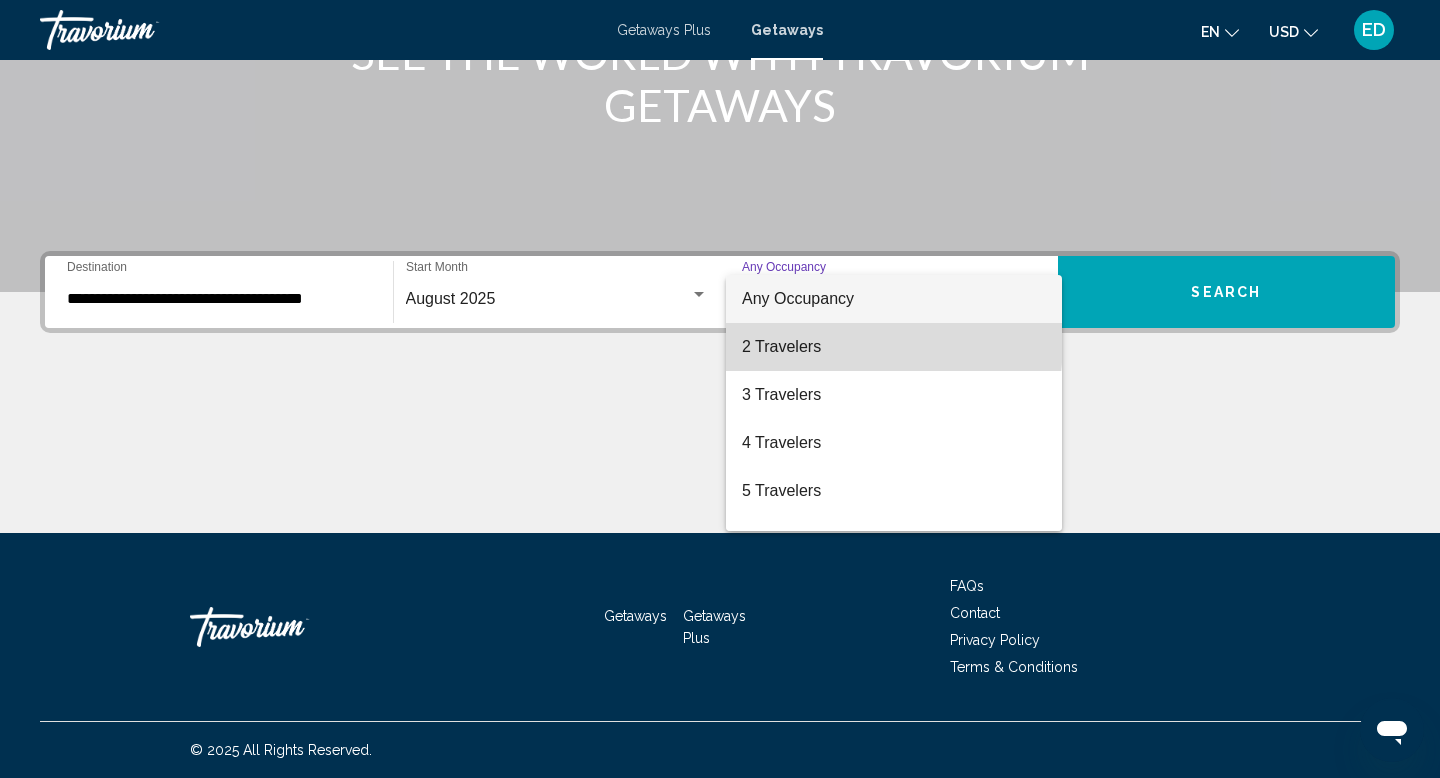 click on "2 Travelers" at bounding box center [894, 347] 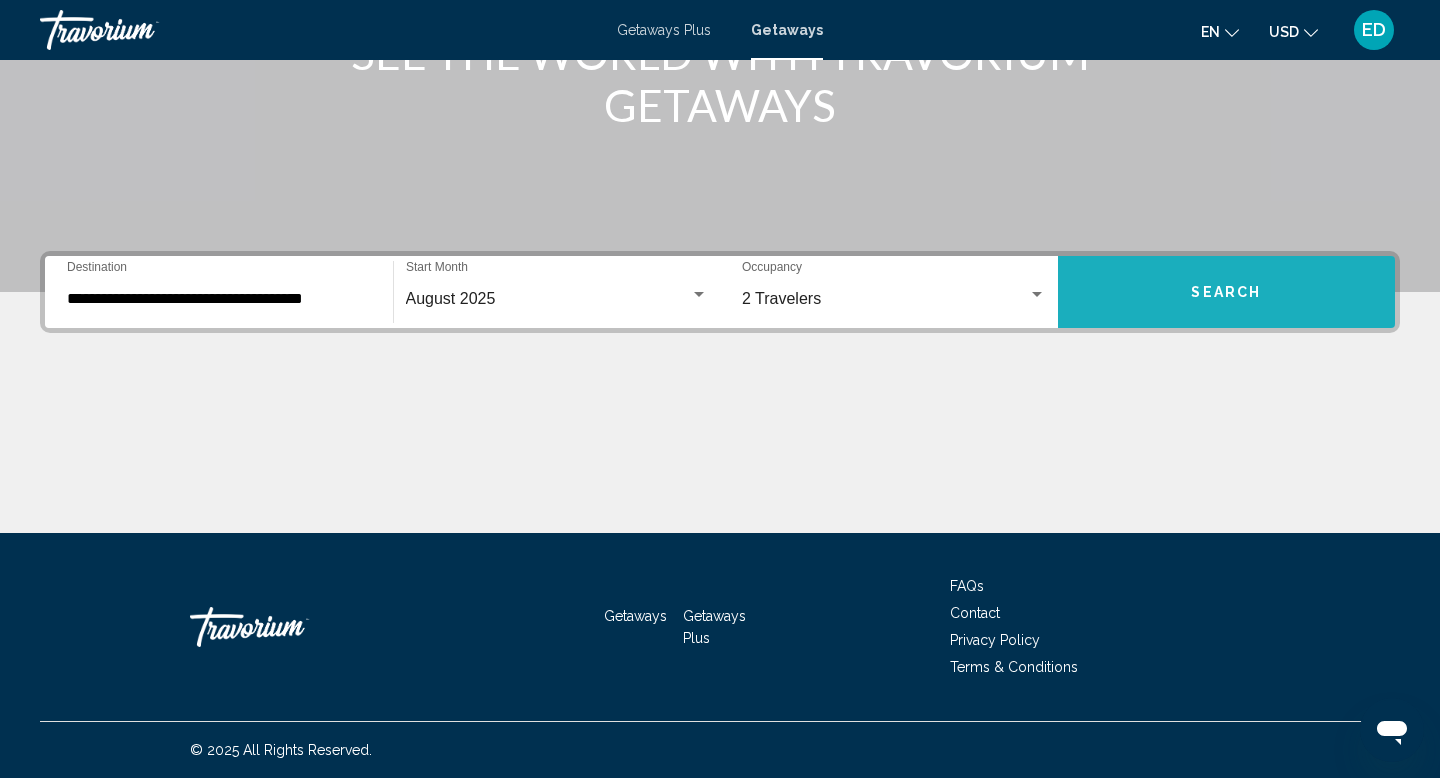 click on "Search" at bounding box center [1227, 292] 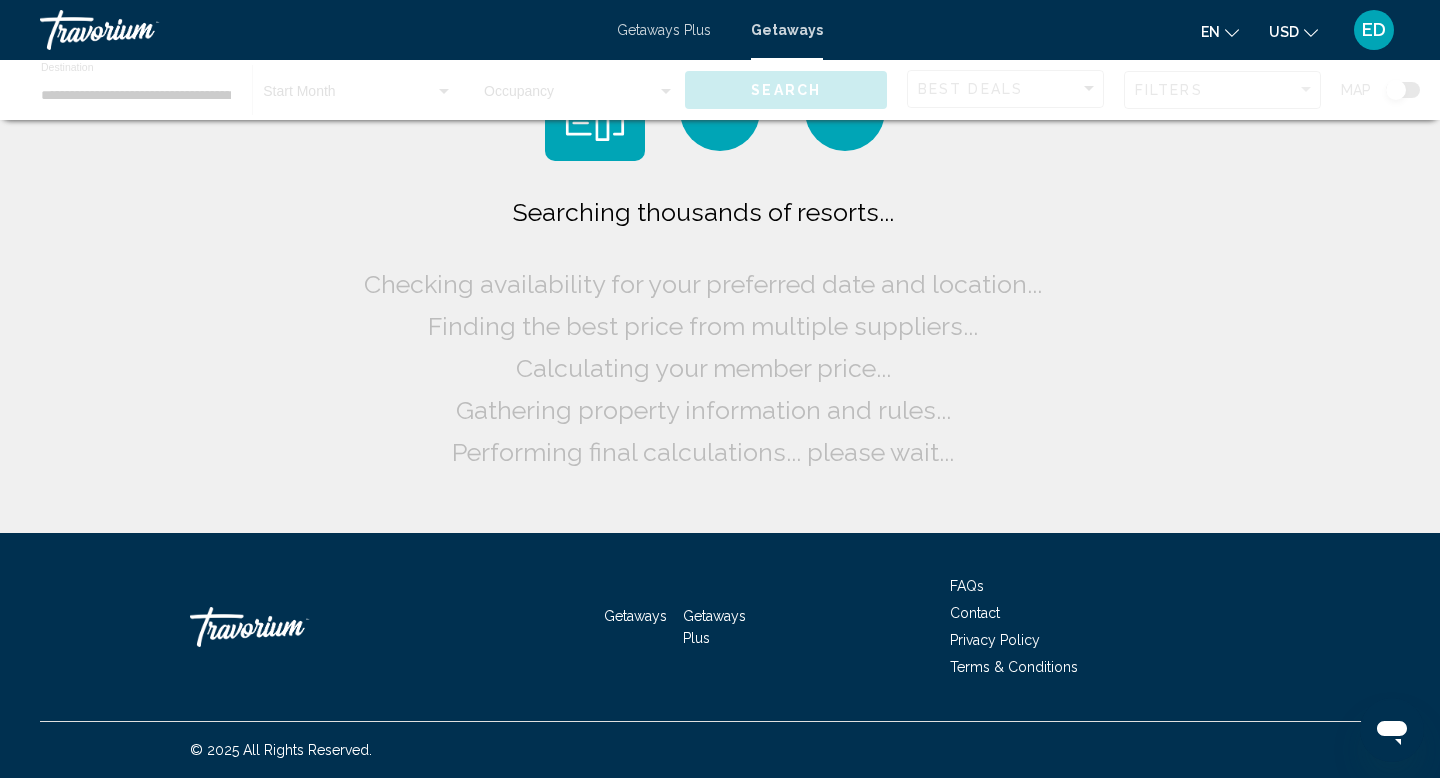 scroll, scrollTop: 0, scrollLeft: 0, axis: both 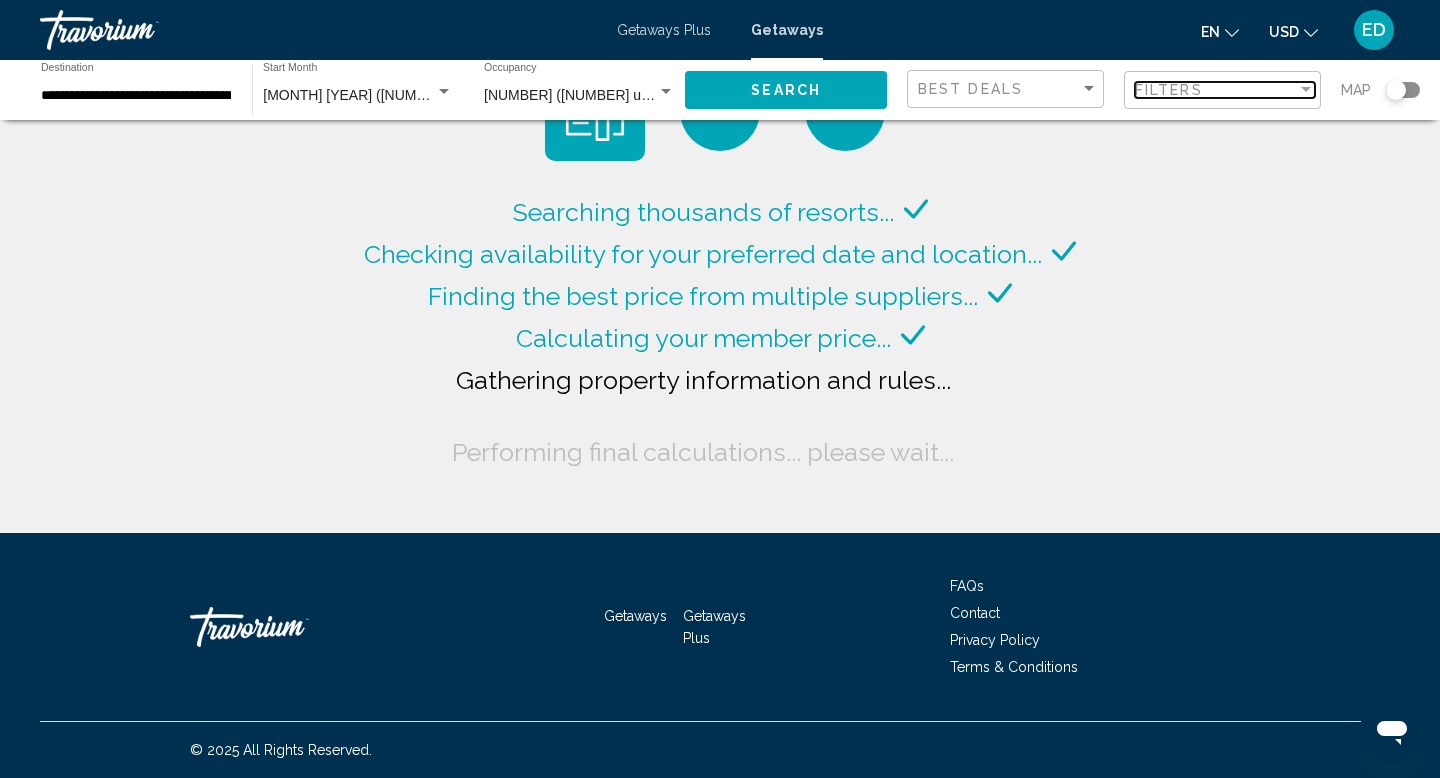 click on "Filters" at bounding box center [1169, 90] 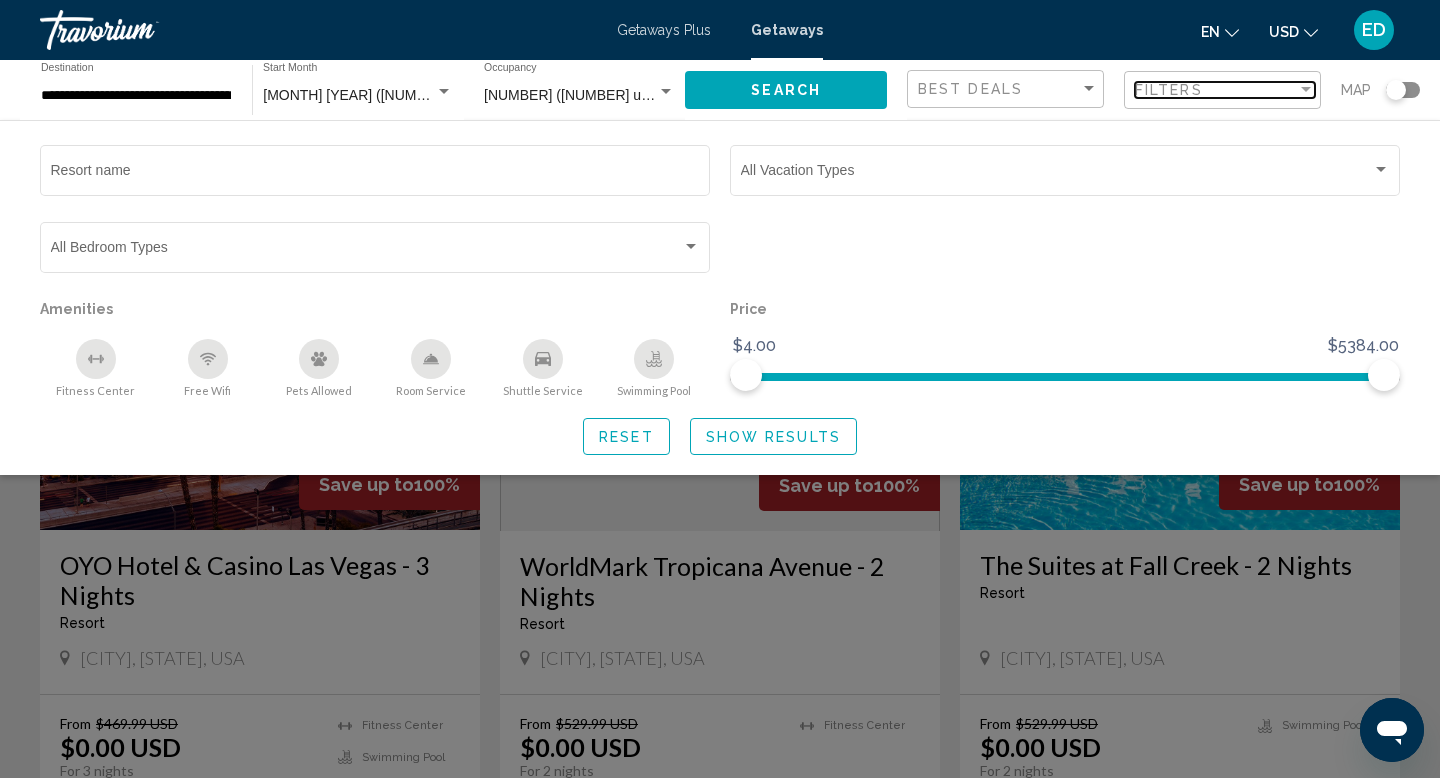 click at bounding box center (1306, 89) 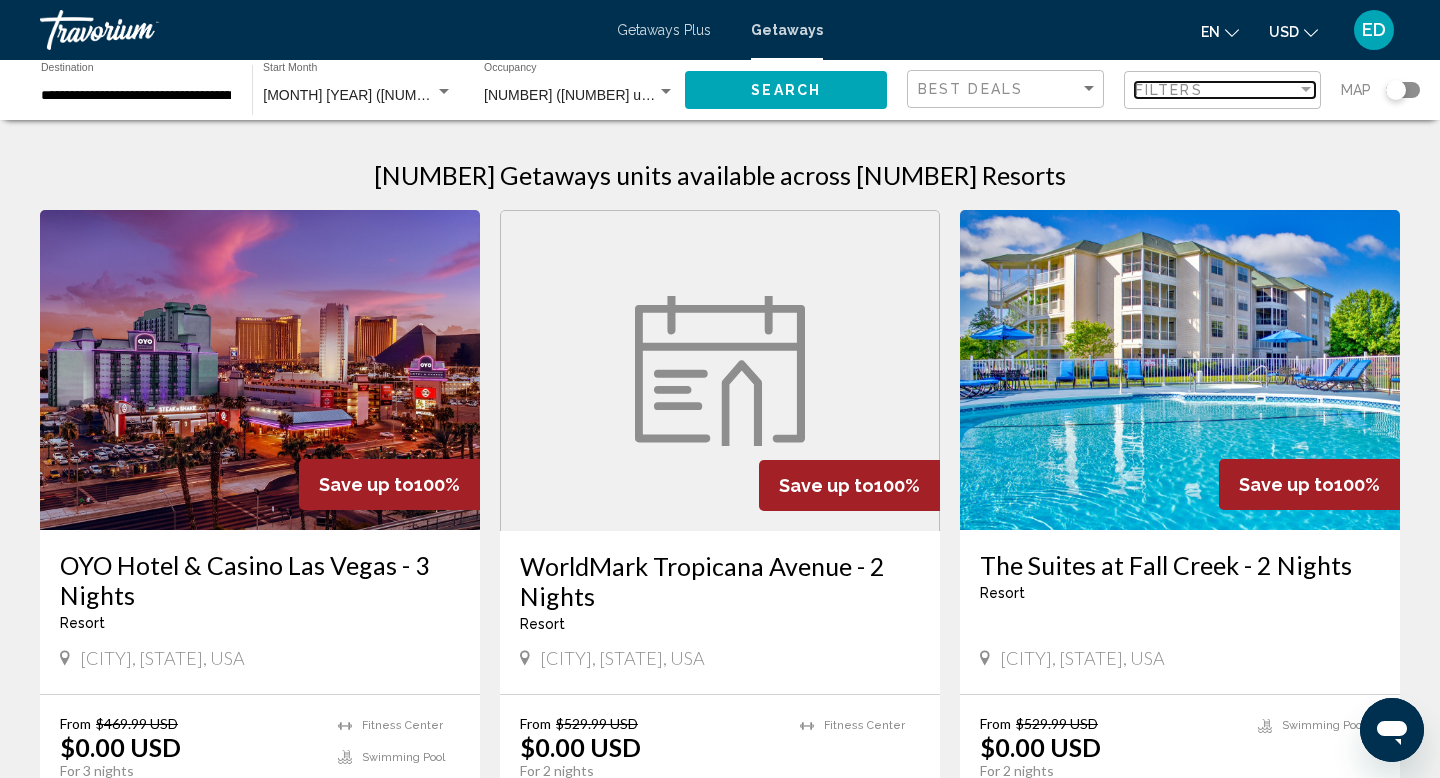 click at bounding box center [1306, 89] 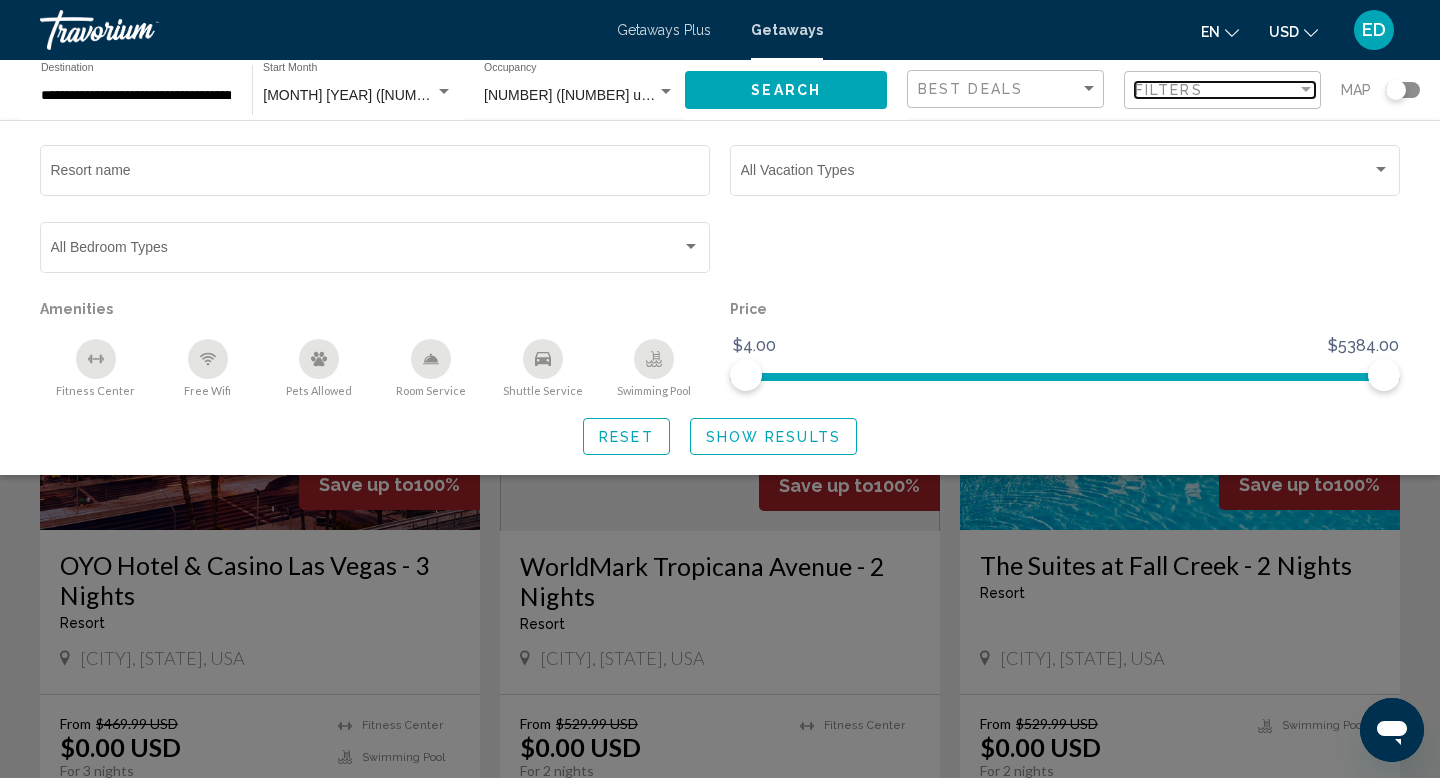 click at bounding box center (1306, 89) 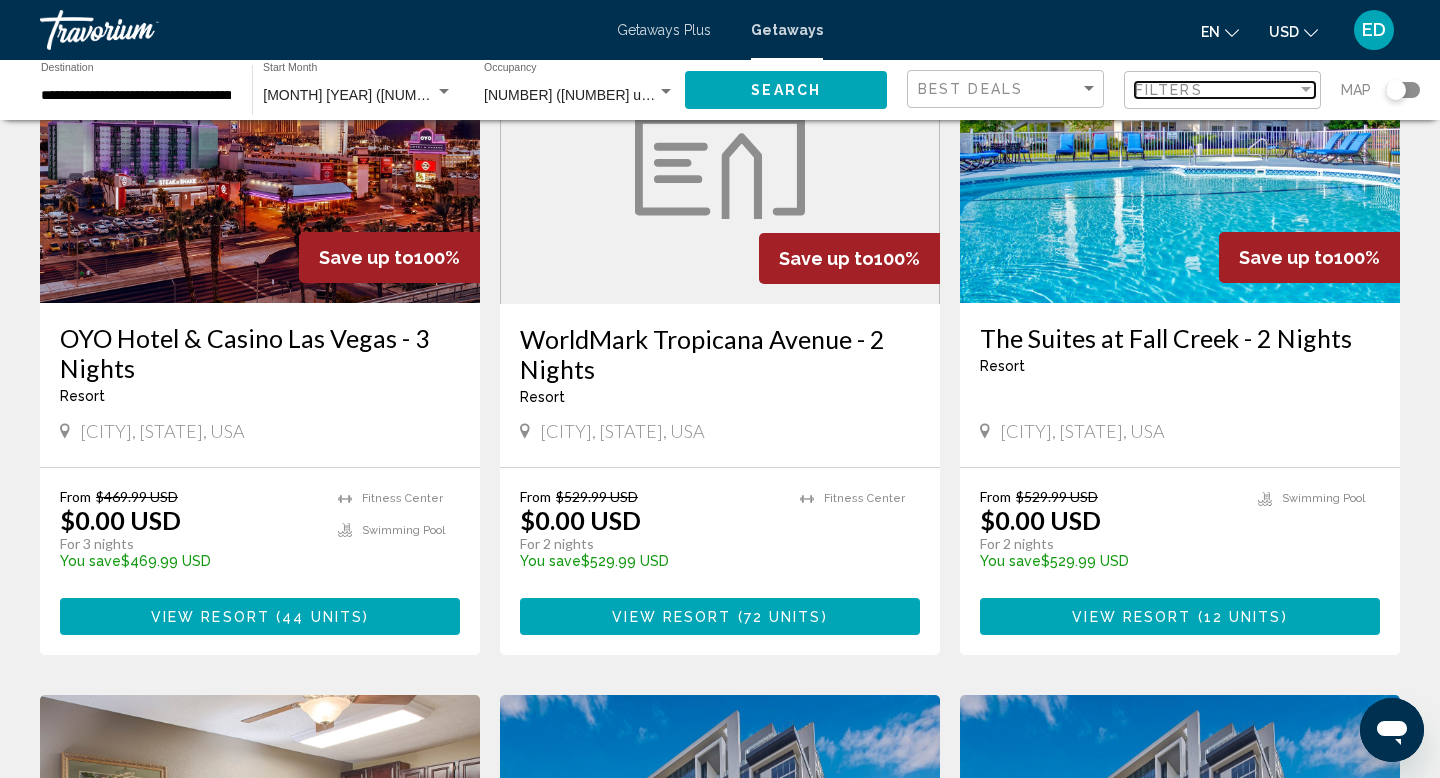 scroll, scrollTop: 0, scrollLeft: 0, axis: both 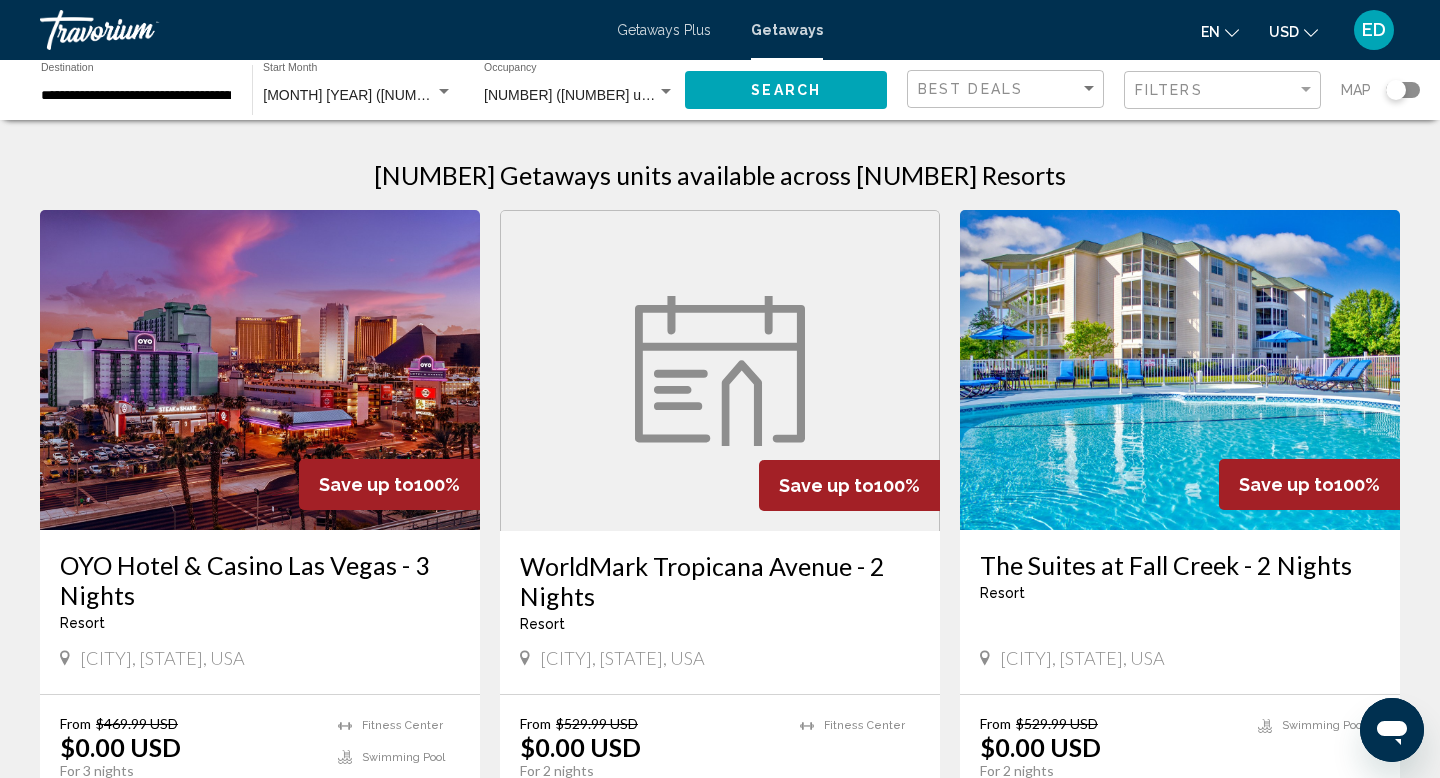 click on "2 (16,113 units available) Occupancy Any Occupancy" 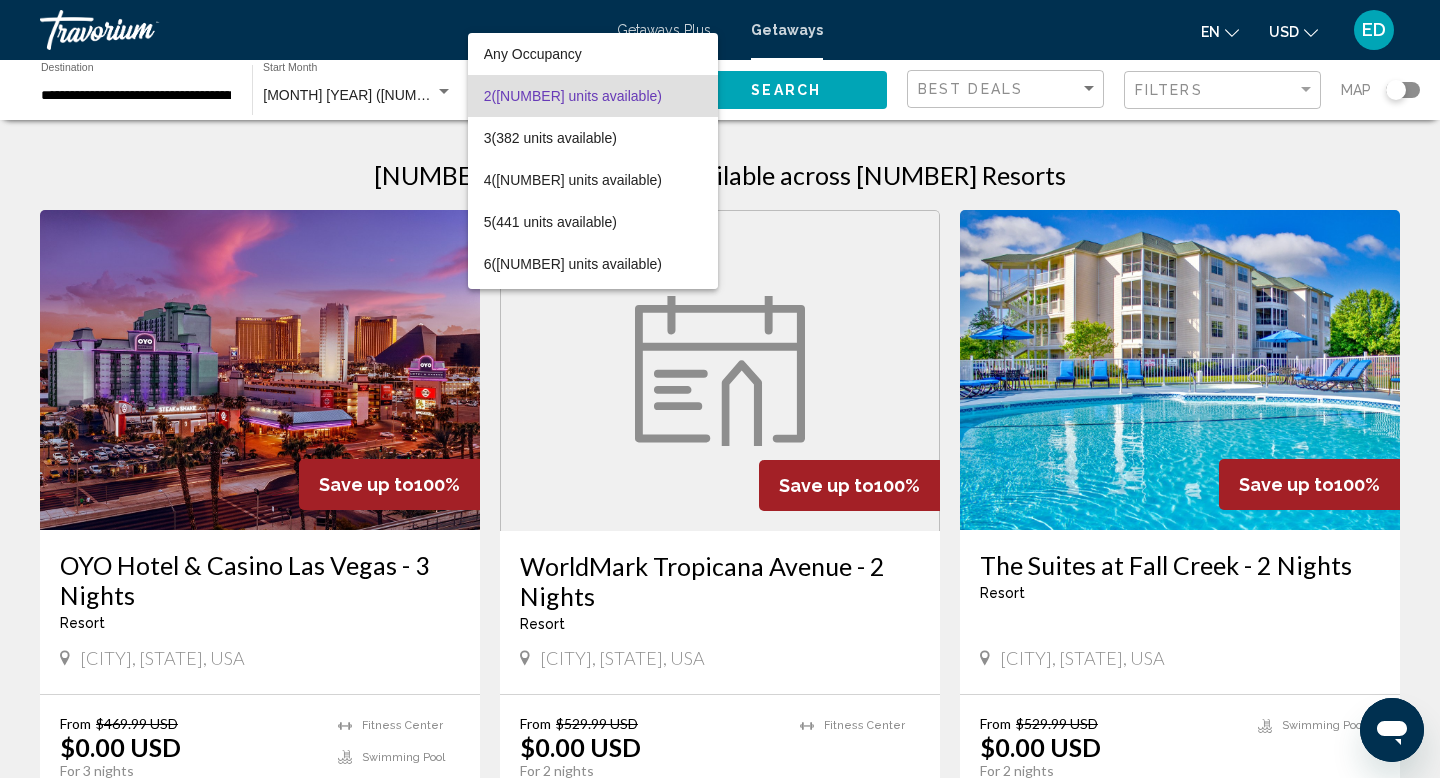 click on "2  (16,113 units available)" at bounding box center (593, 96) 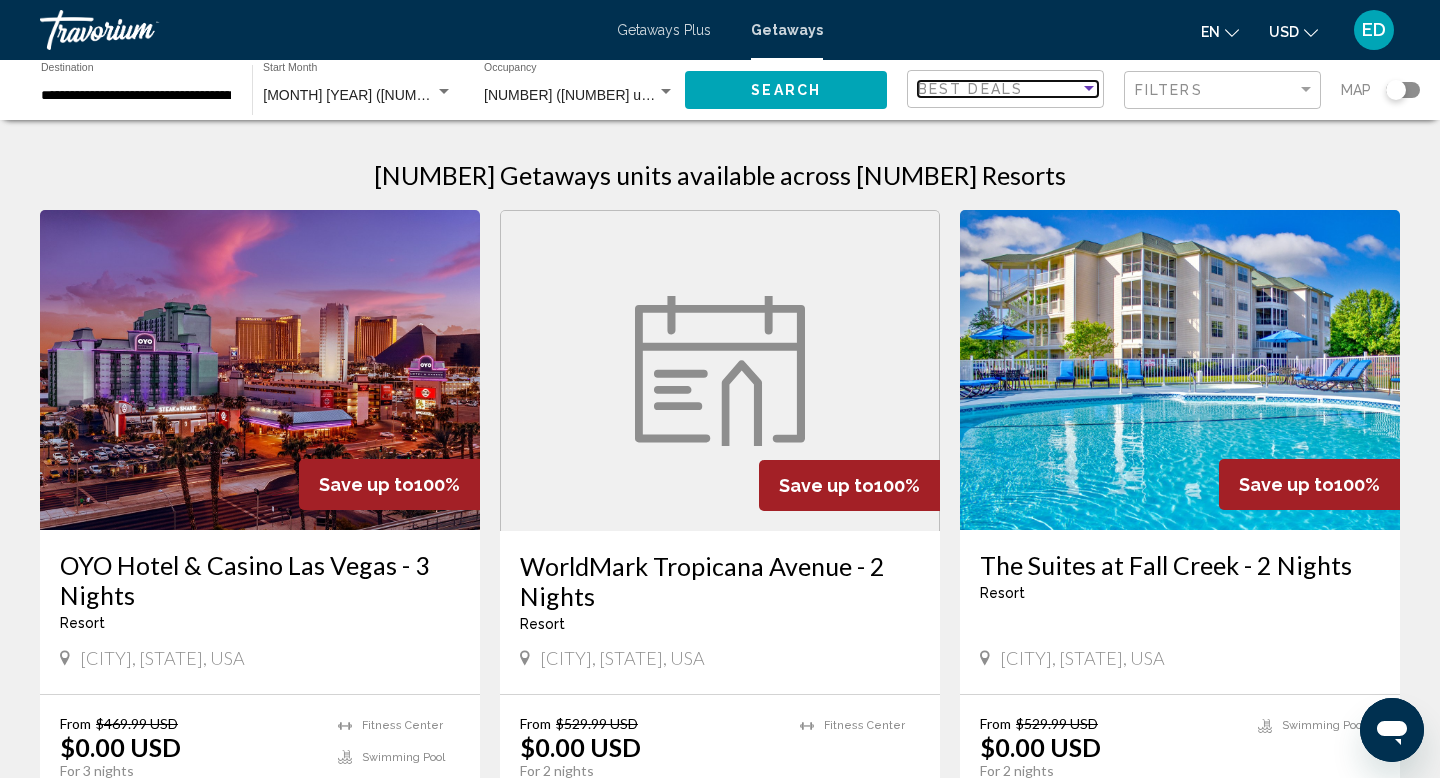 click at bounding box center [1089, 89] 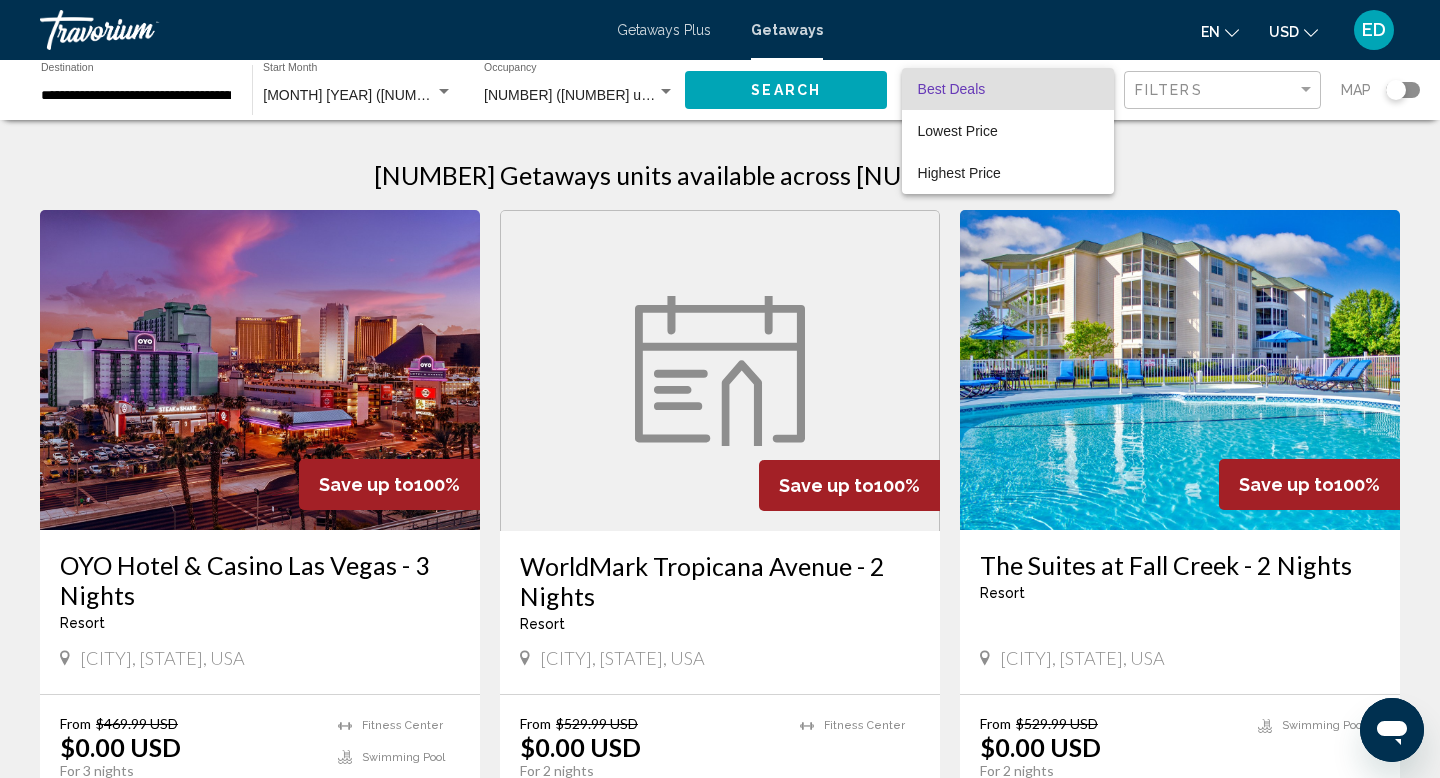 click at bounding box center [720, 389] 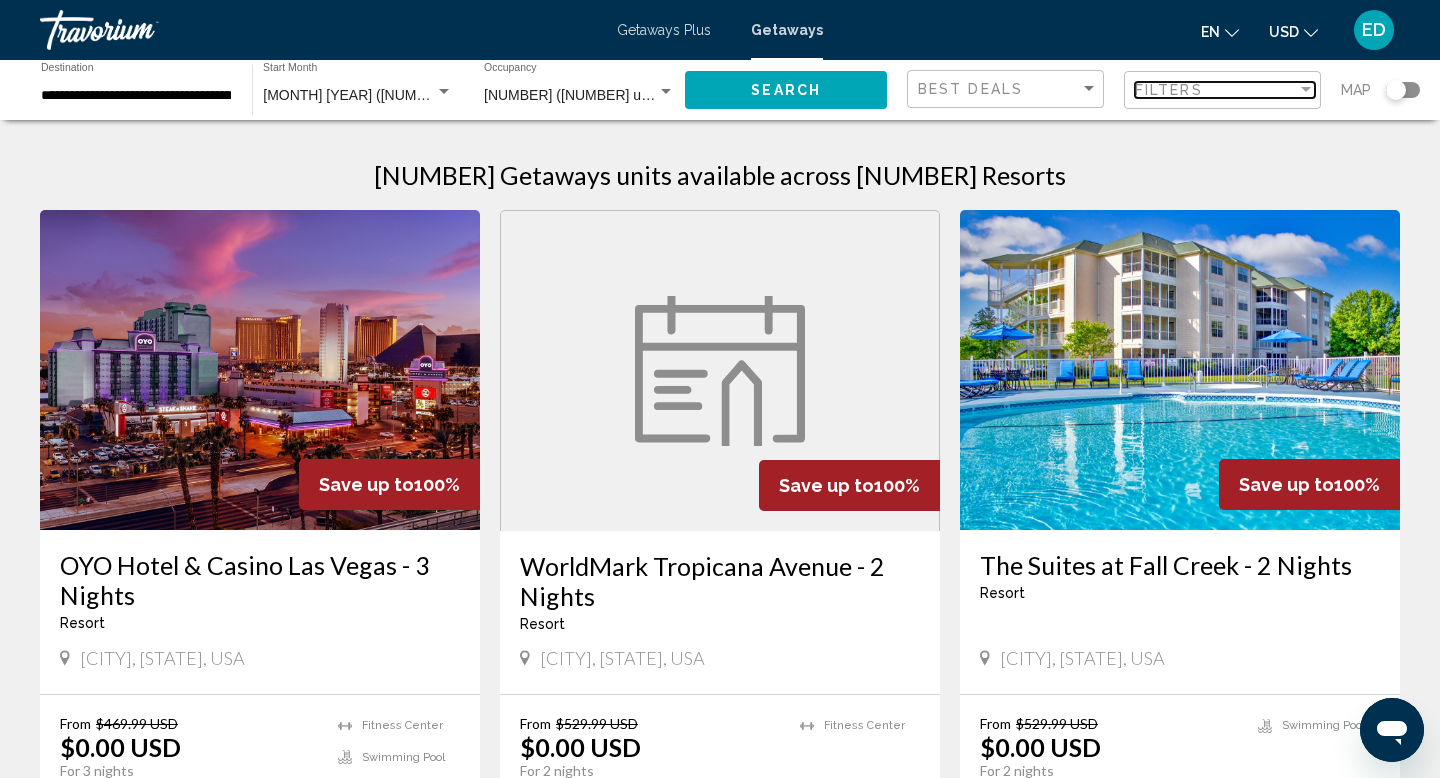 click at bounding box center (1306, 89) 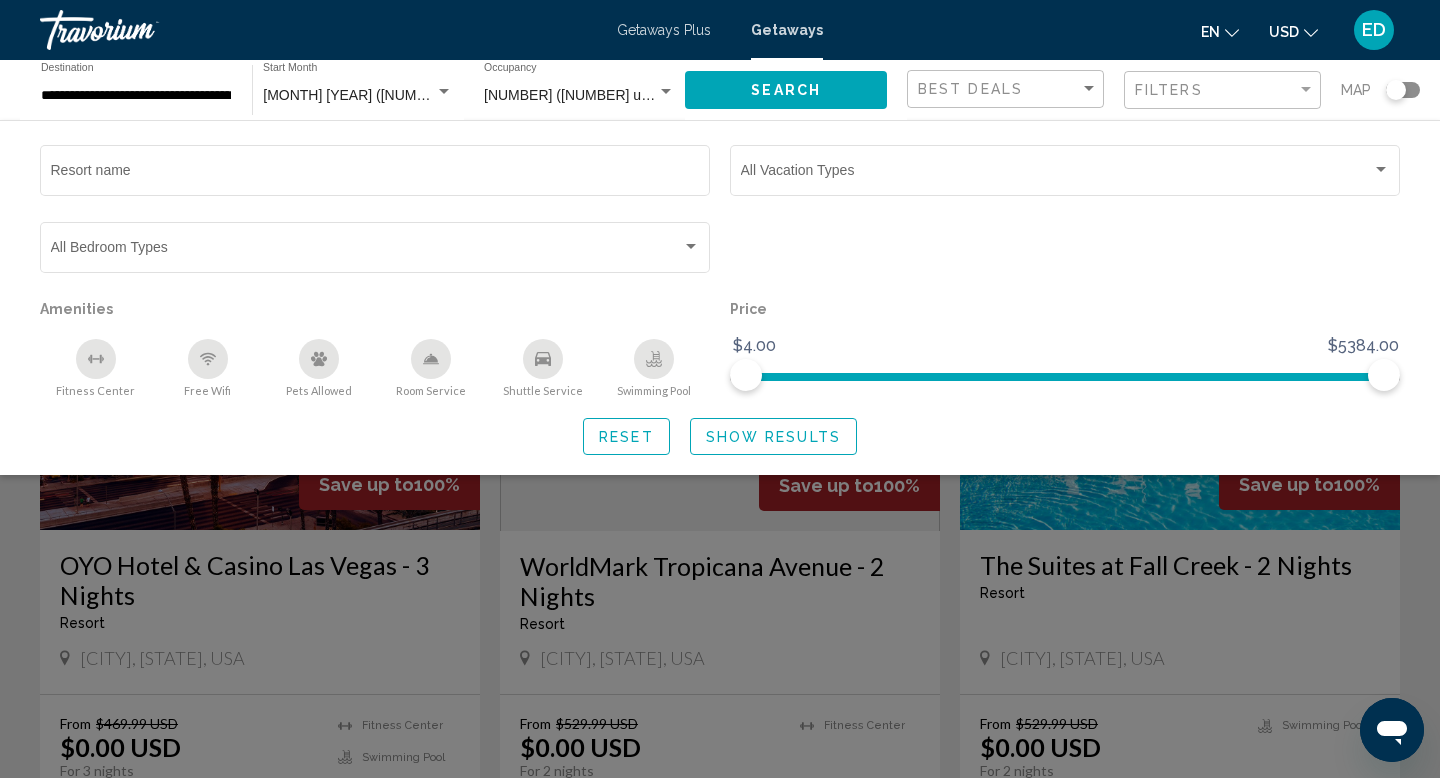 click on "Getaways Plus" at bounding box center (664, 30) 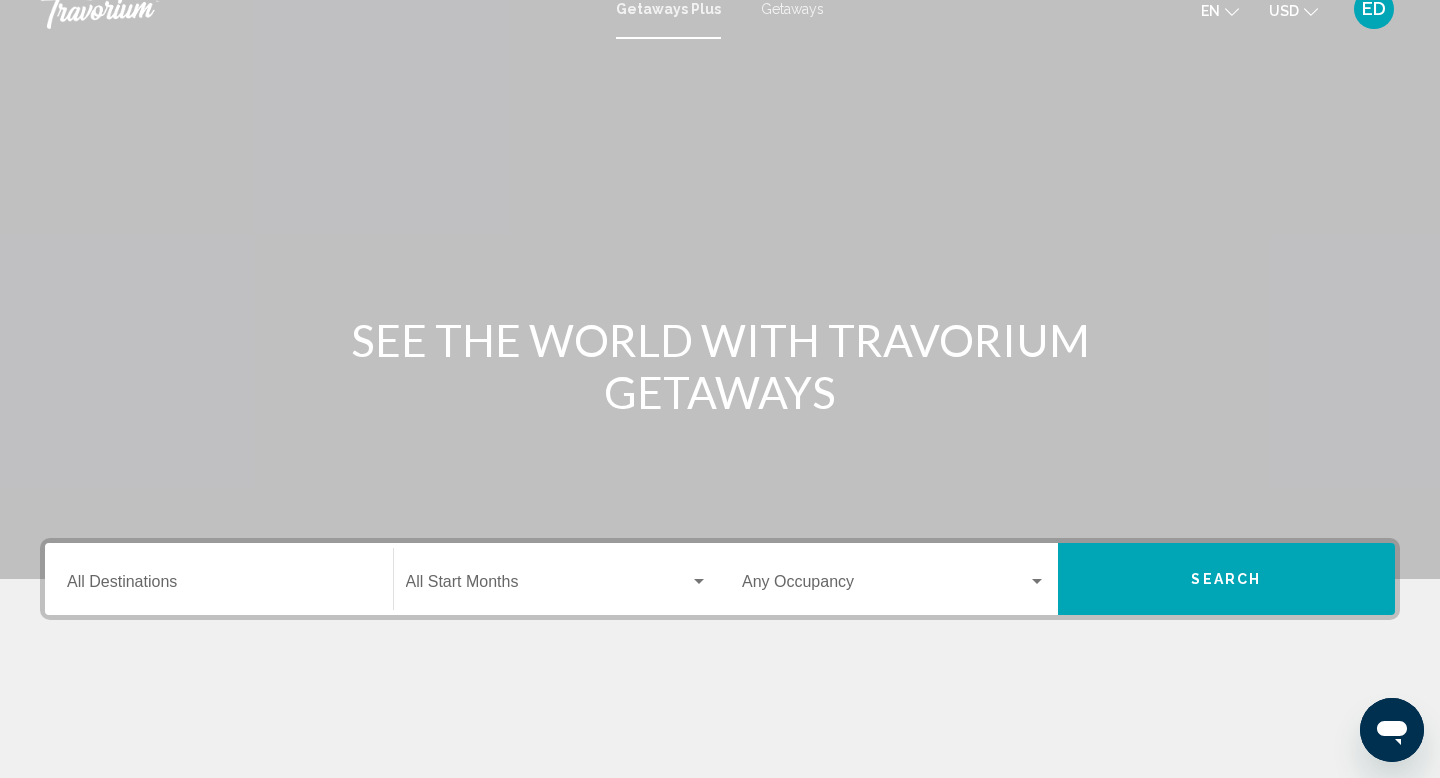 scroll, scrollTop: 0, scrollLeft: 0, axis: both 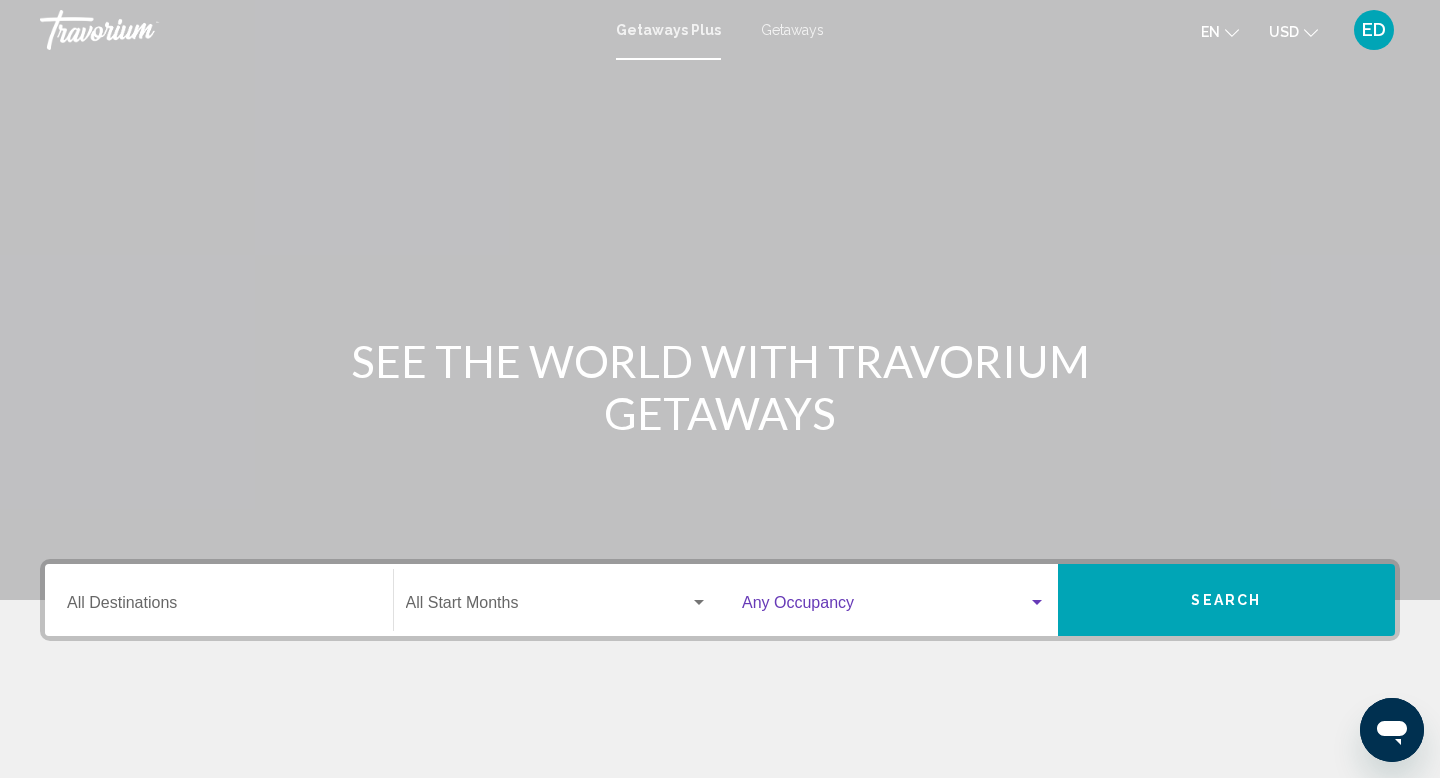 click at bounding box center [1037, 602] 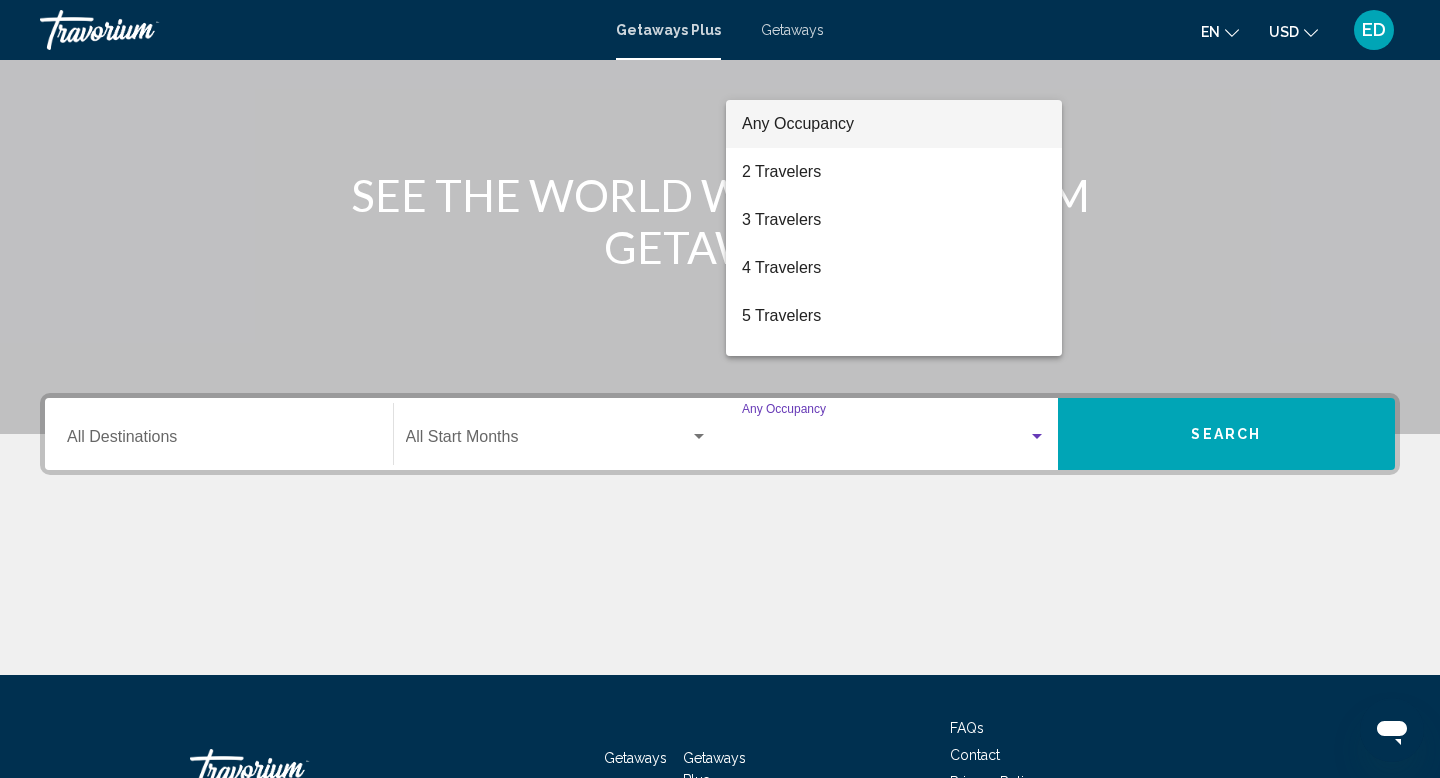 scroll, scrollTop: 308, scrollLeft: 0, axis: vertical 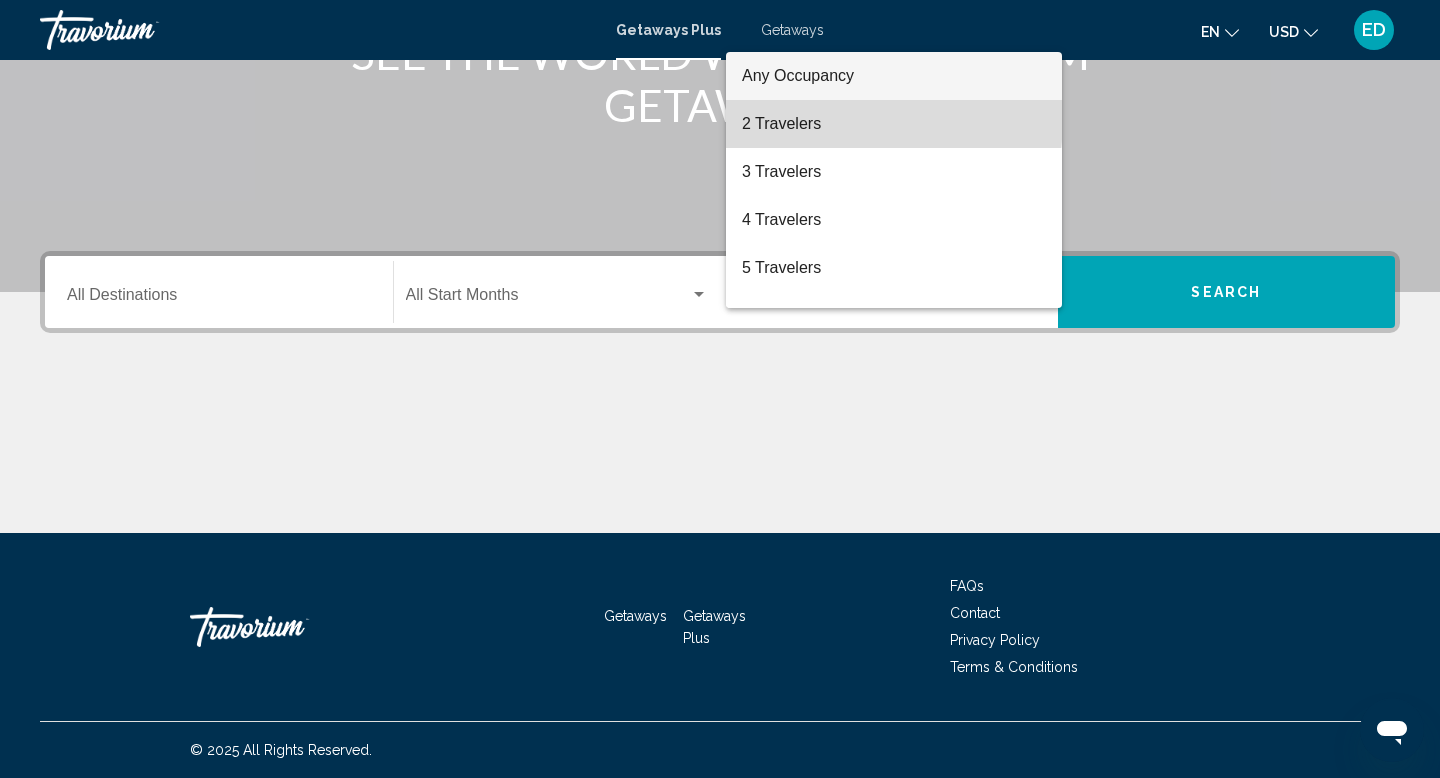 click on "2 Travelers" at bounding box center [894, 124] 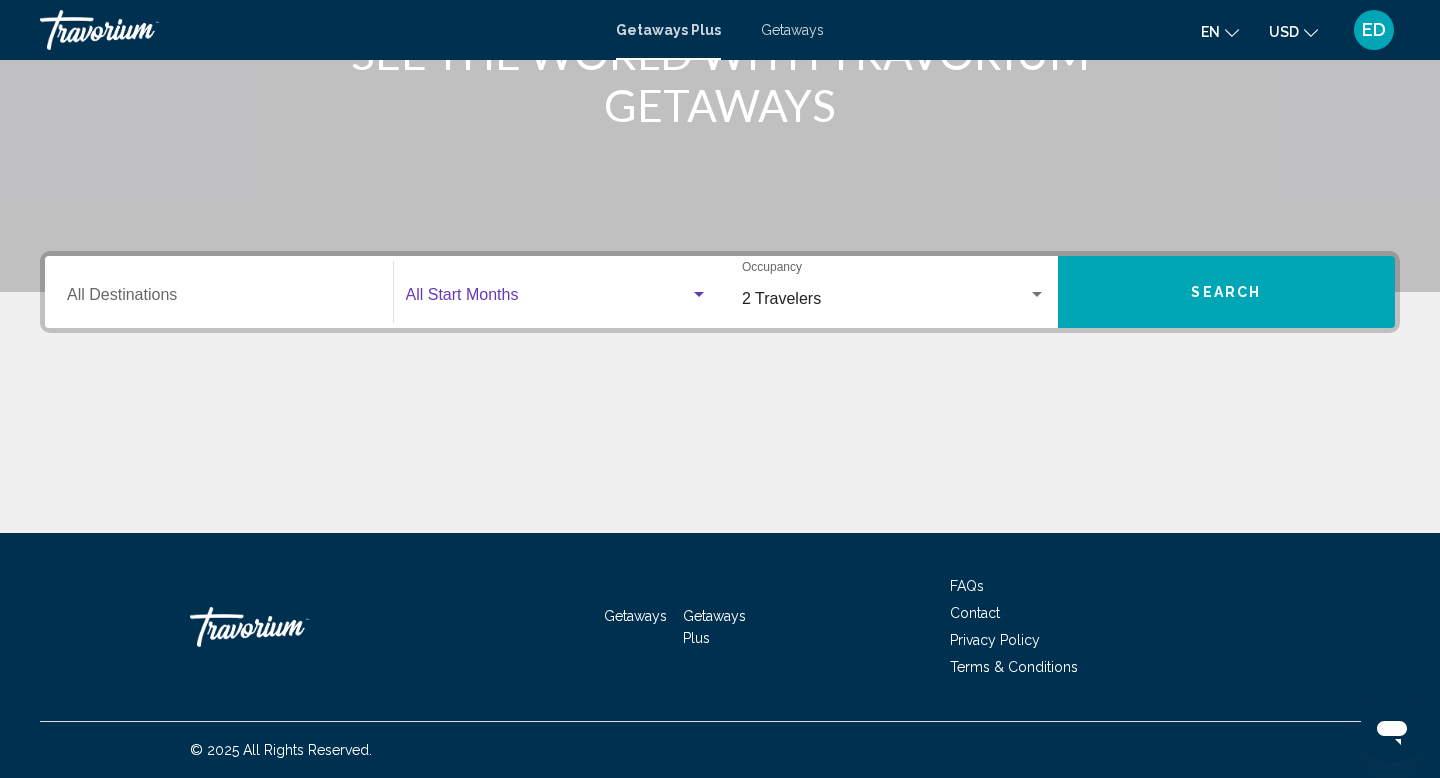 click at bounding box center (699, 295) 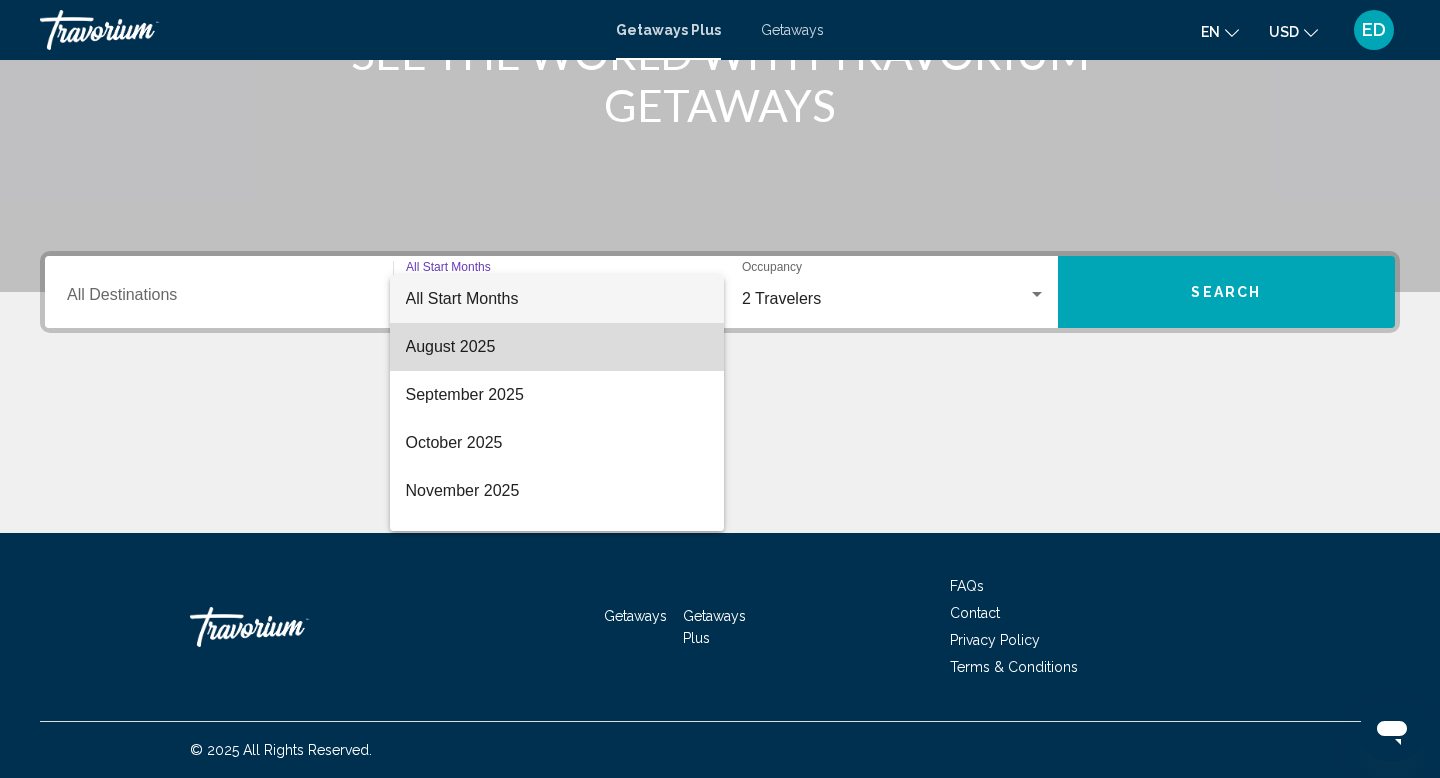 click on "August 2025" at bounding box center (557, 347) 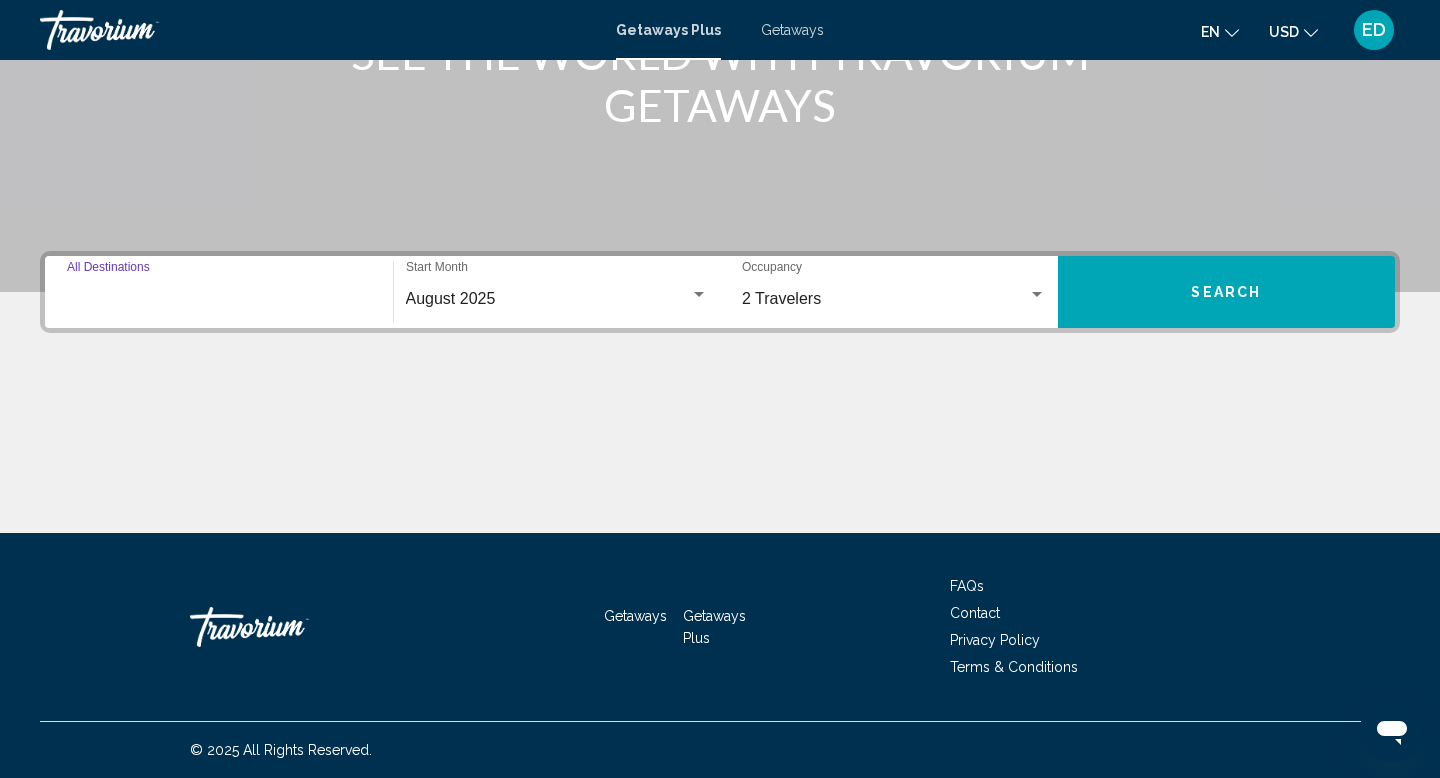 click on "Destination All Destinations" at bounding box center [219, 299] 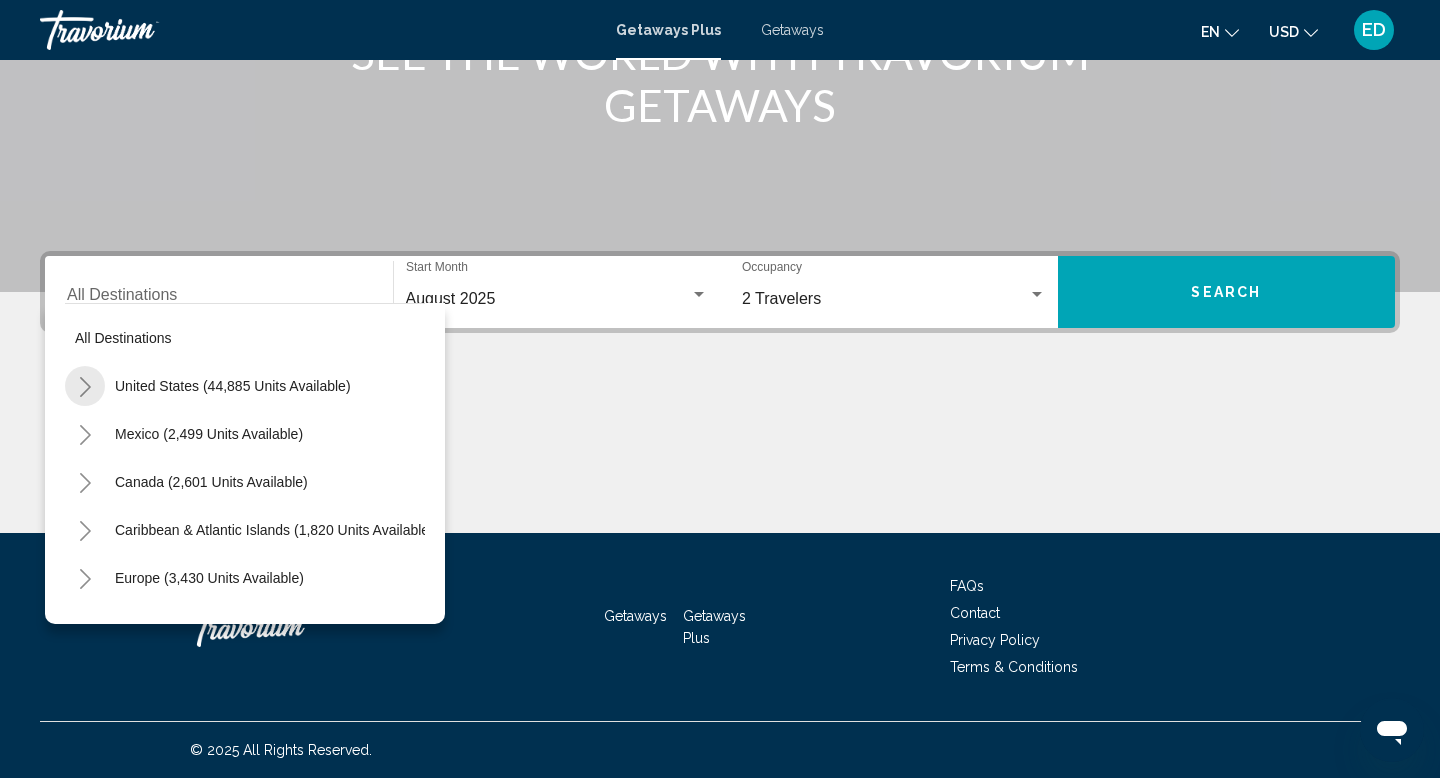 click 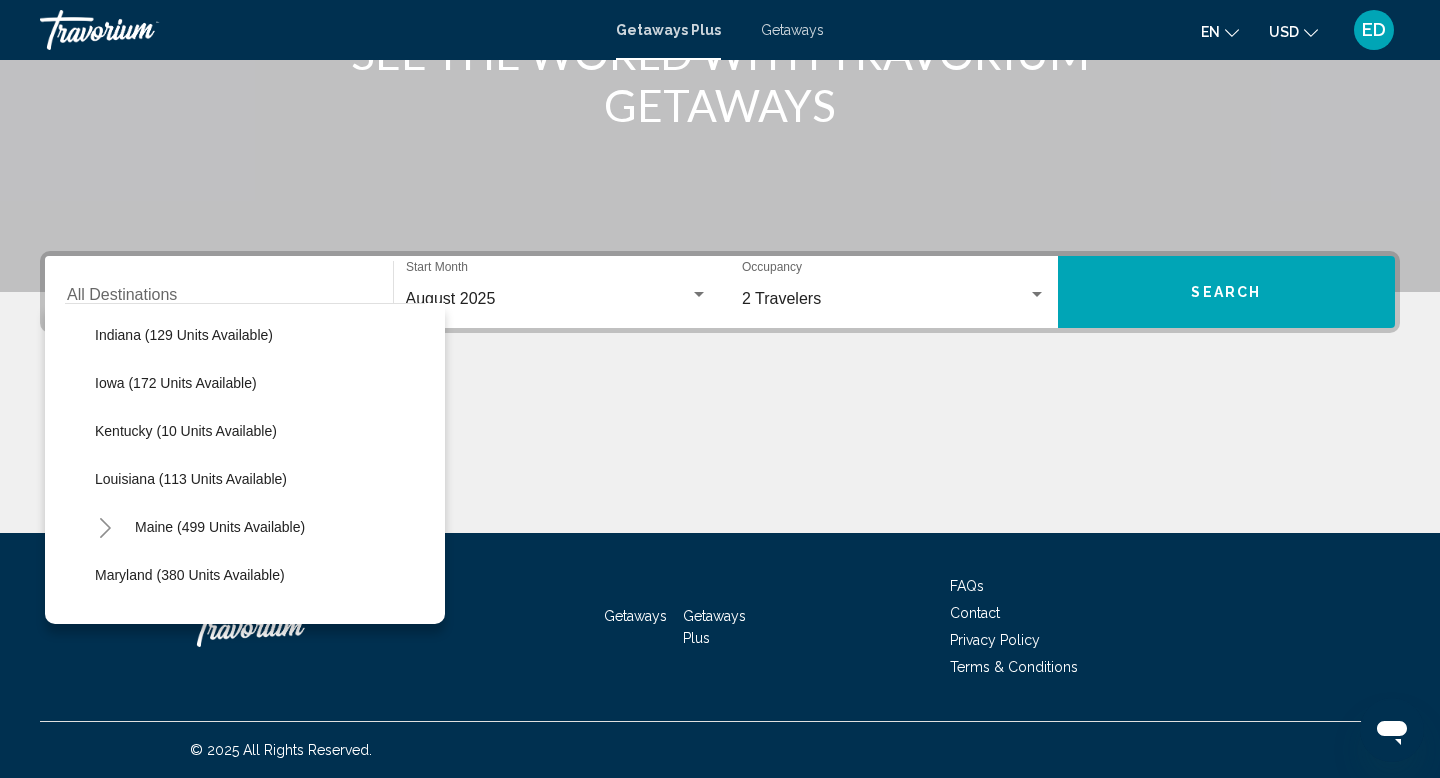scroll, scrollTop: 628, scrollLeft: 0, axis: vertical 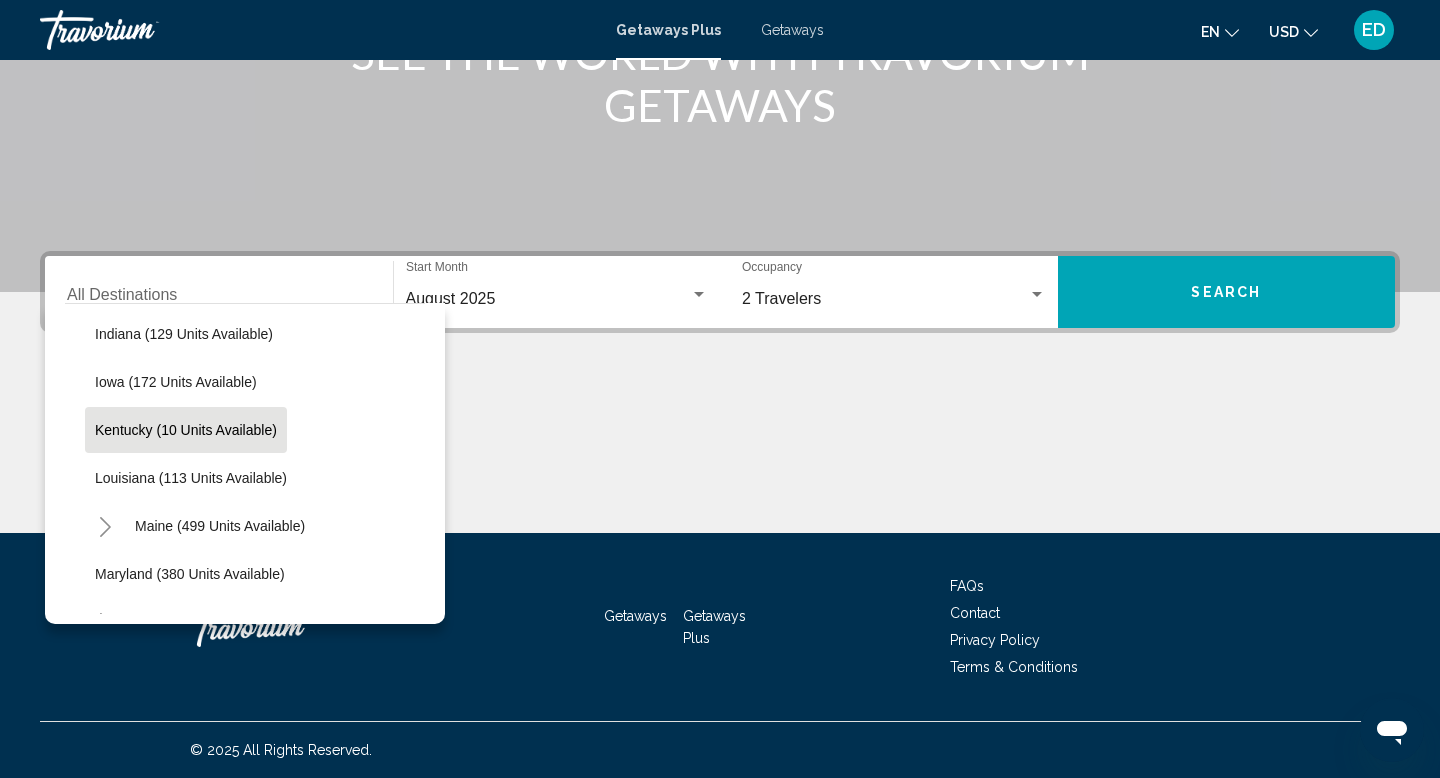 click on "Kentucky (10 units available)" 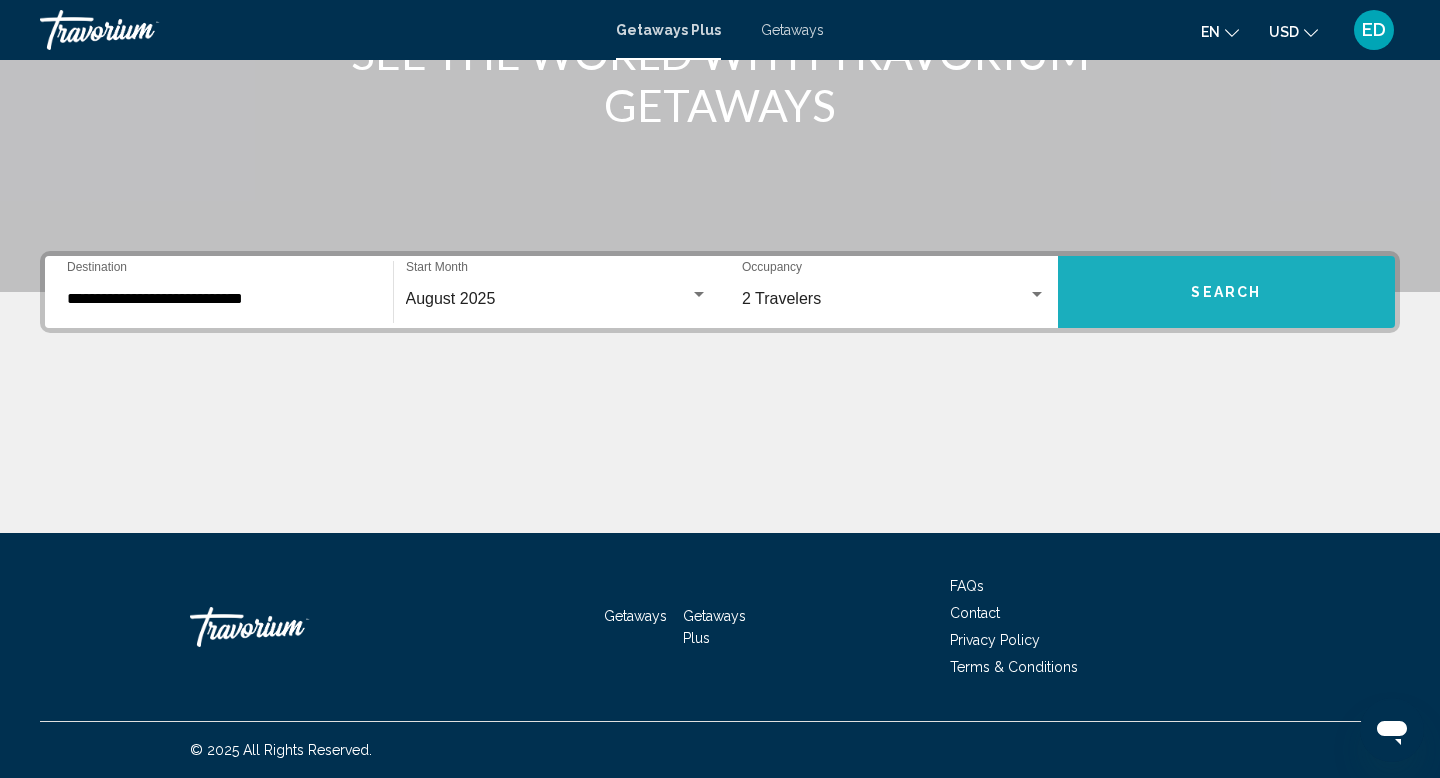 click on "Search" at bounding box center [1227, 292] 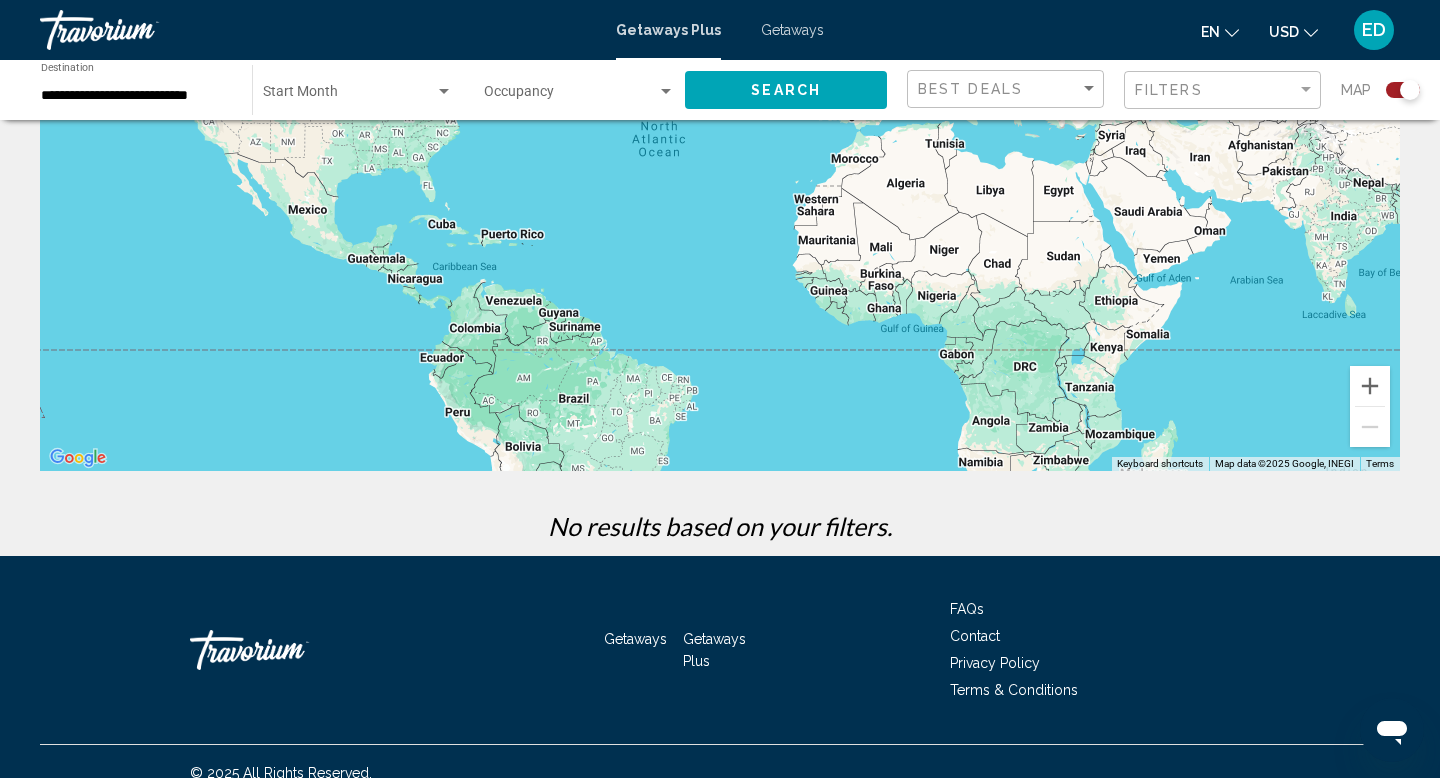 scroll, scrollTop: 292, scrollLeft: 0, axis: vertical 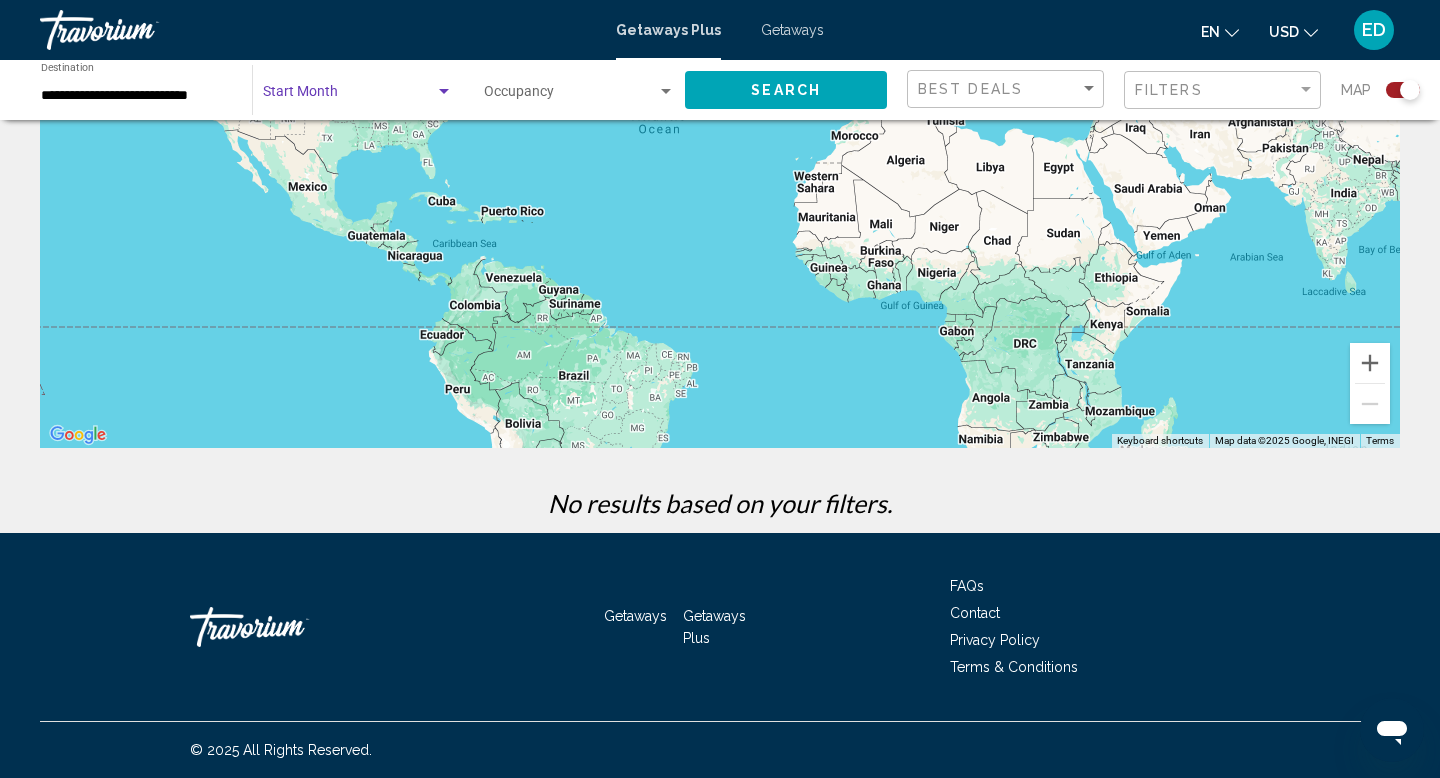 click at bounding box center [444, 91] 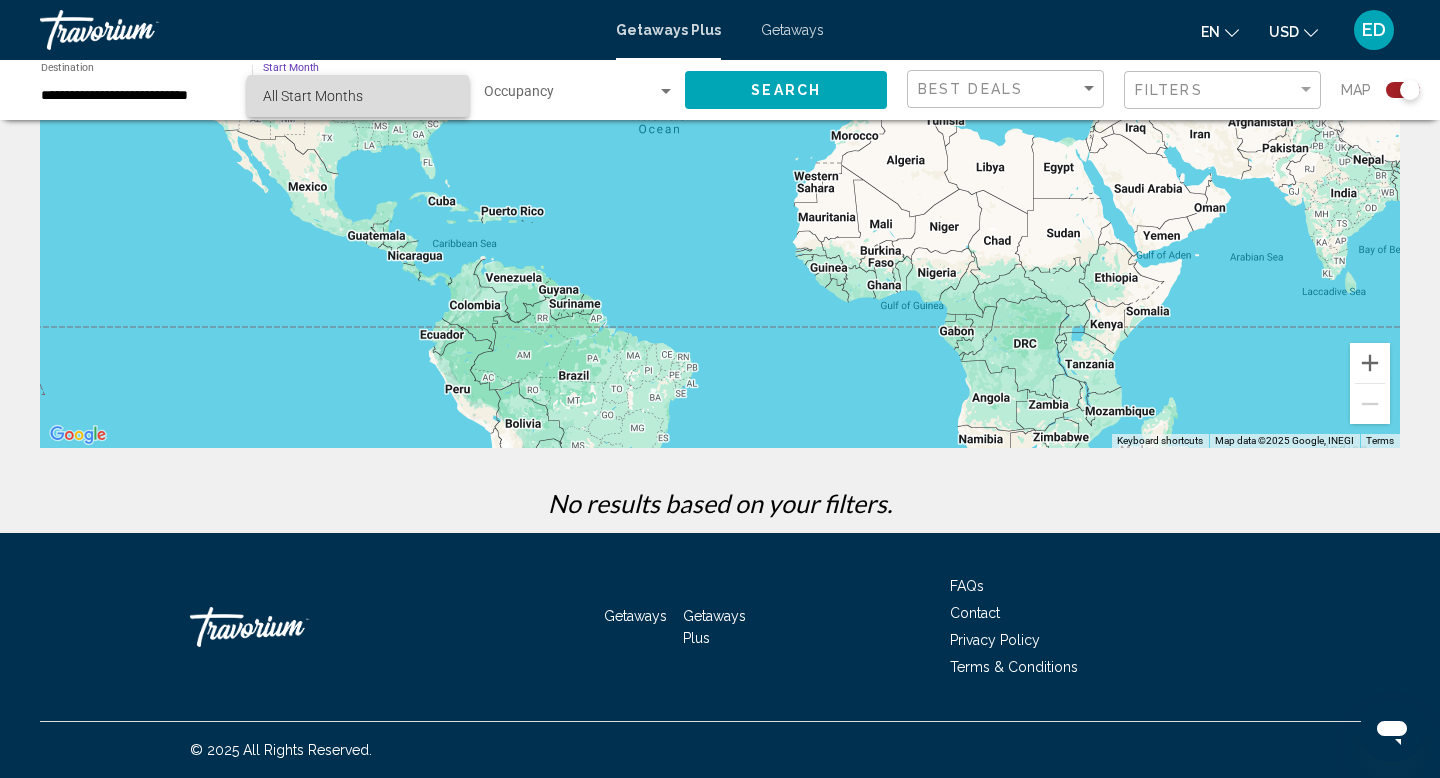 click on "All Start Months" at bounding box center (358, 96) 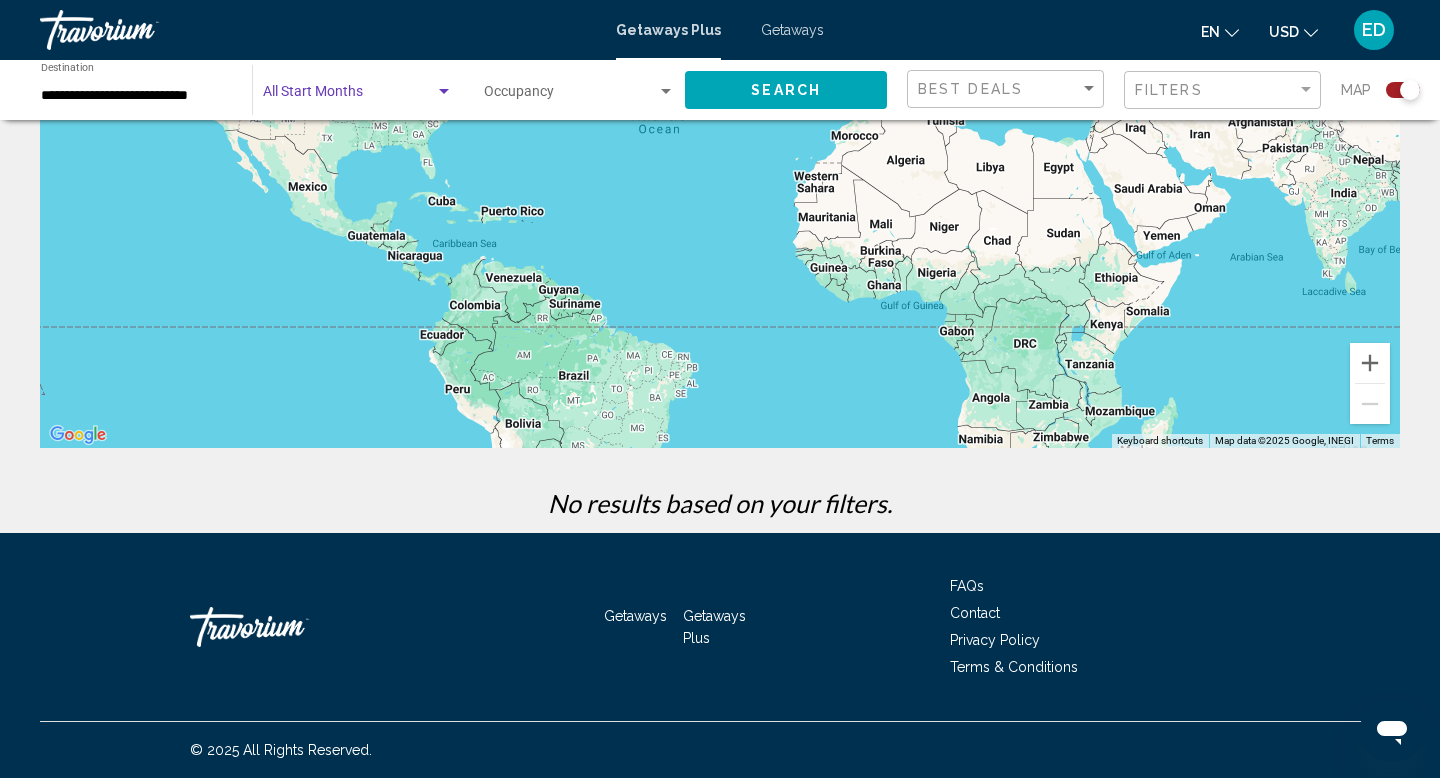 click at bounding box center [444, 91] 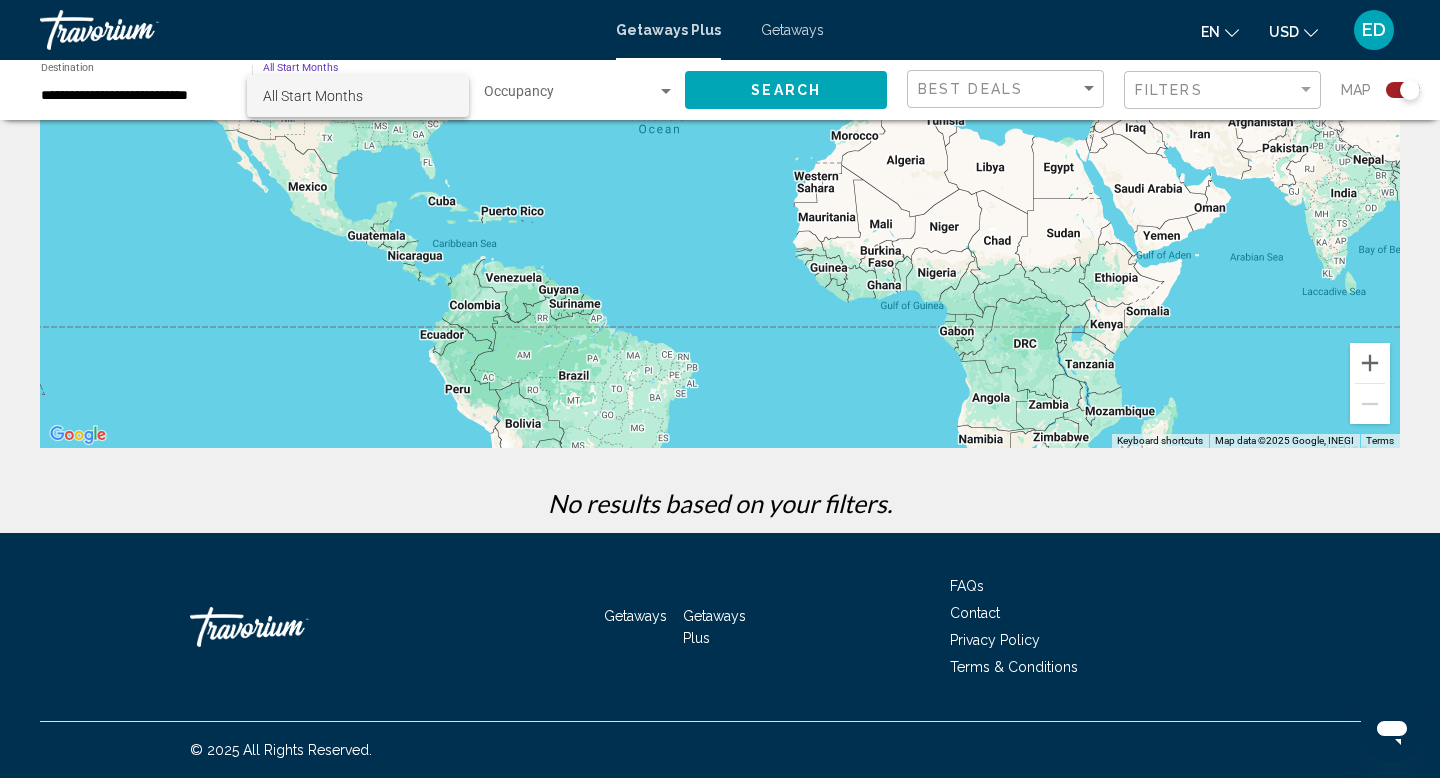 click at bounding box center [720, 389] 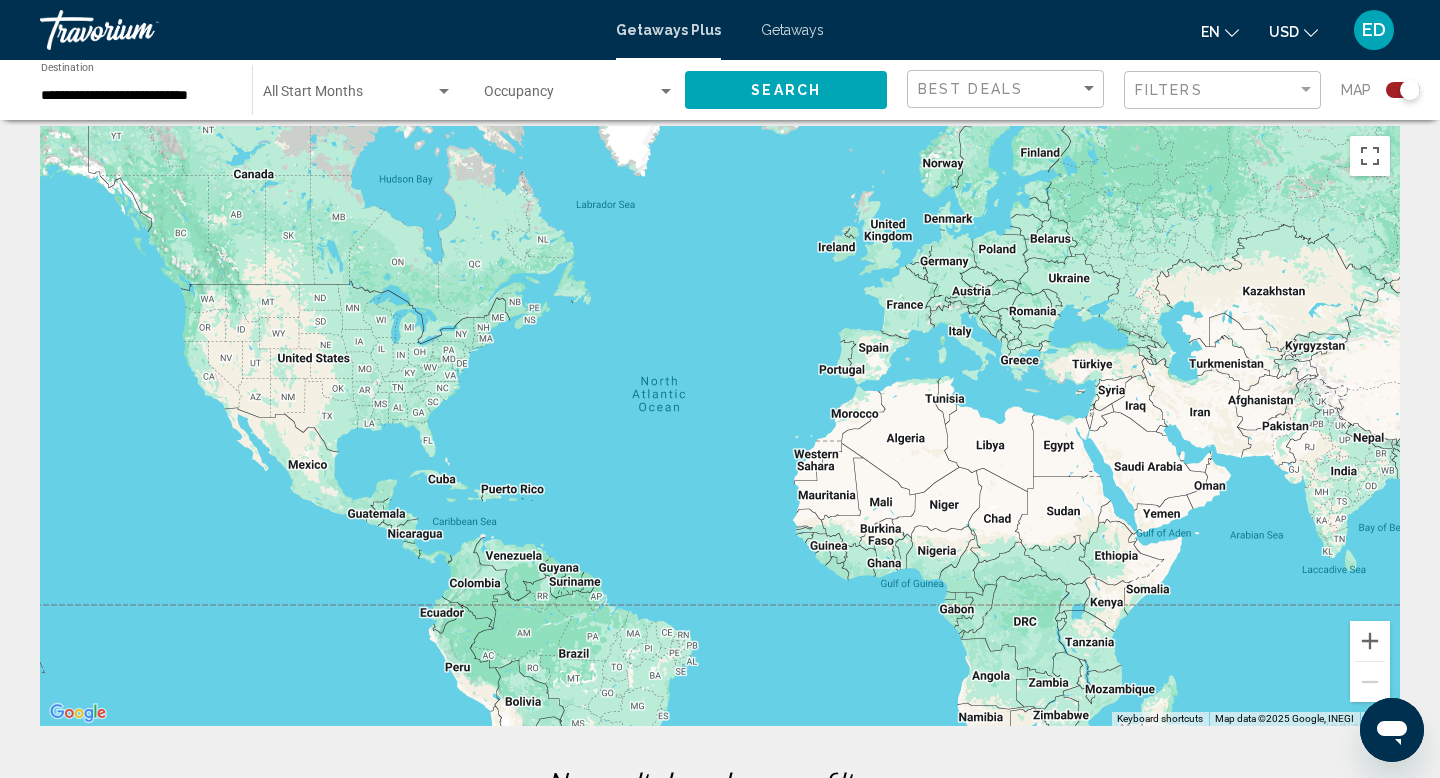 scroll, scrollTop: 0, scrollLeft: 0, axis: both 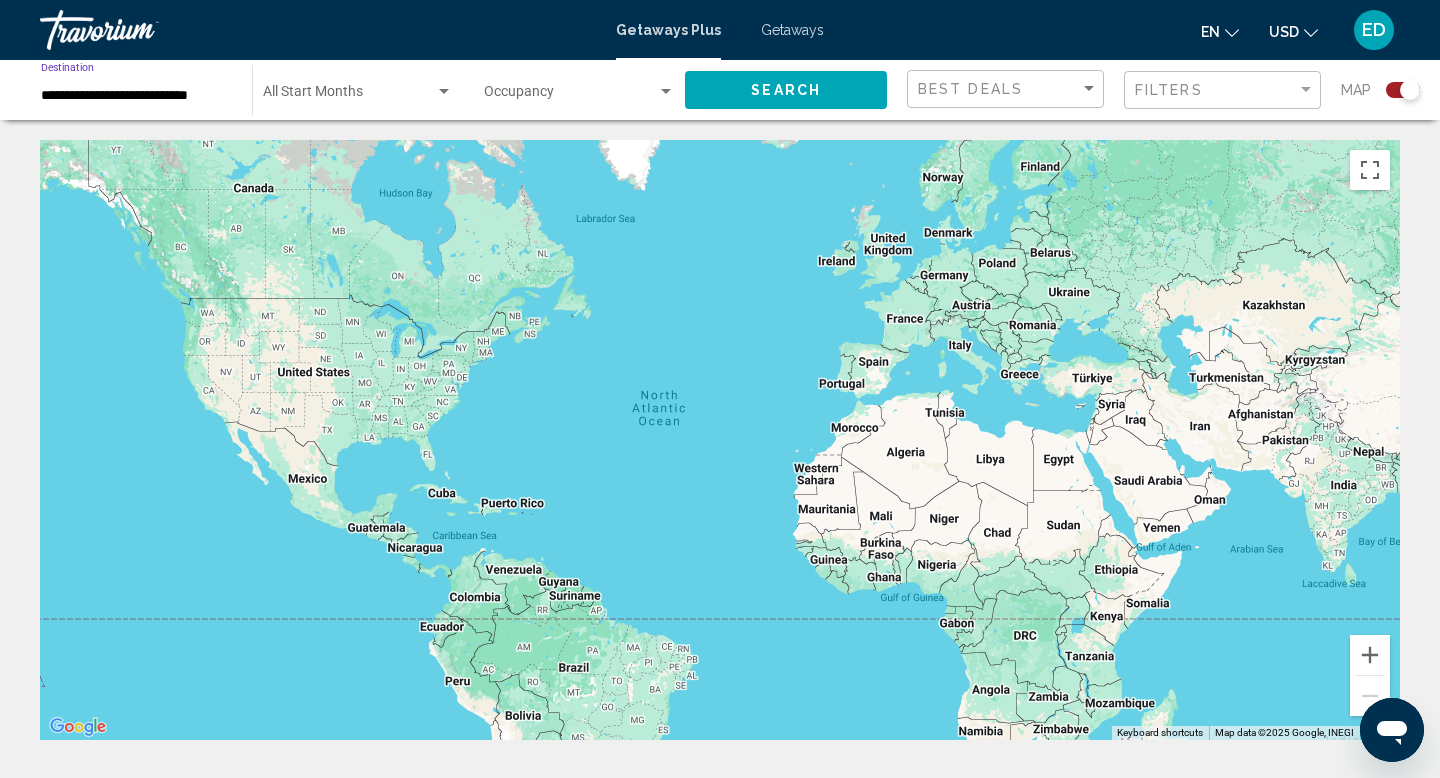 click on "**********" at bounding box center [136, 96] 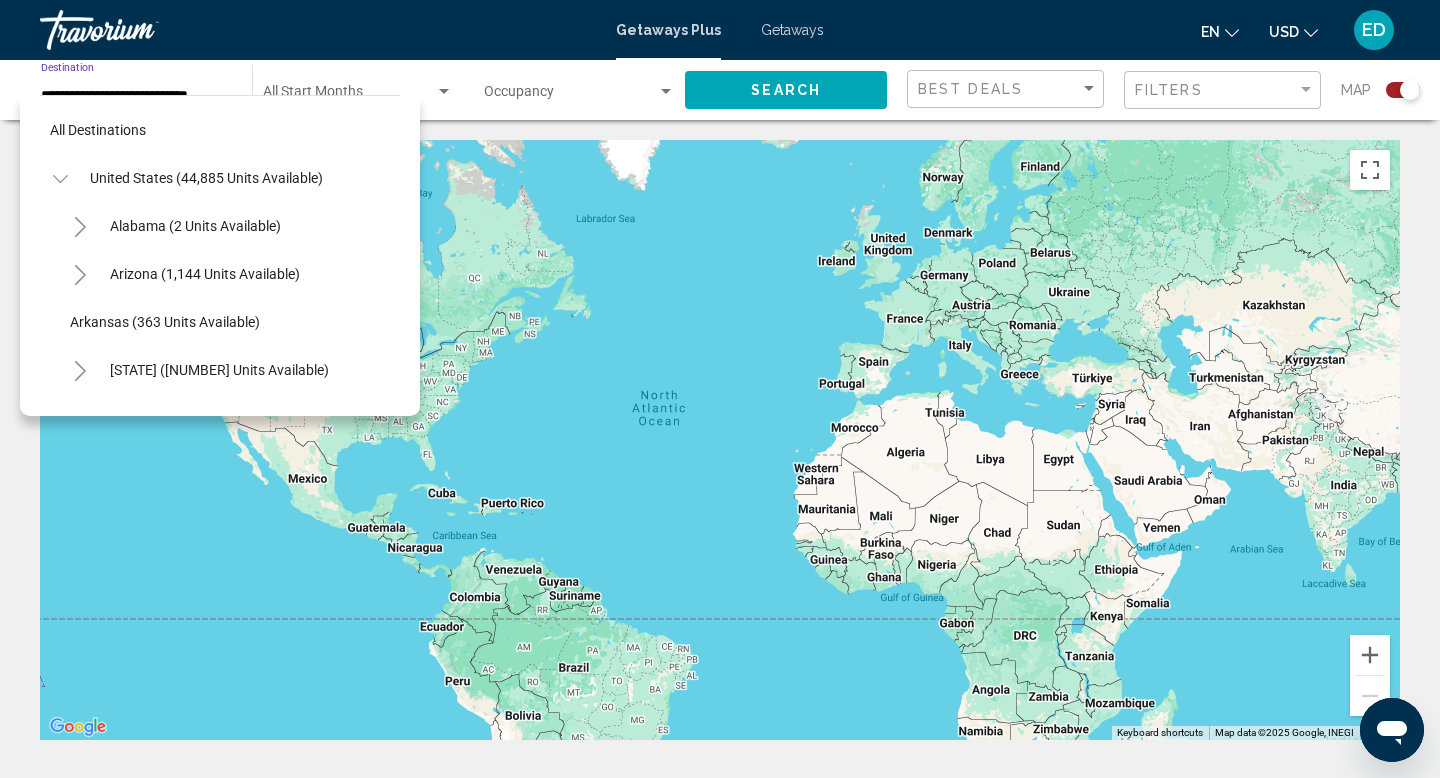 scroll, scrollTop: 599, scrollLeft: 0, axis: vertical 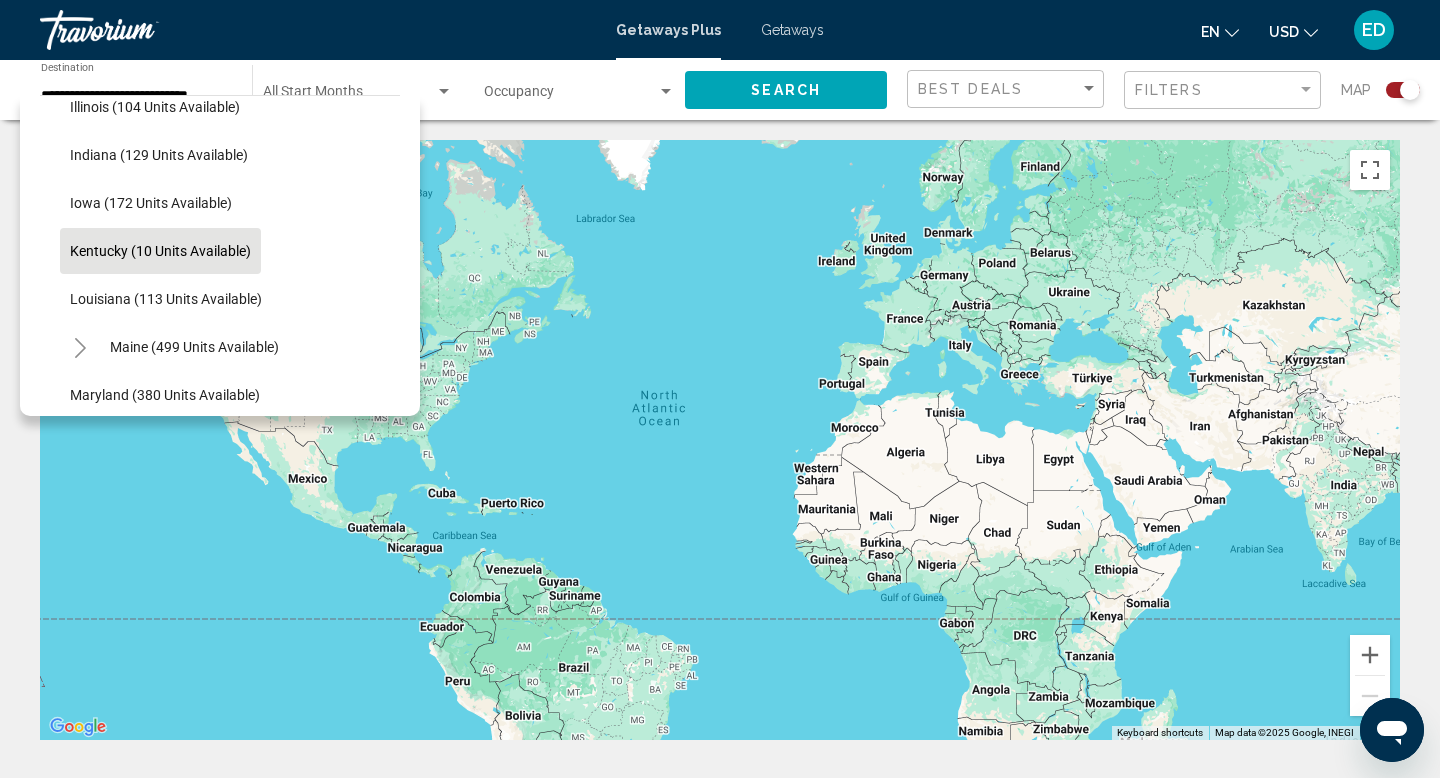 click at bounding box center [140, 30] 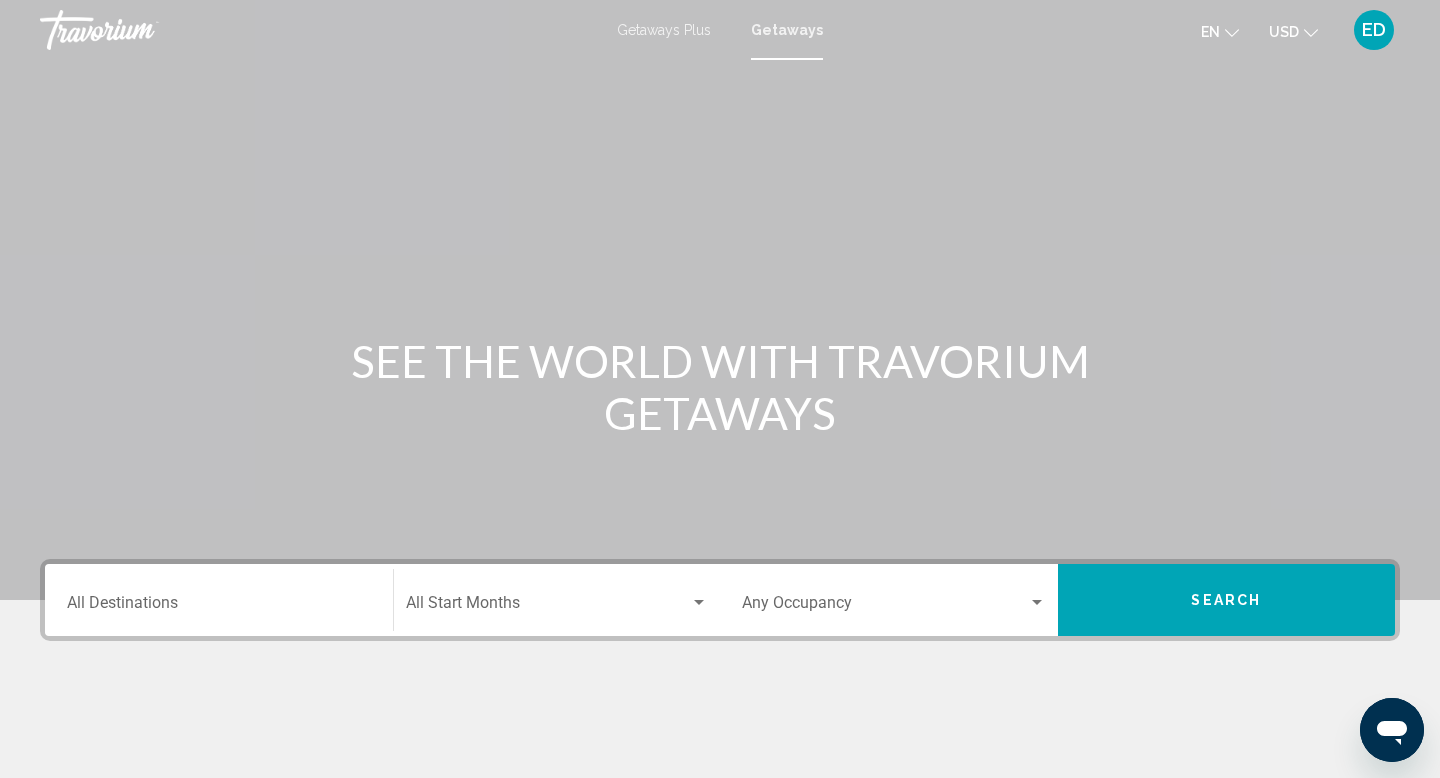 click at bounding box center [548, 607] 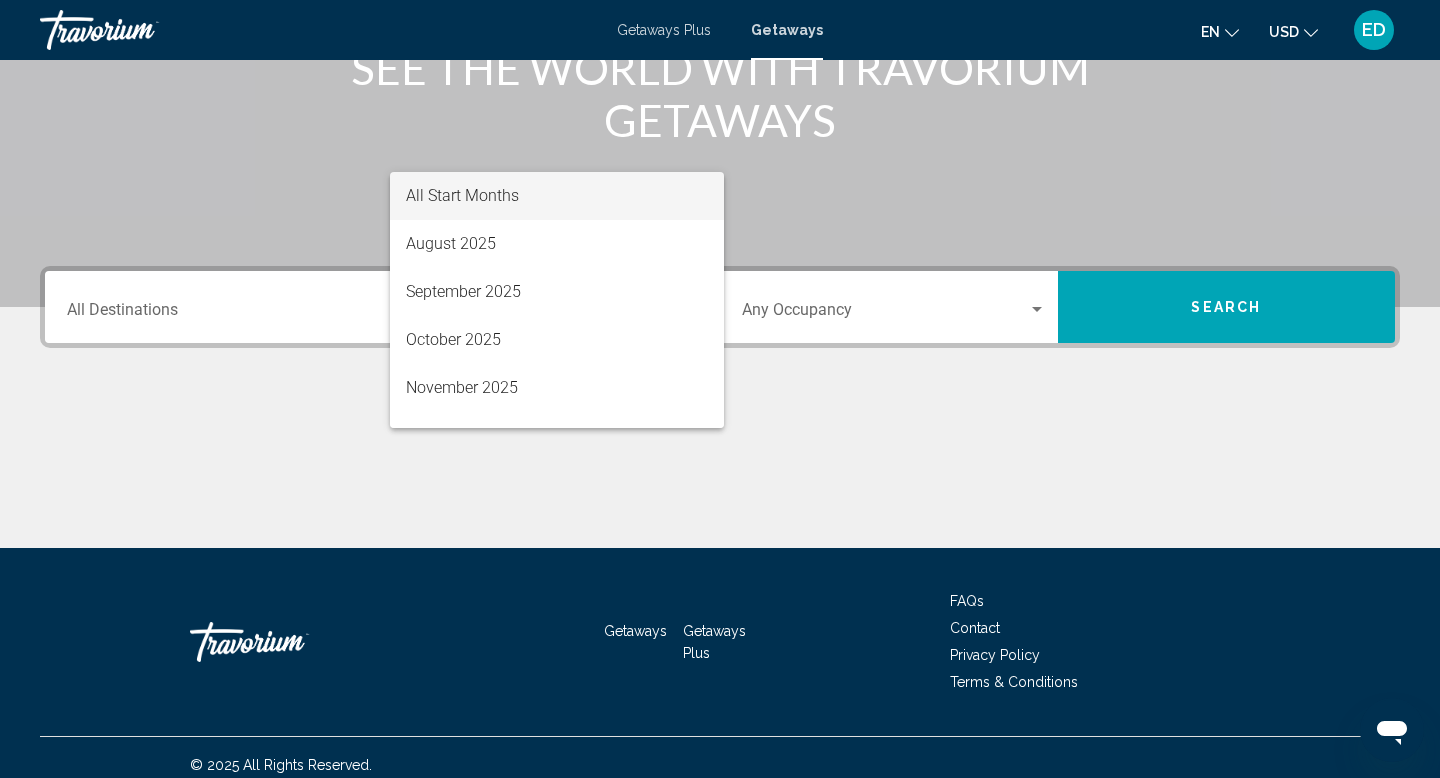 scroll, scrollTop: 308, scrollLeft: 0, axis: vertical 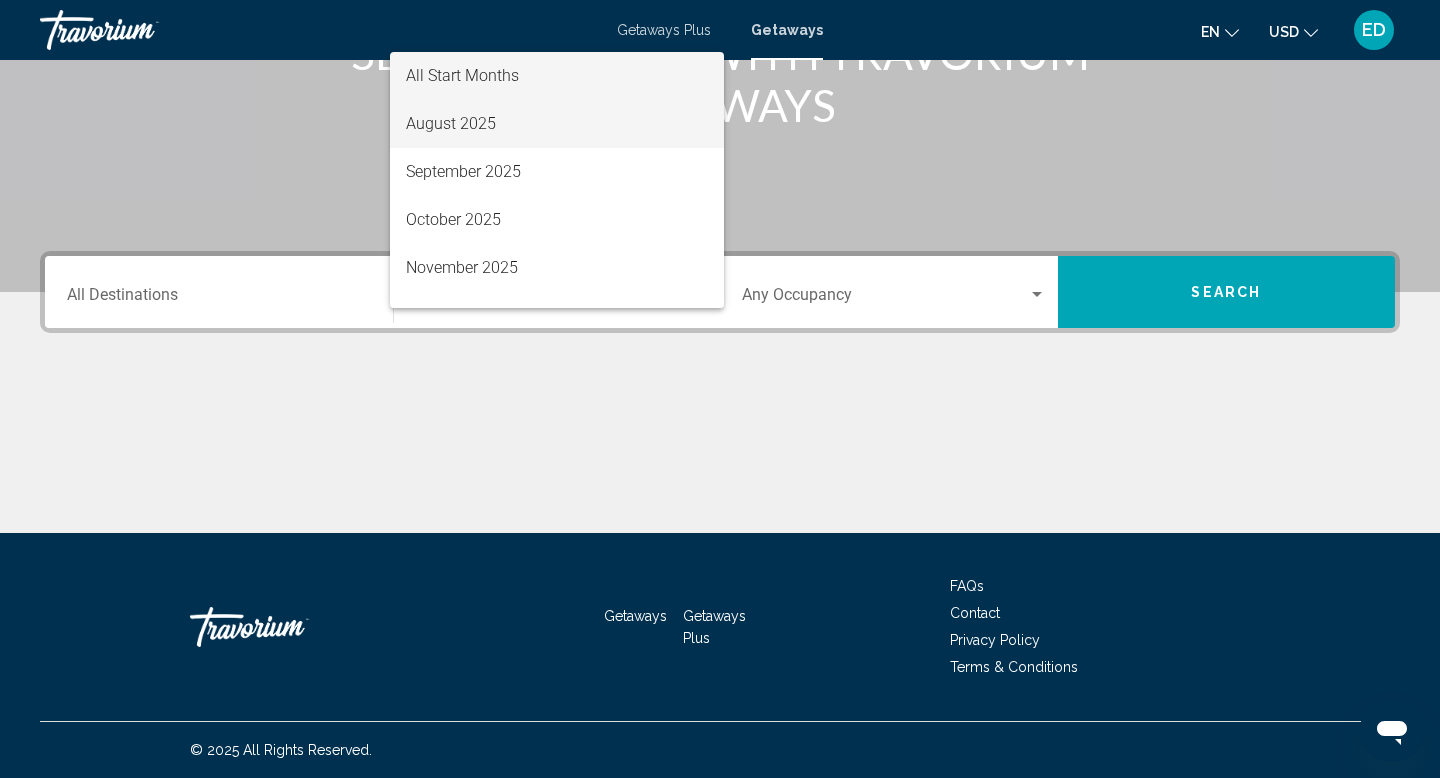 click on "August 2025" at bounding box center (557, 124) 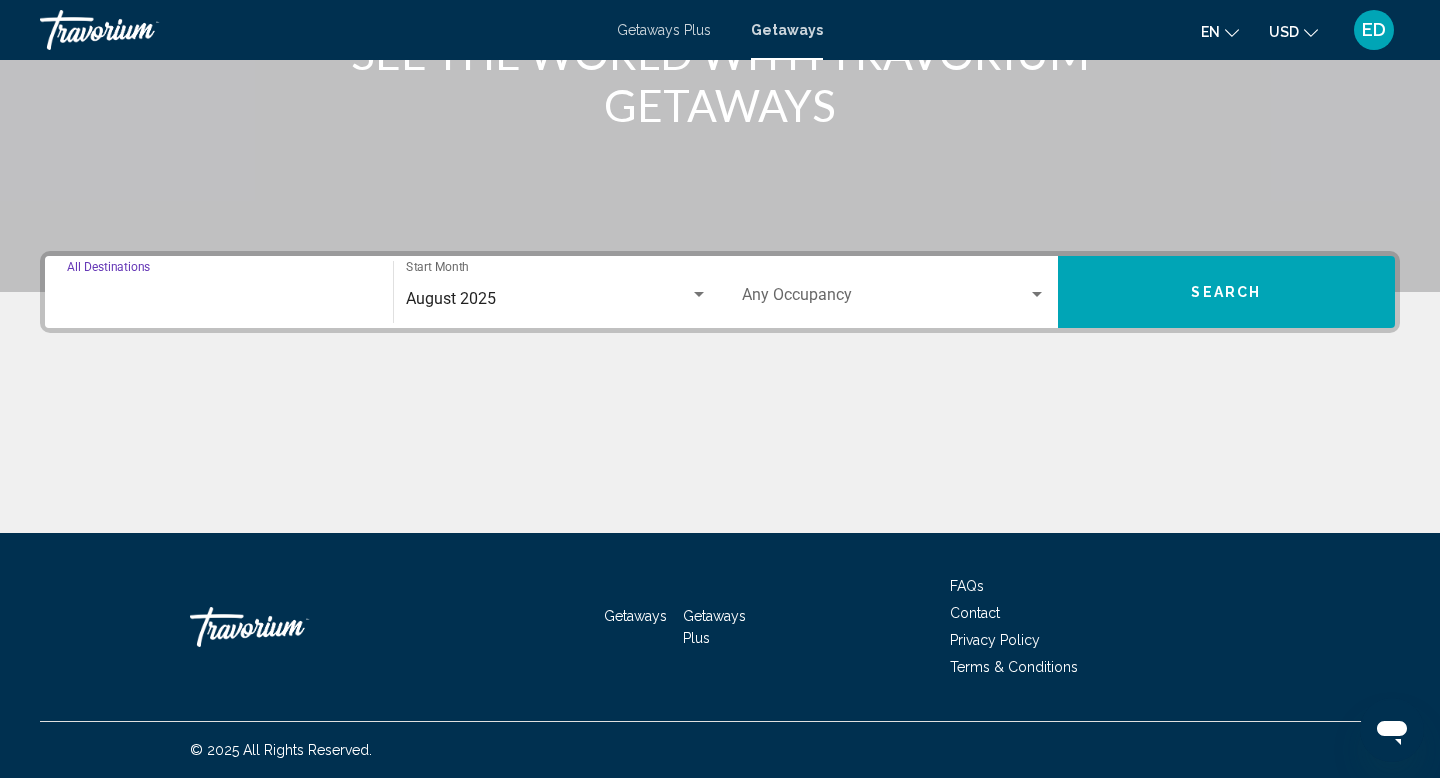 click on "Destination All Destinations" at bounding box center (219, 299) 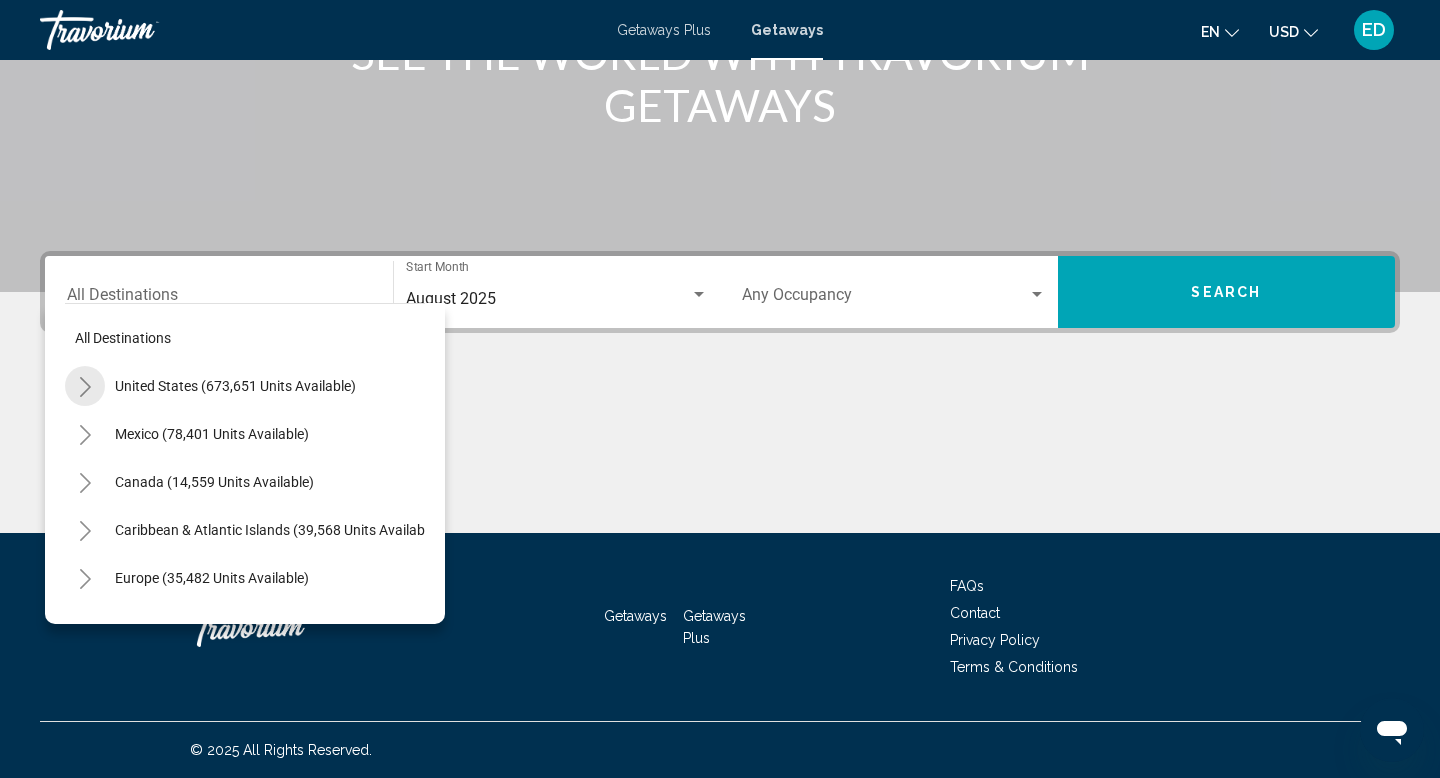 click 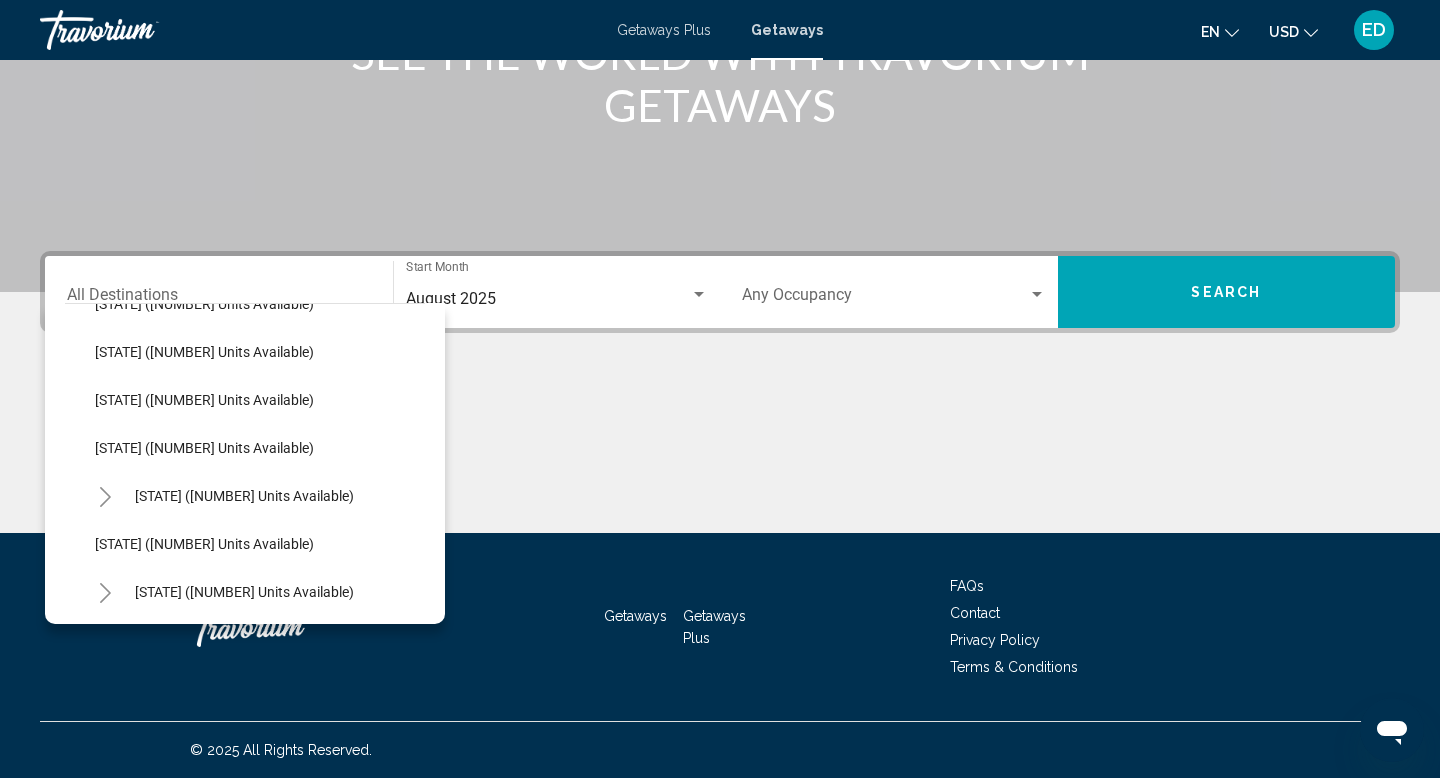 scroll, scrollTop: 712, scrollLeft: 0, axis: vertical 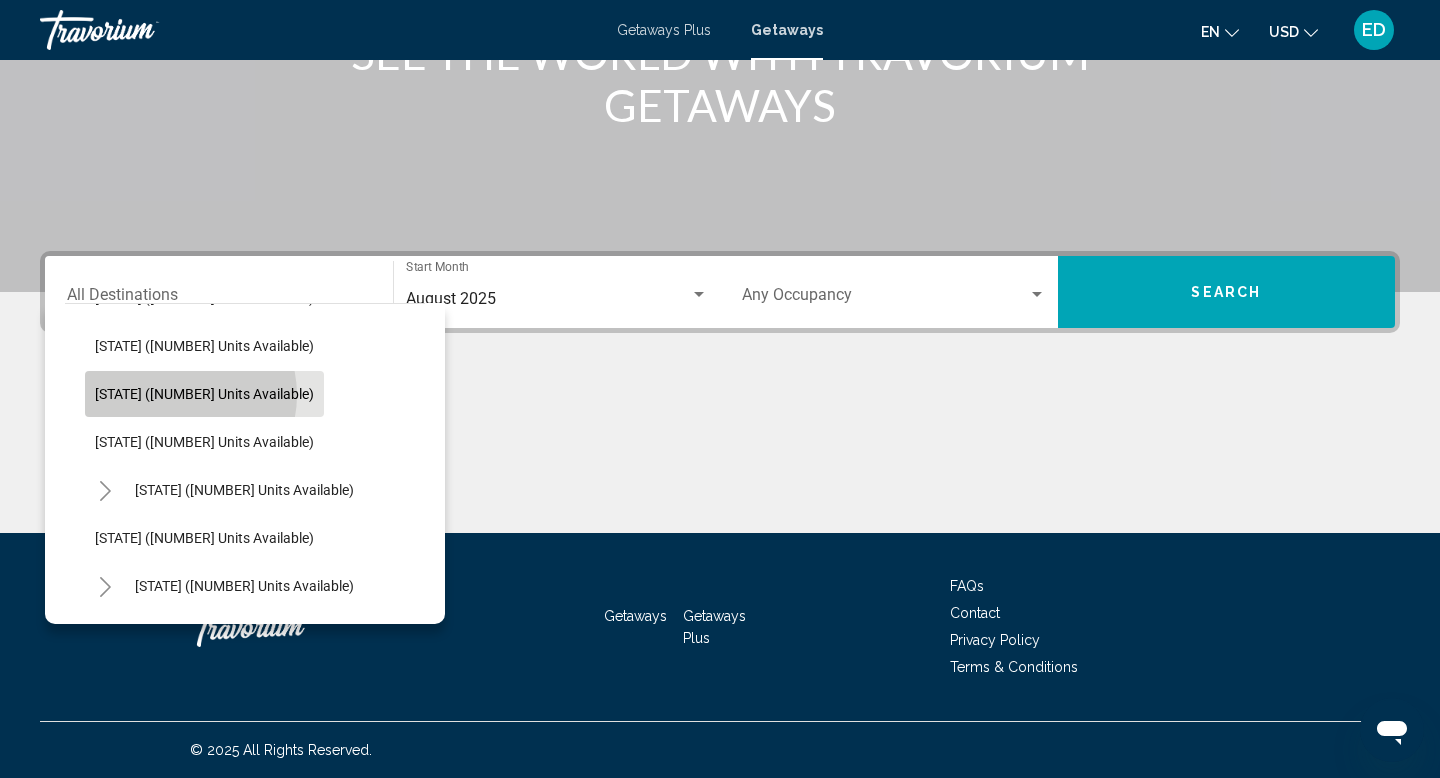click on "Kentucky (190 units available)" 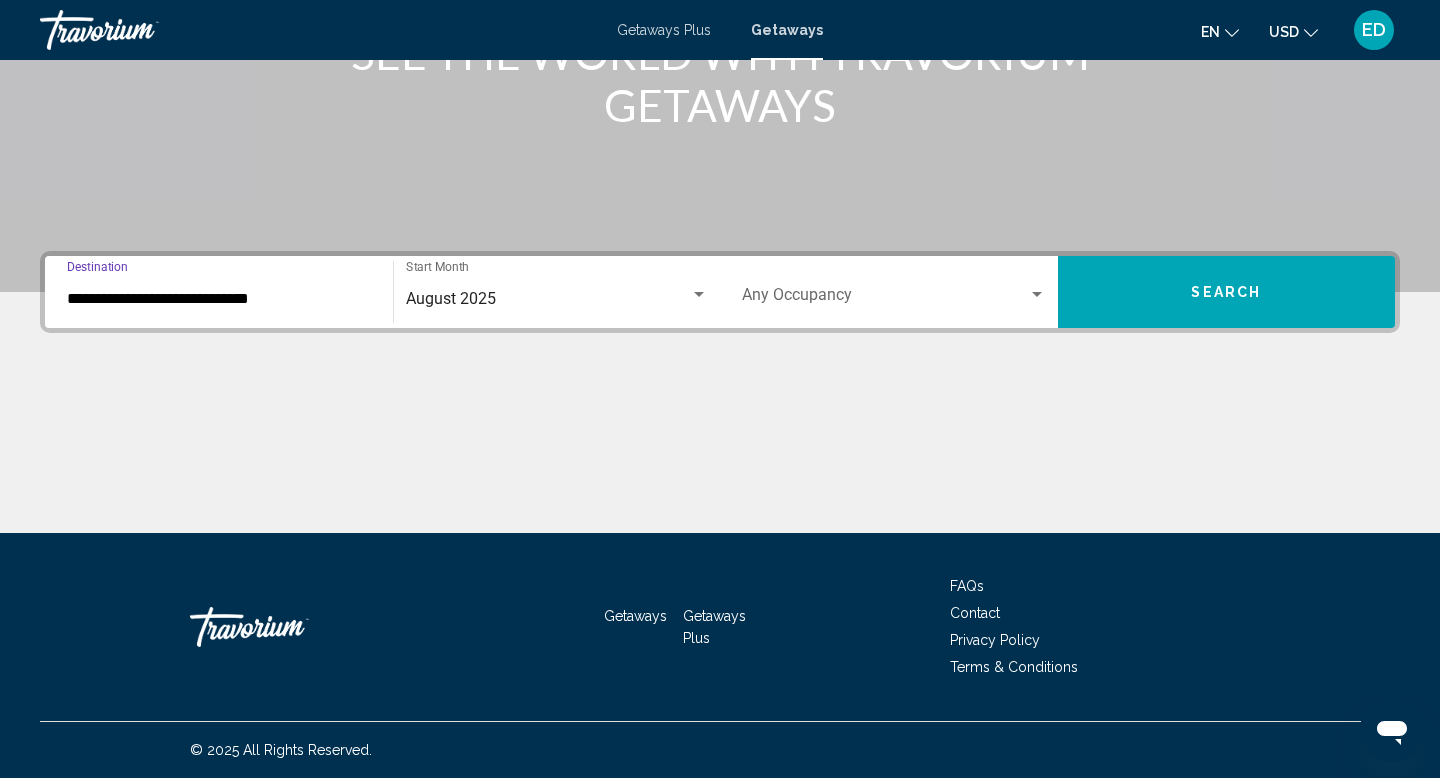 click on "Search" at bounding box center (1226, 293) 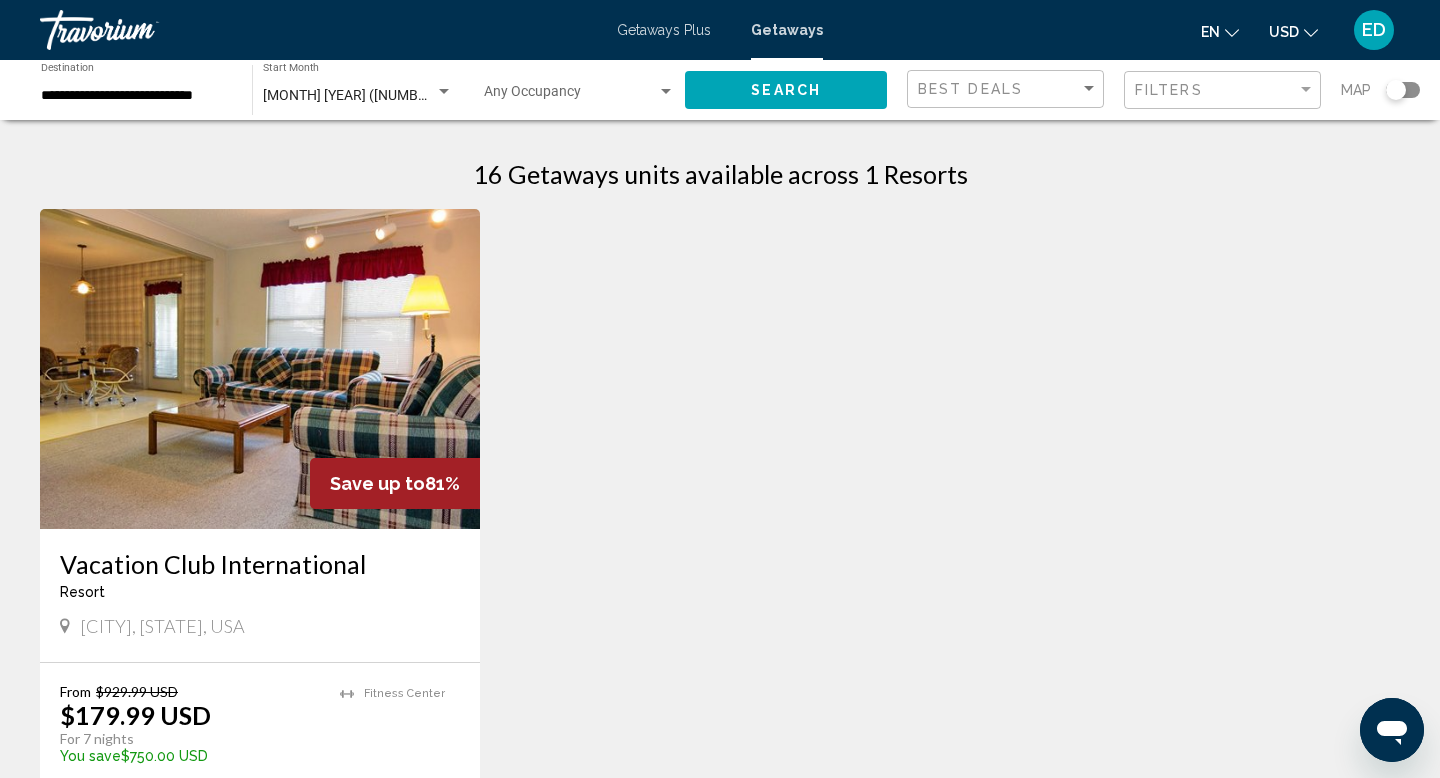 scroll, scrollTop: 0, scrollLeft: 0, axis: both 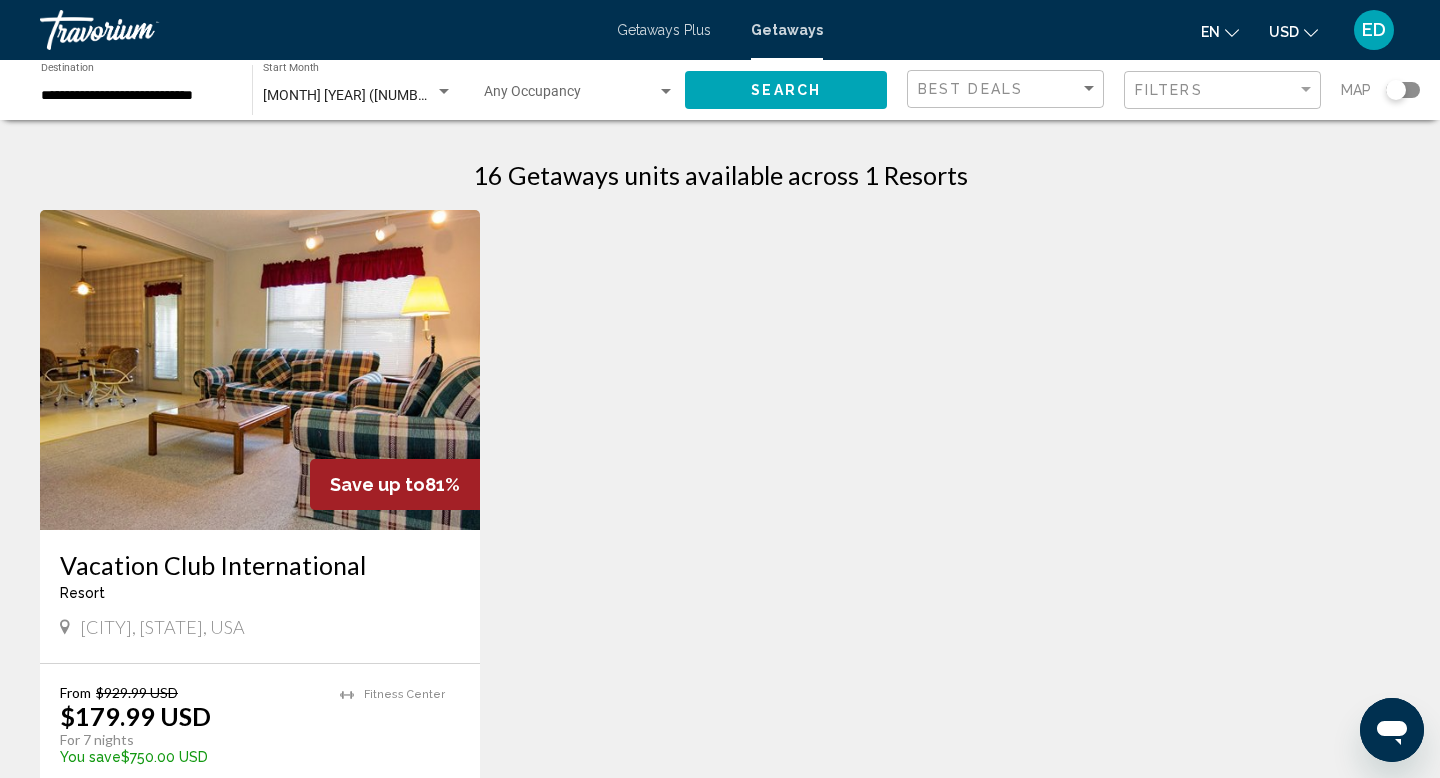 click at bounding box center (260, 370) 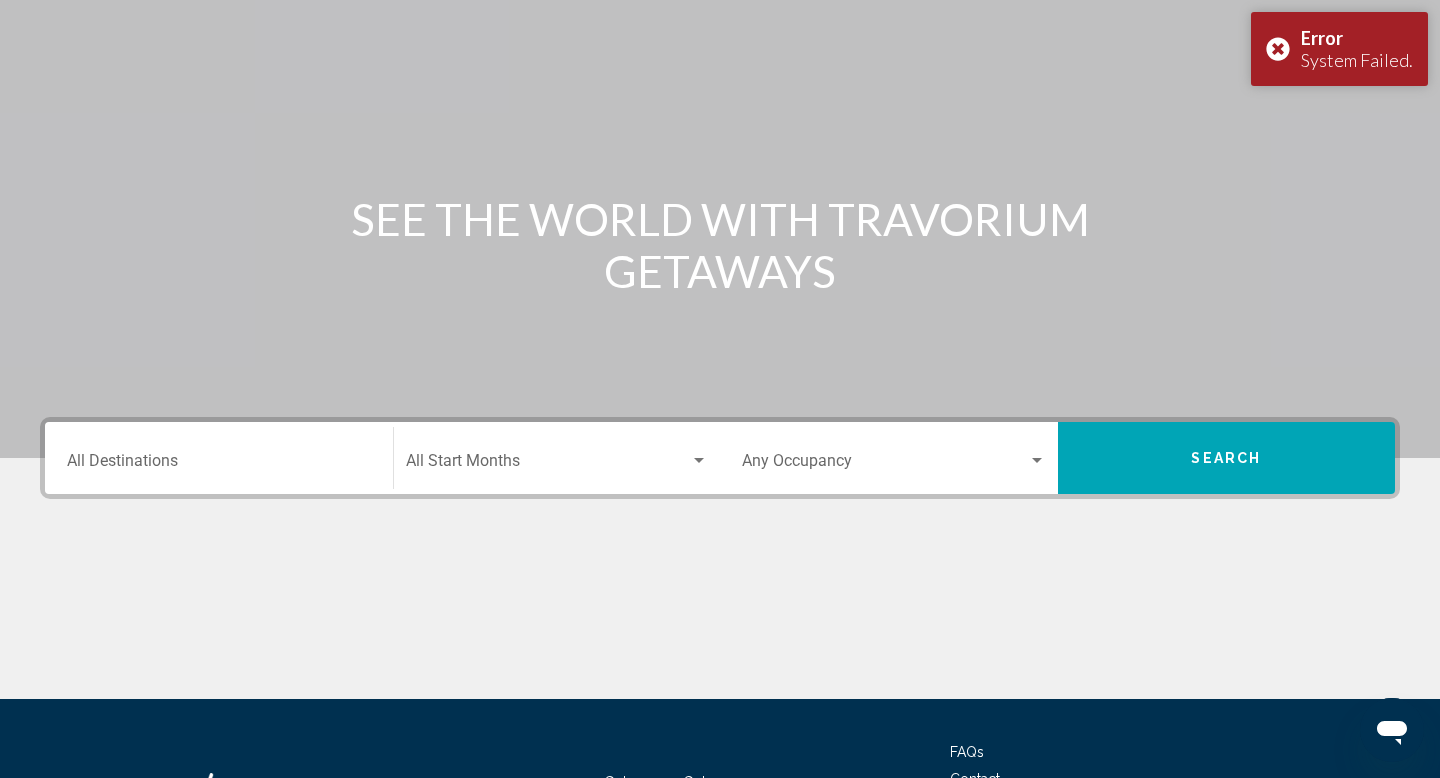 scroll, scrollTop: 0, scrollLeft: 0, axis: both 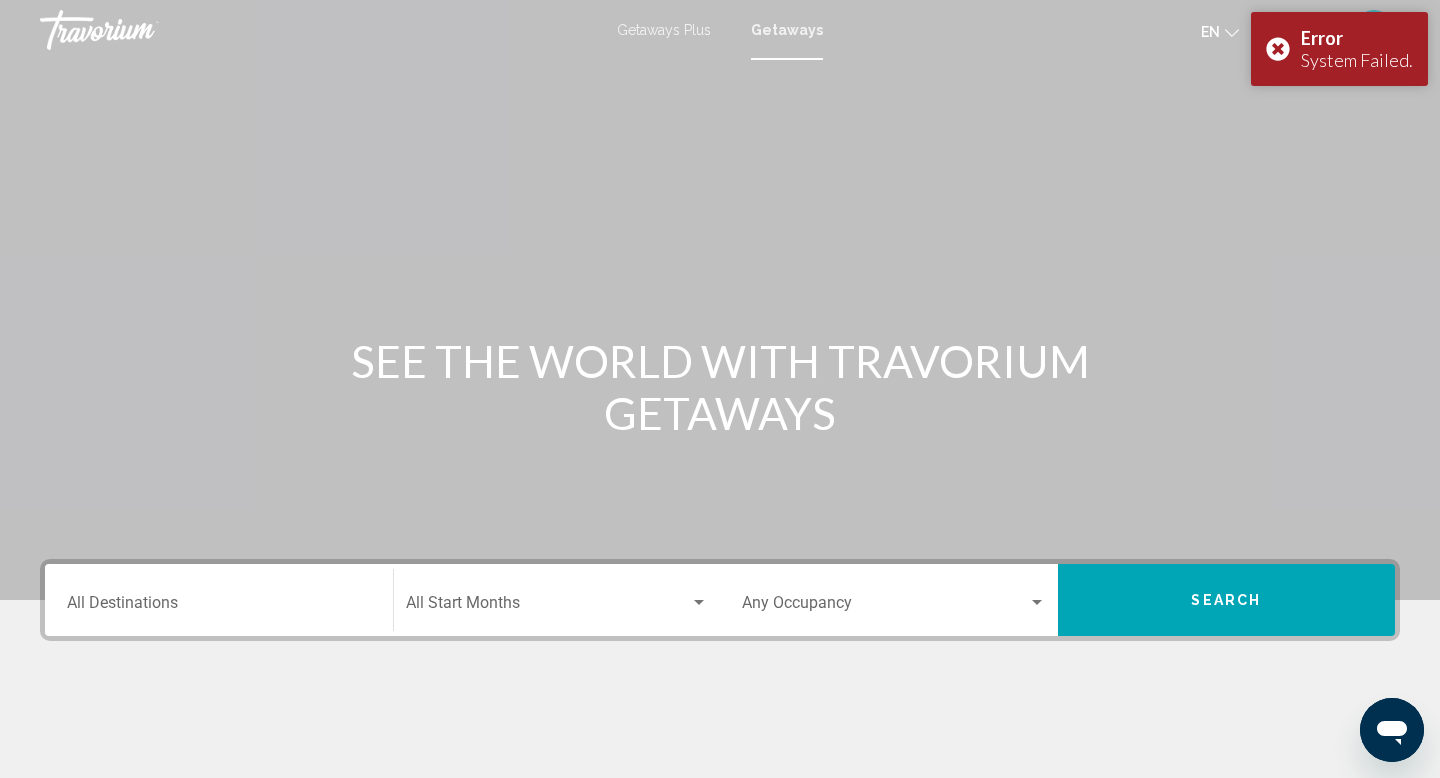 click on "Getaways Plus" at bounding box center (664, 30) 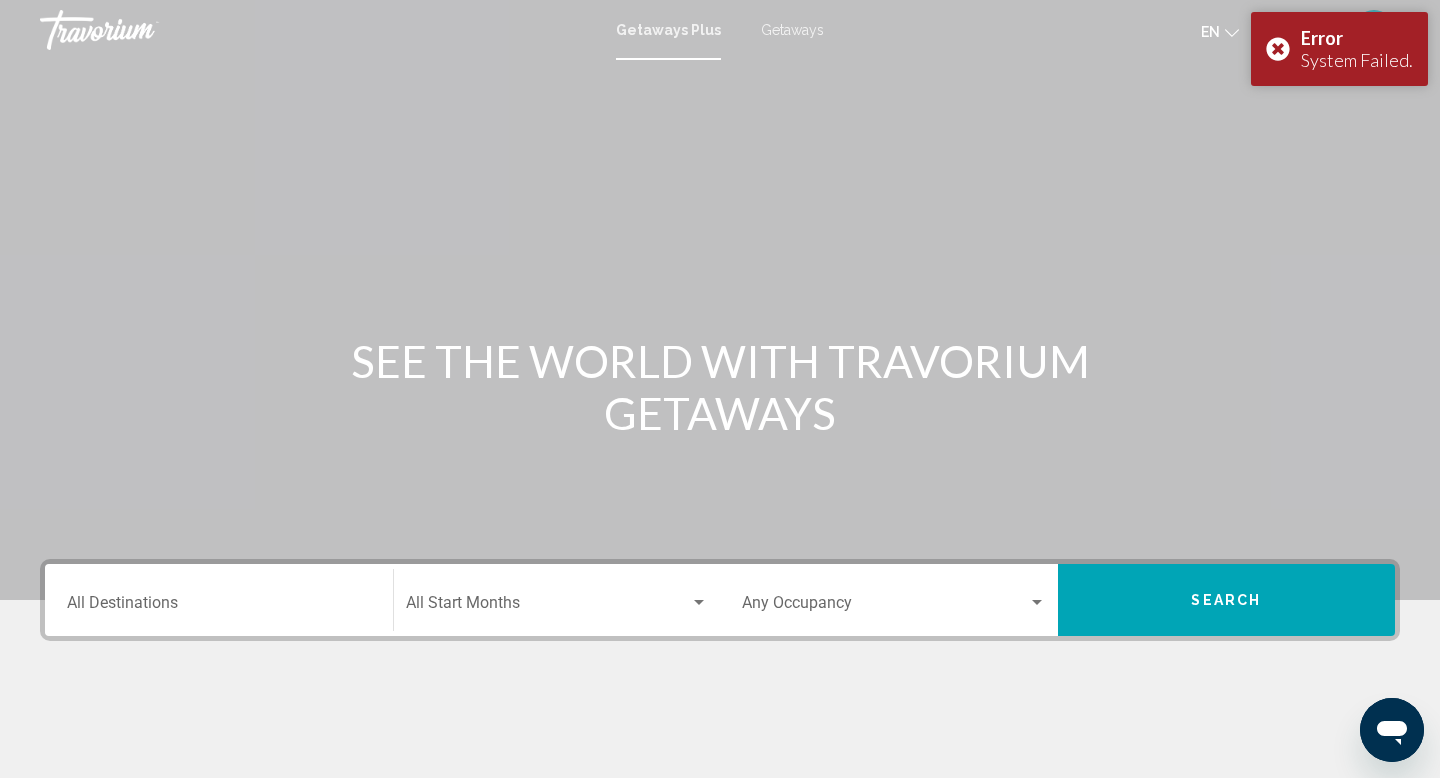 click on "Getaways" at bounding box center [792, 30] 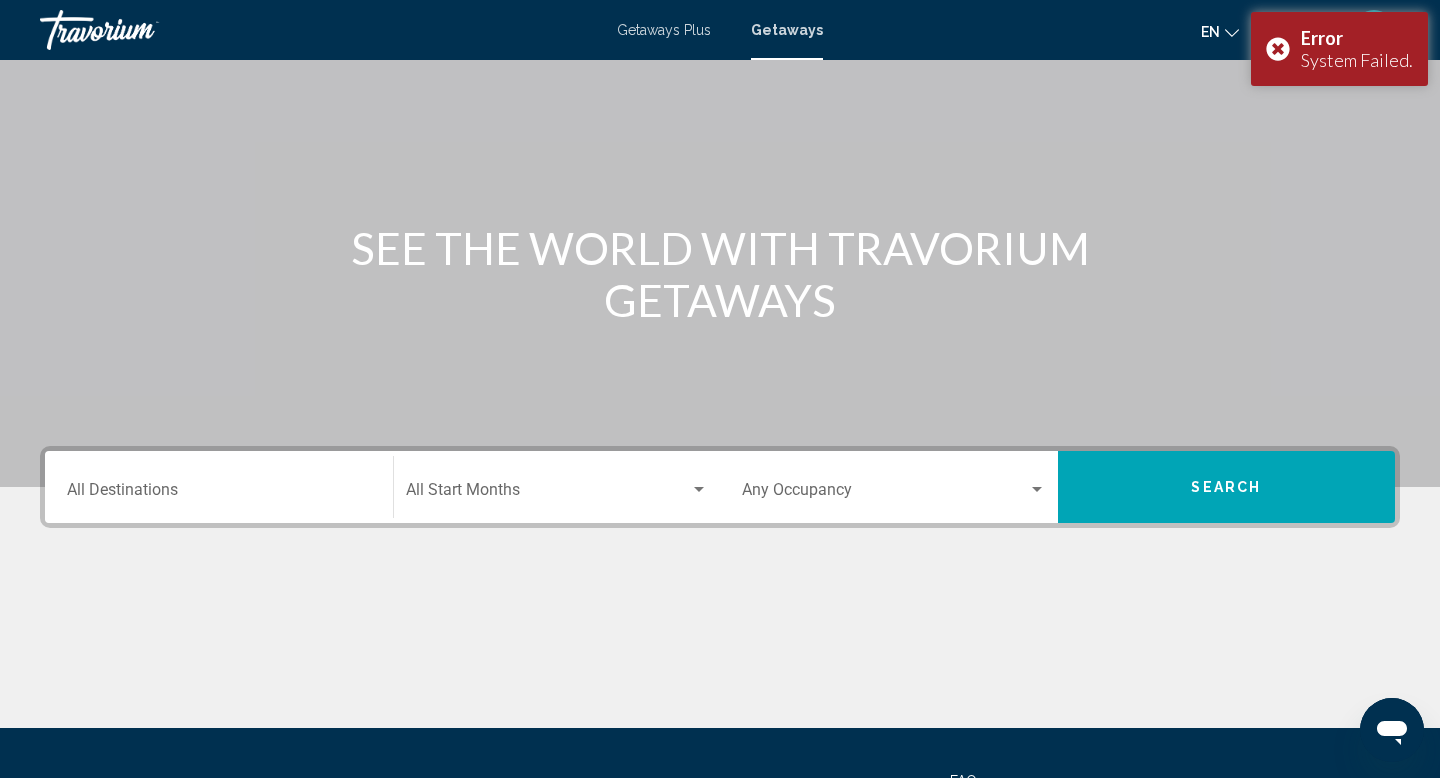 scroll, scrollTop: 136, scrollLeft: 0, axis: vertical 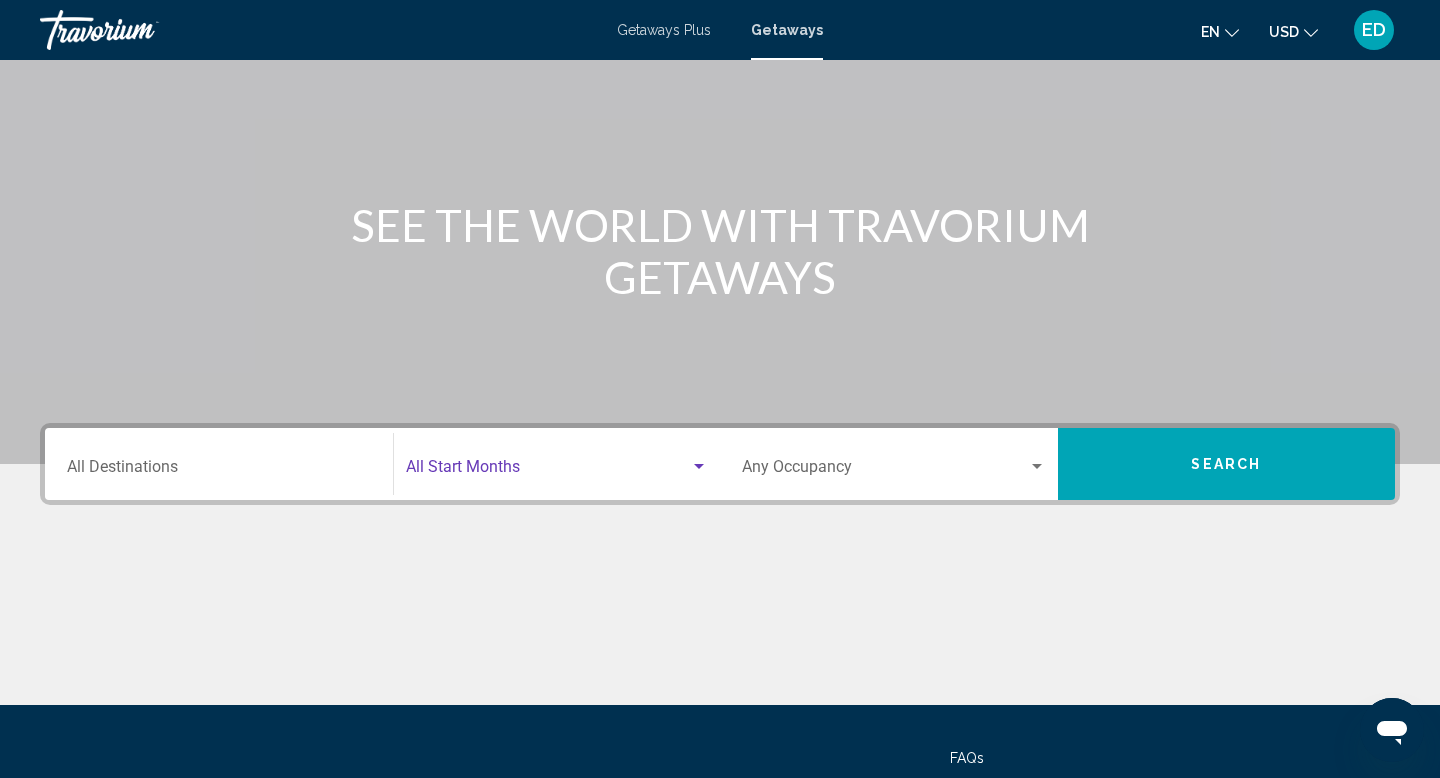 click at bounding box center [548, 471] 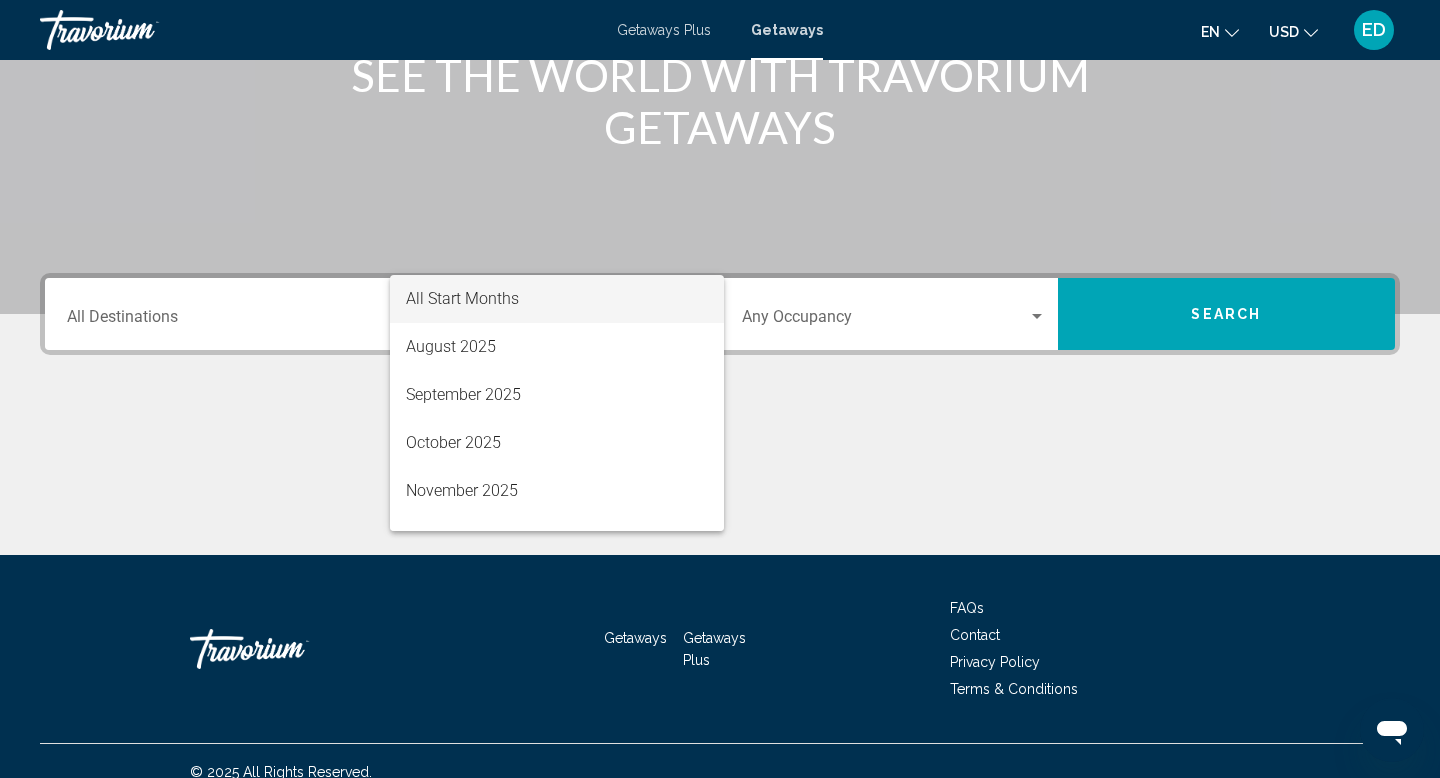 scroll, scrollTop: 308, scrollLeft: 0, axis: vertical 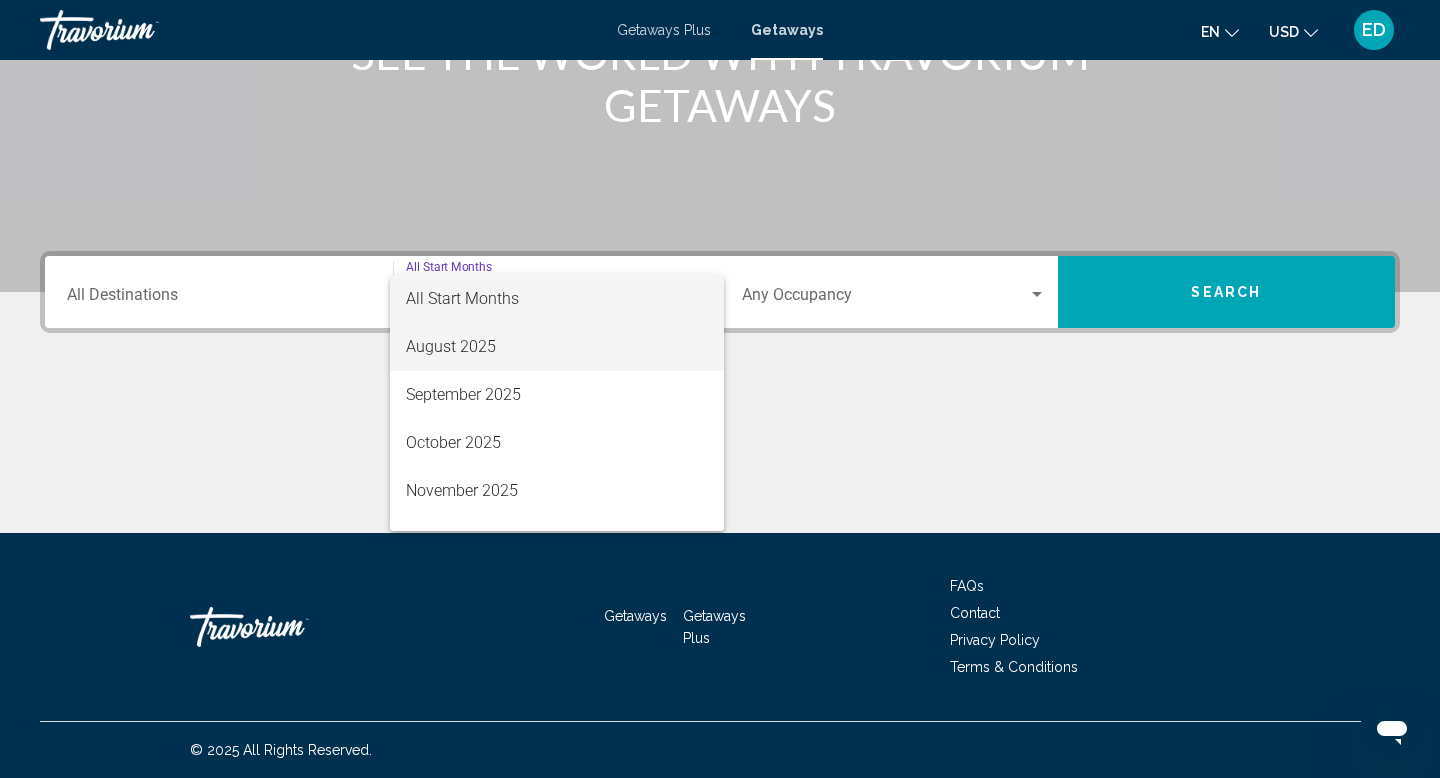 click on "August 2025" at bounding box center (557, 347) 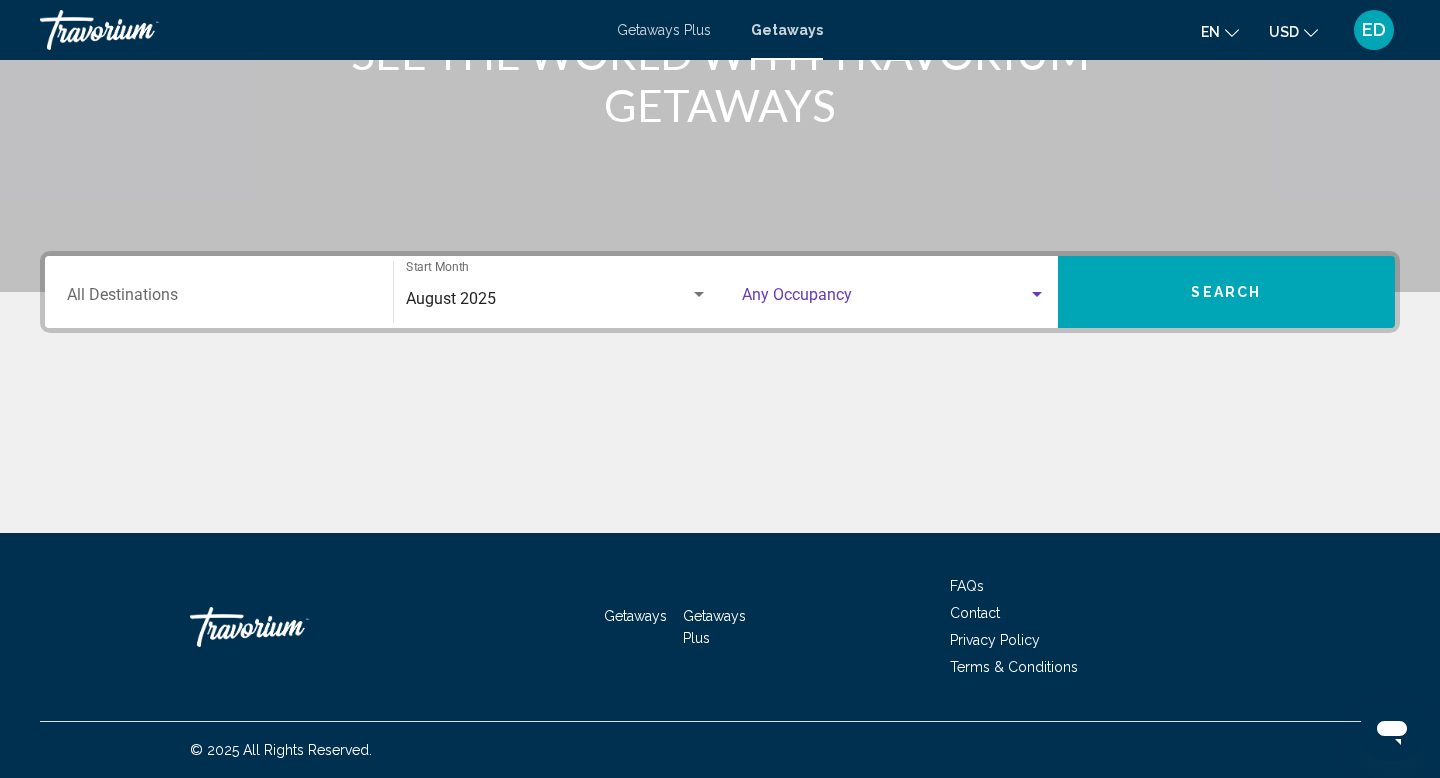 click at bounding box center (885, 299) 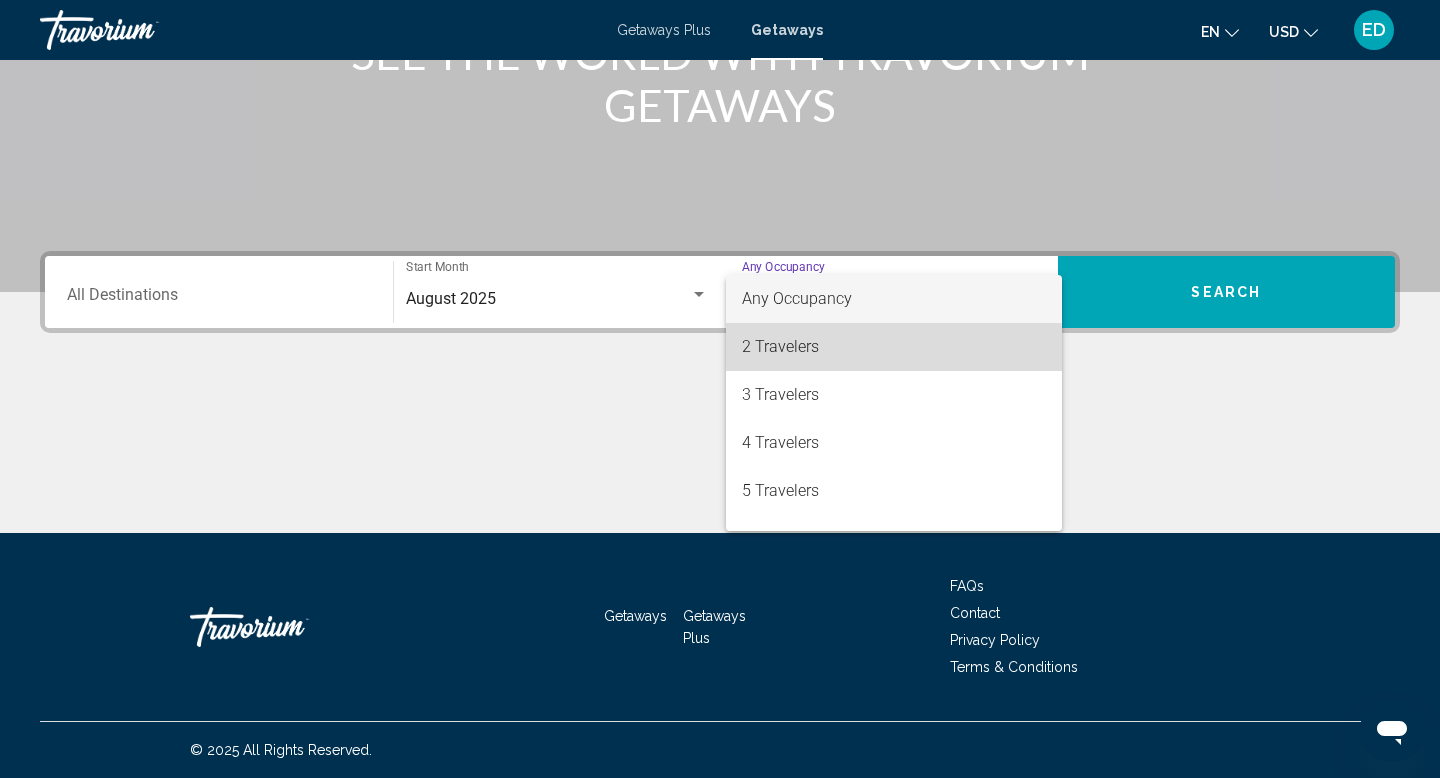 click on "2 Travelers" at bounding box center (894, 347) 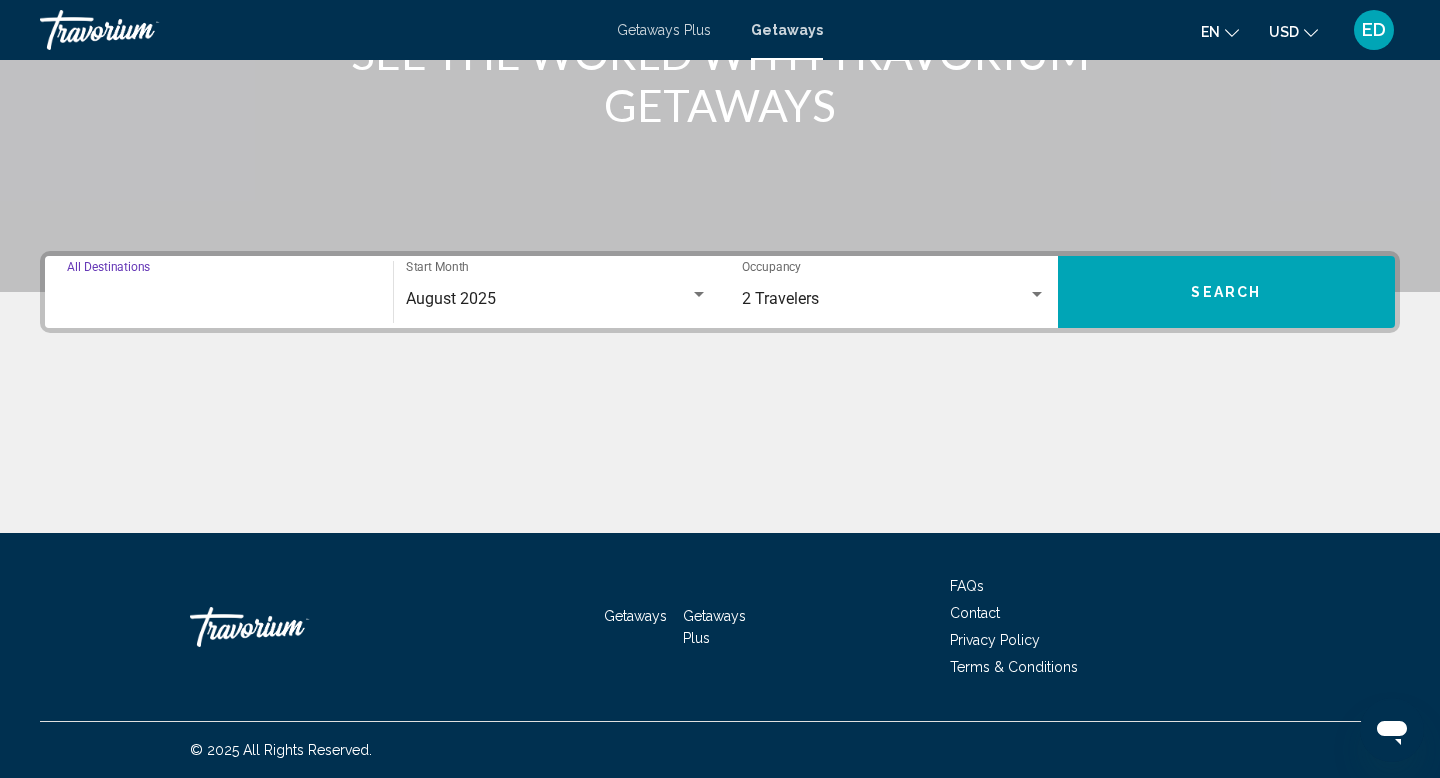 click on "Destination All Destinations" at bounding box center [219, 299] 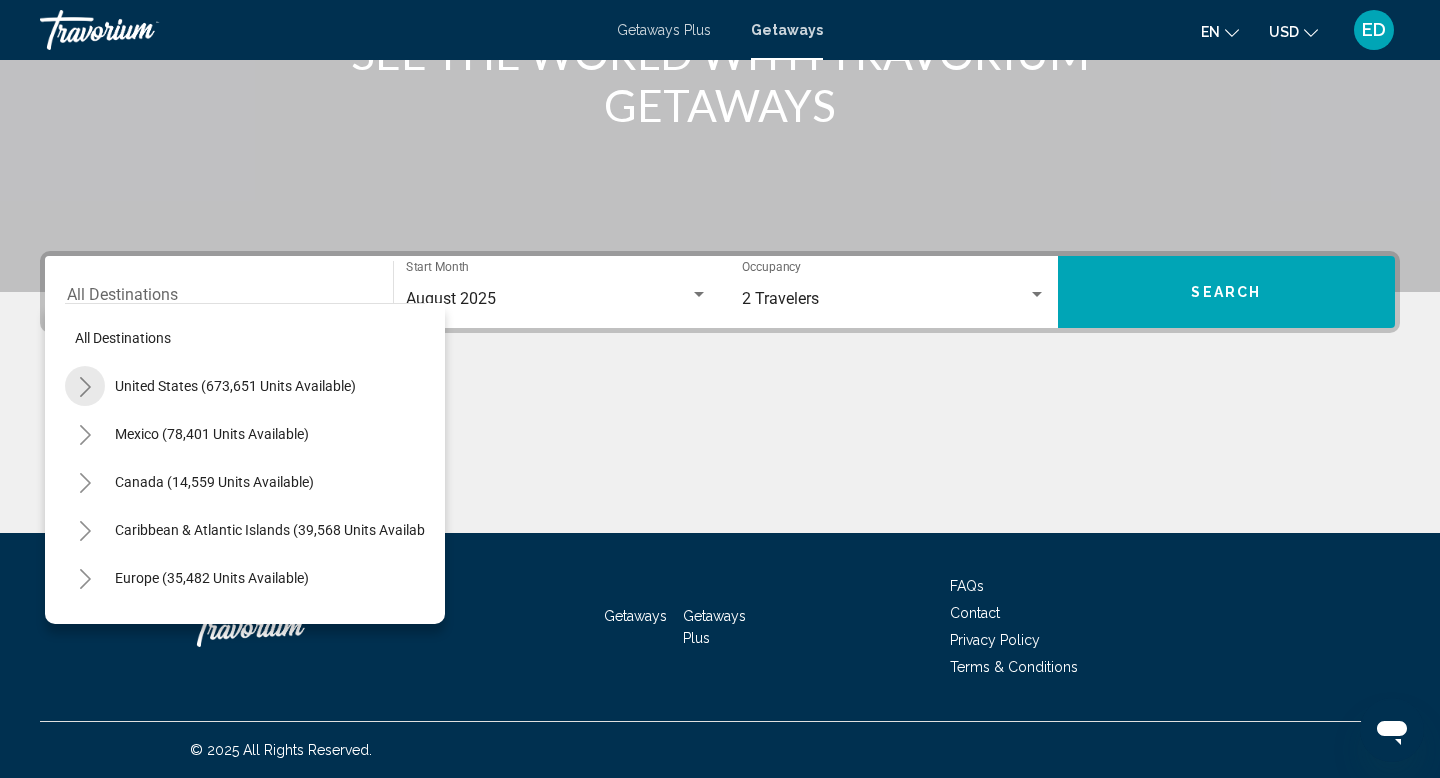 click 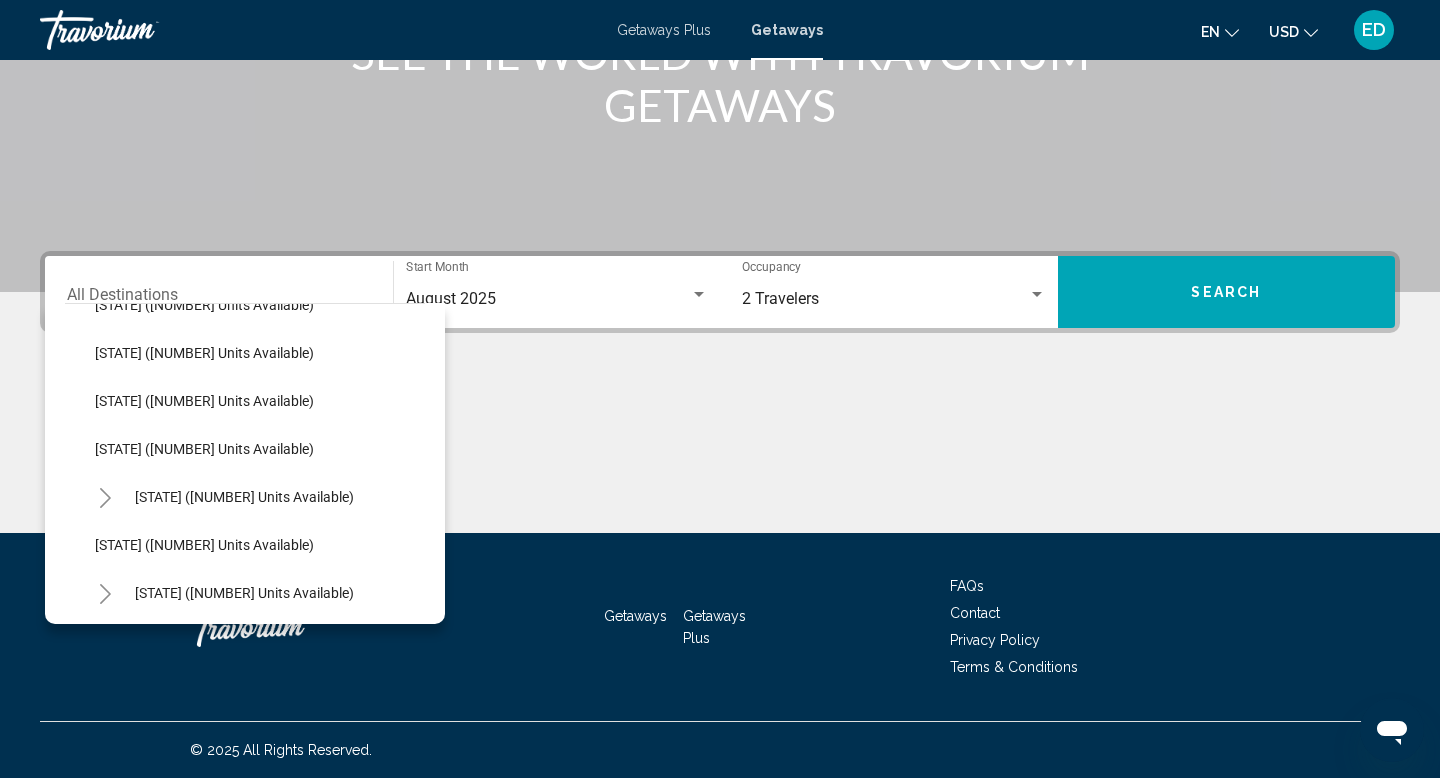 scroll, scrollTop: 708, scrollLeft: 0, axis: vertical 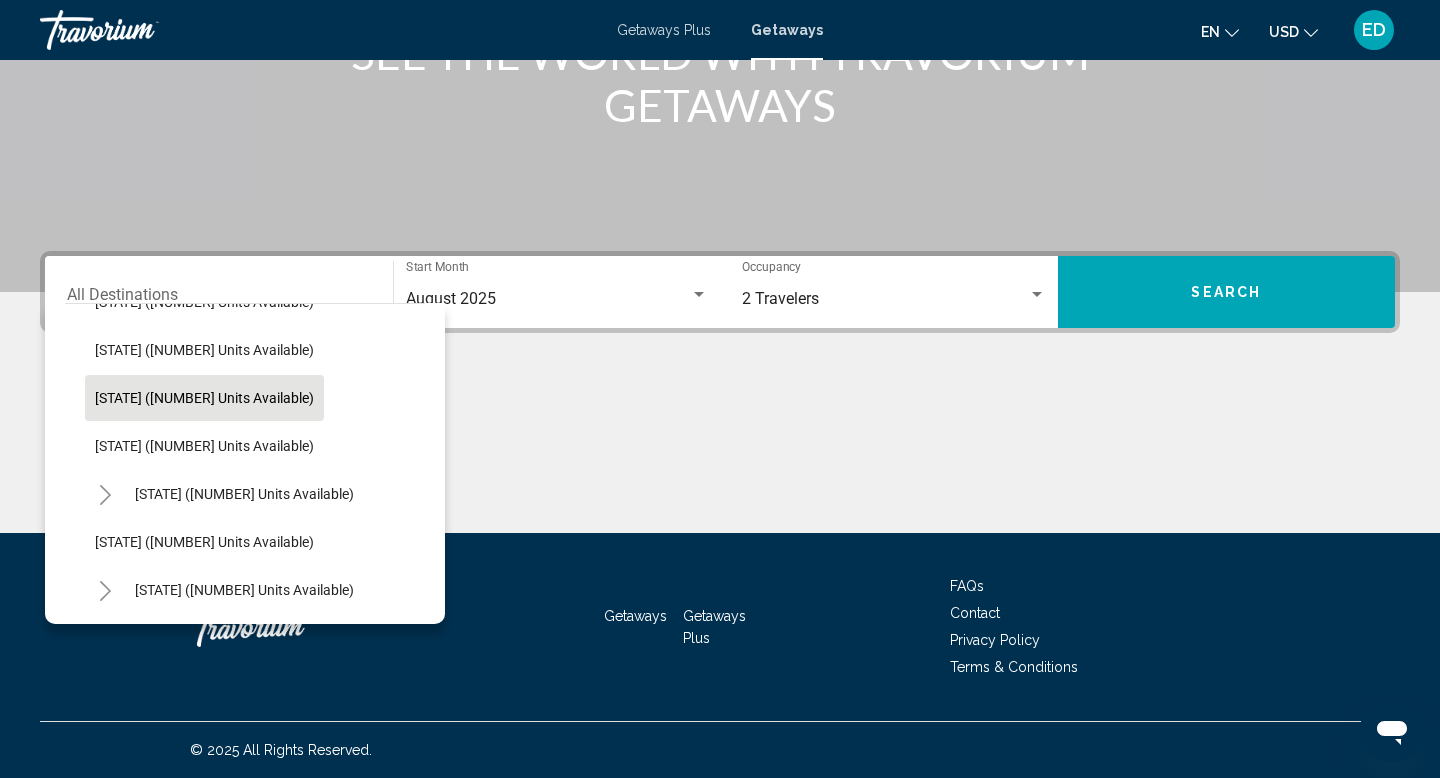 click on "Kentucky (190 units available)" 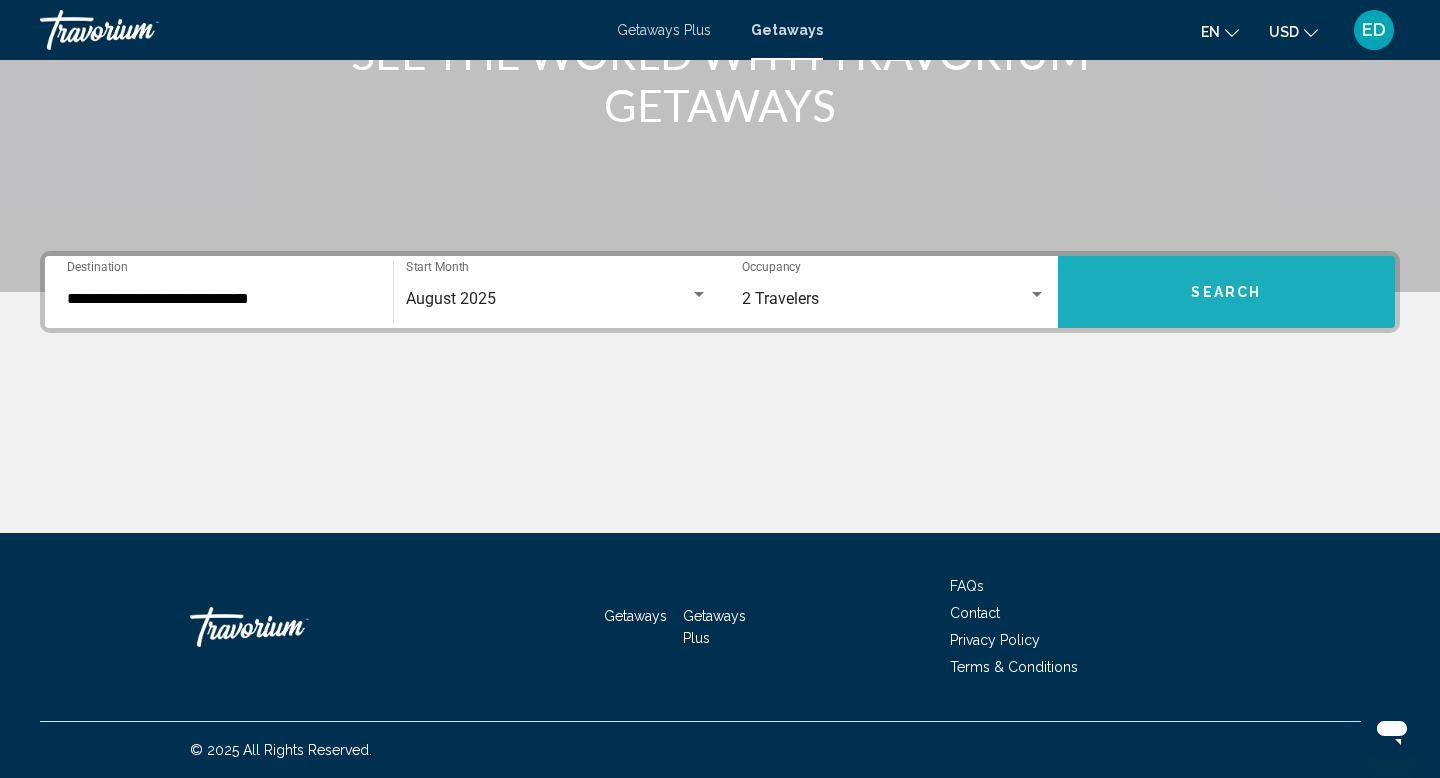click on "Search" at bounding box center [1227, 292] 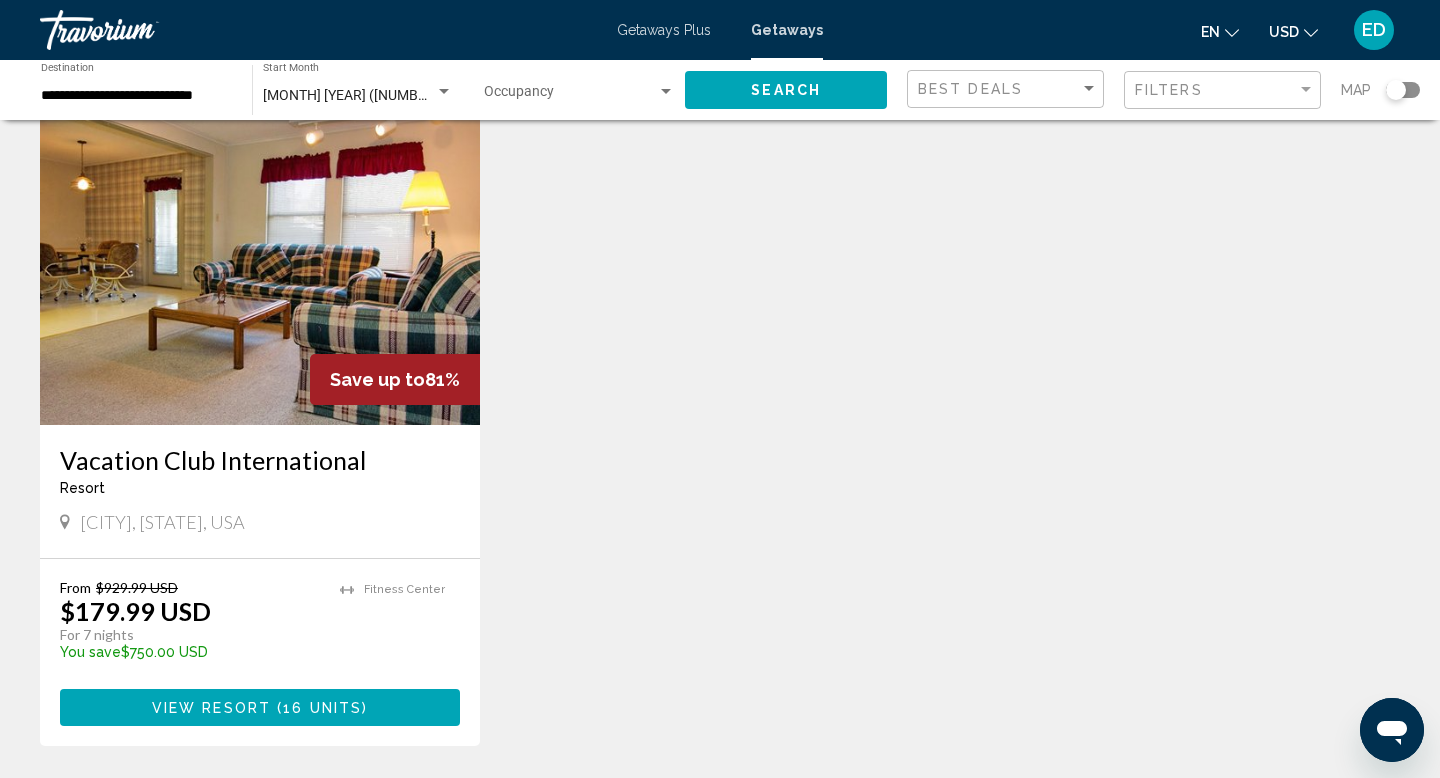 scroll, scrollTop: 104, scrollLeft: 0, axis: vertical 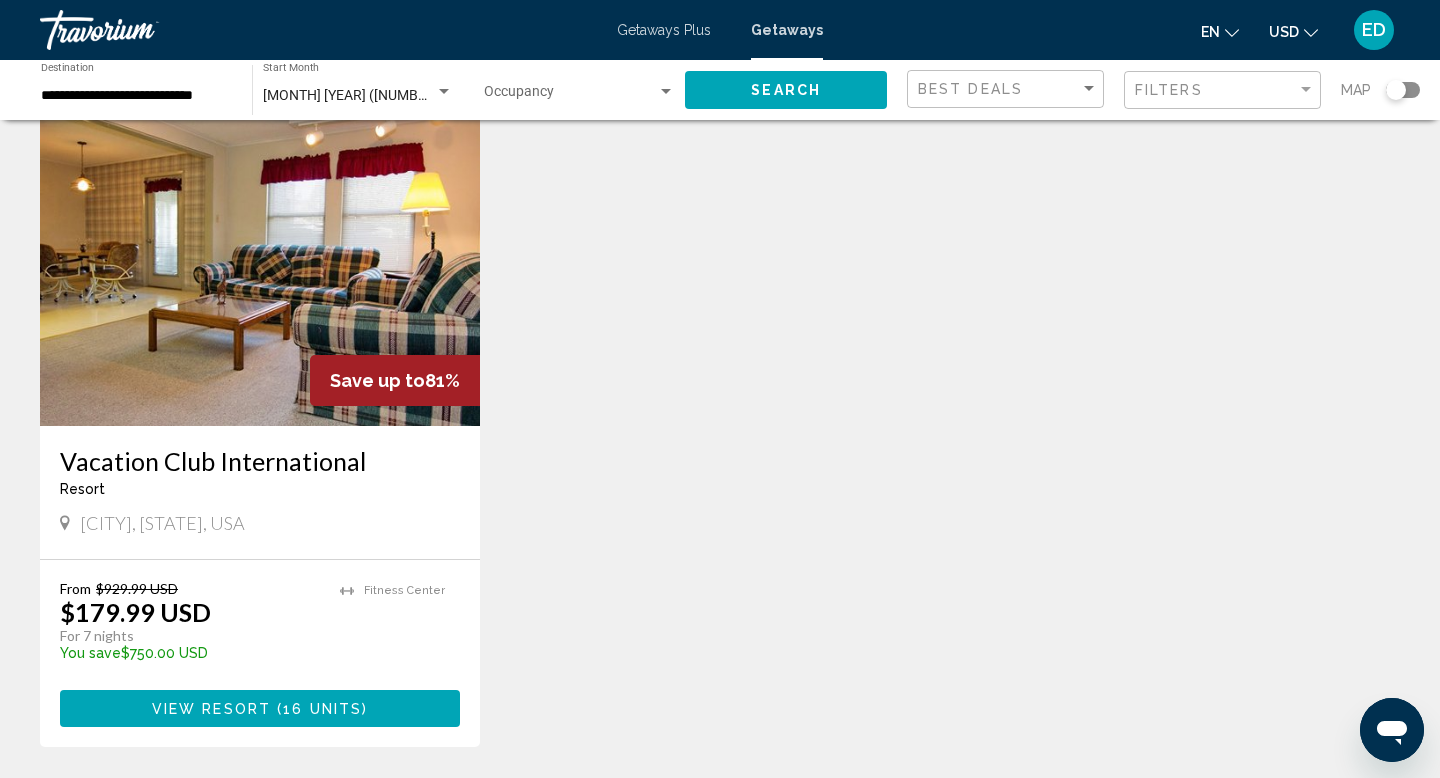 click on "Save up to  81%" at bounding box center [395, 380] 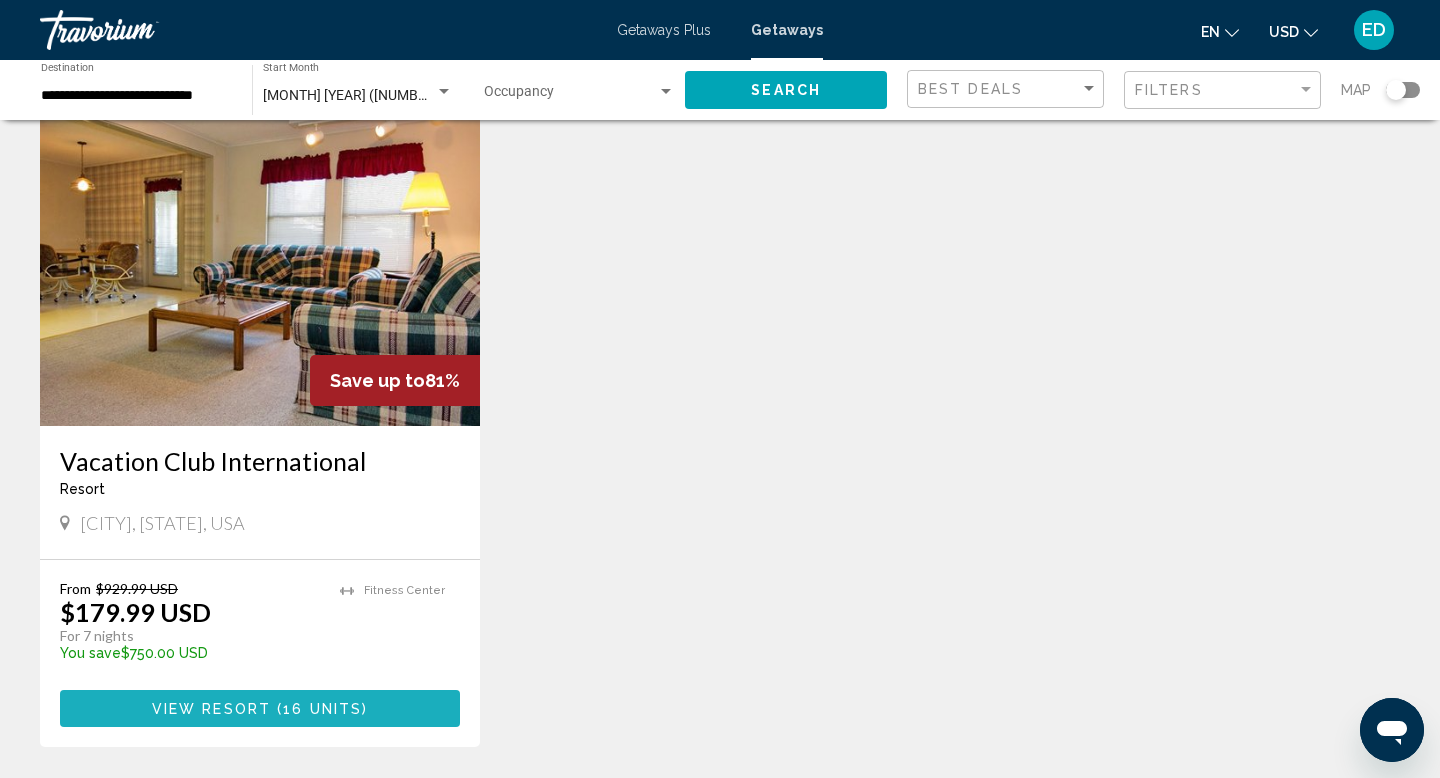 click on "( 16 units )" at bounding box center (319, 709) 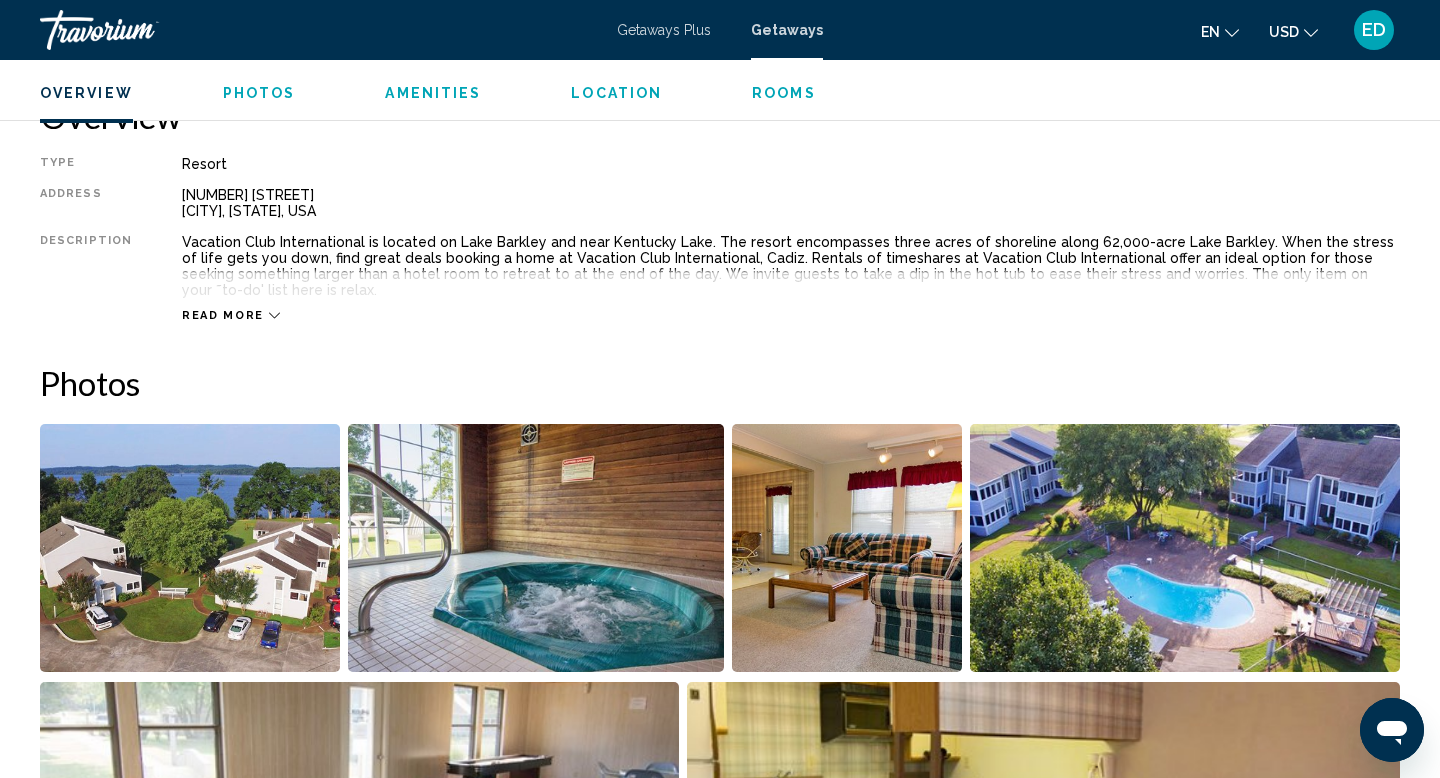 scroll, scrollTop: 670, scrollLeft: 0, axis: vertical 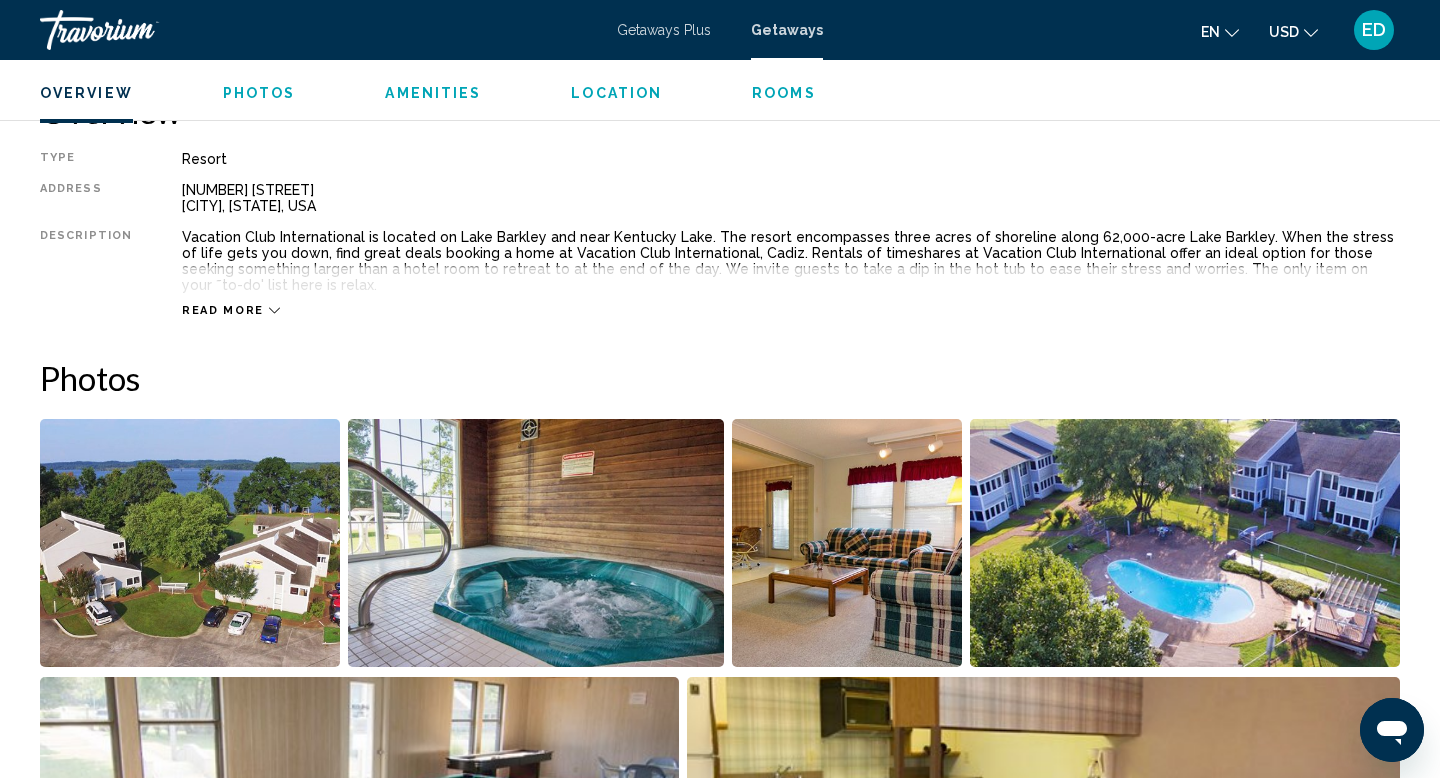 click at bounding box center [190, 543] 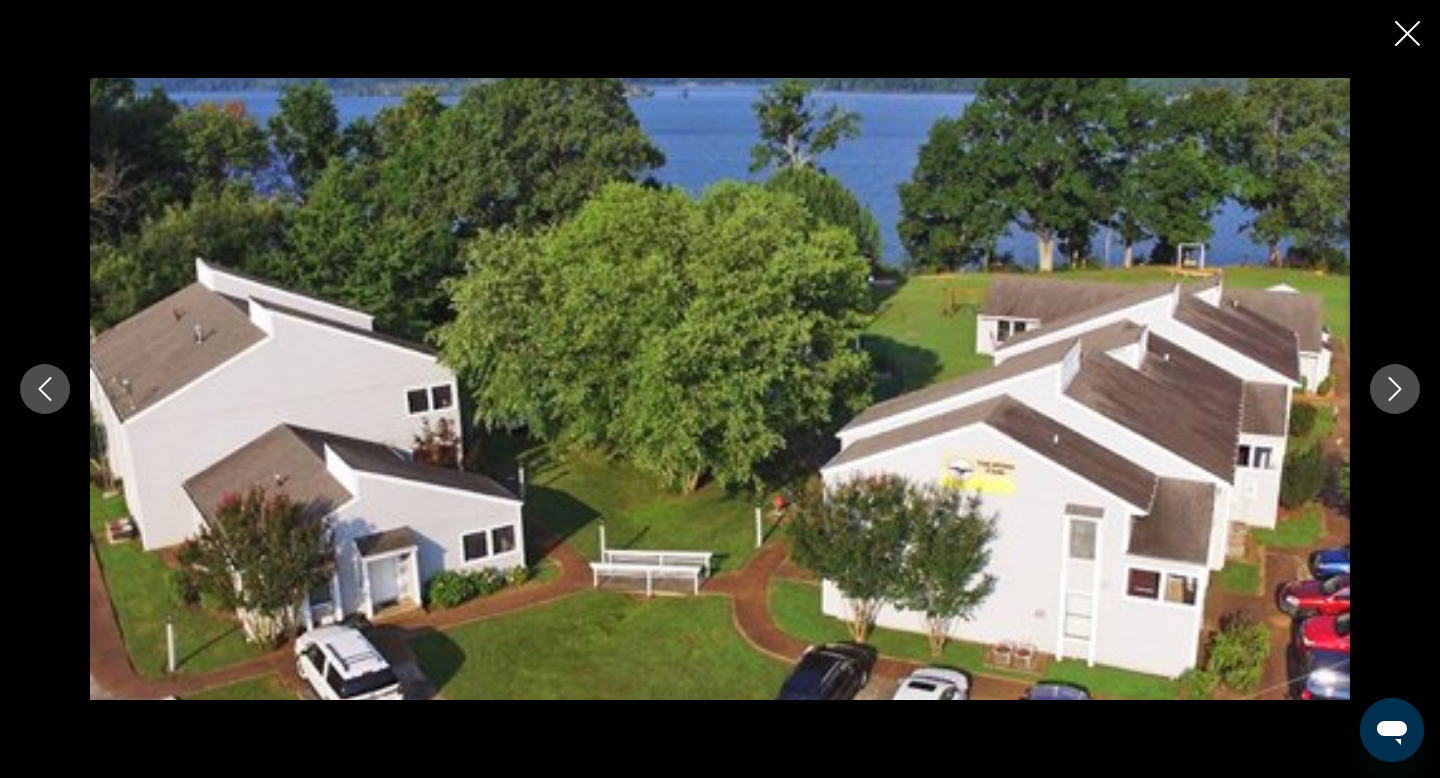 click 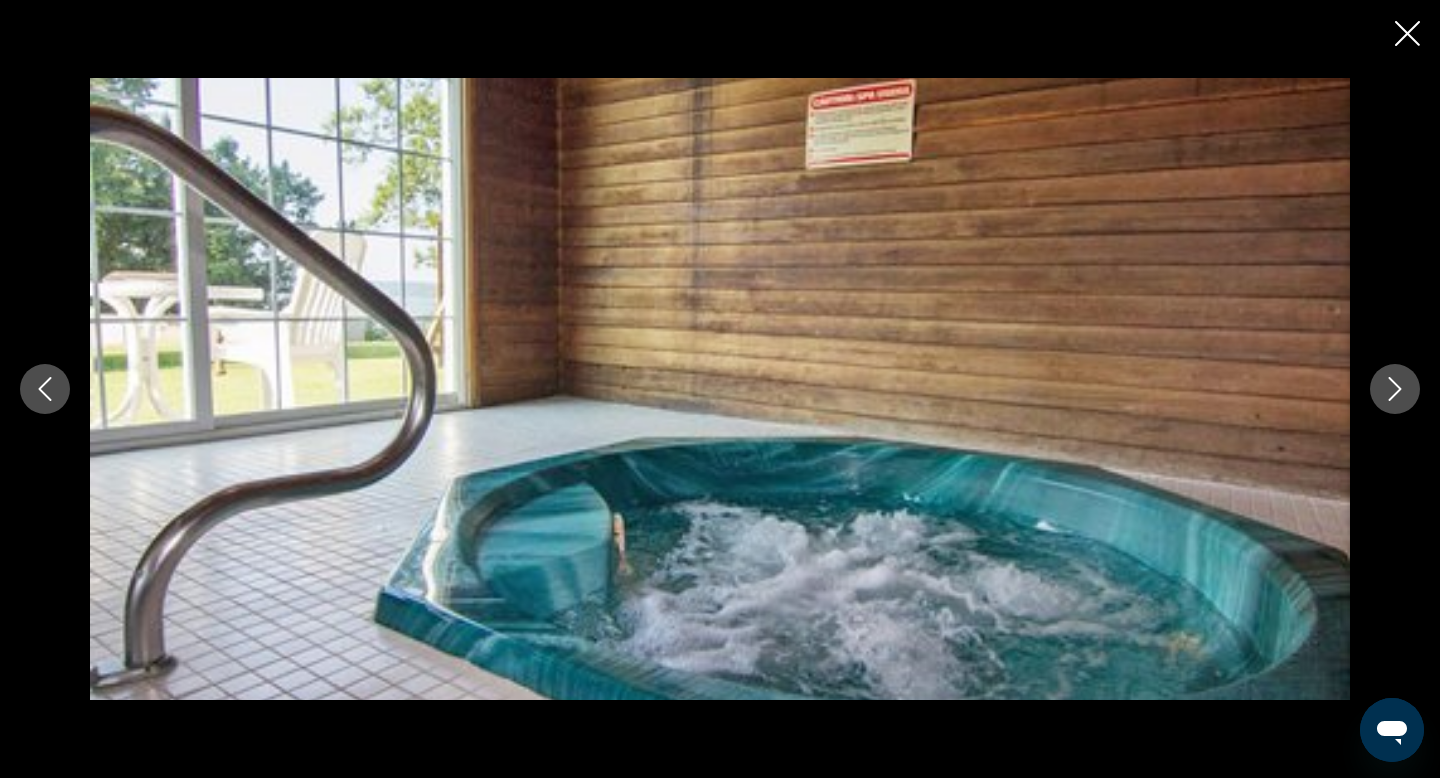 click 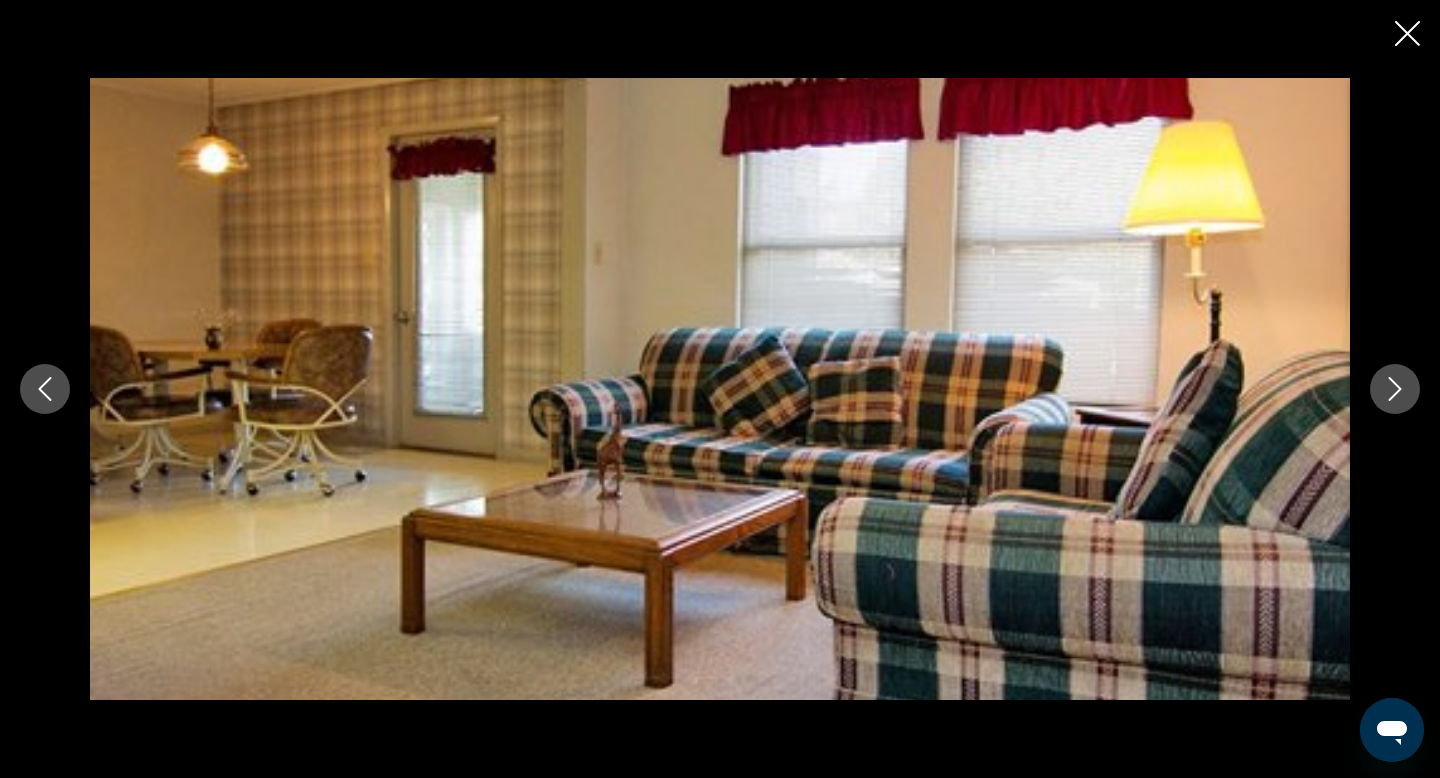 click 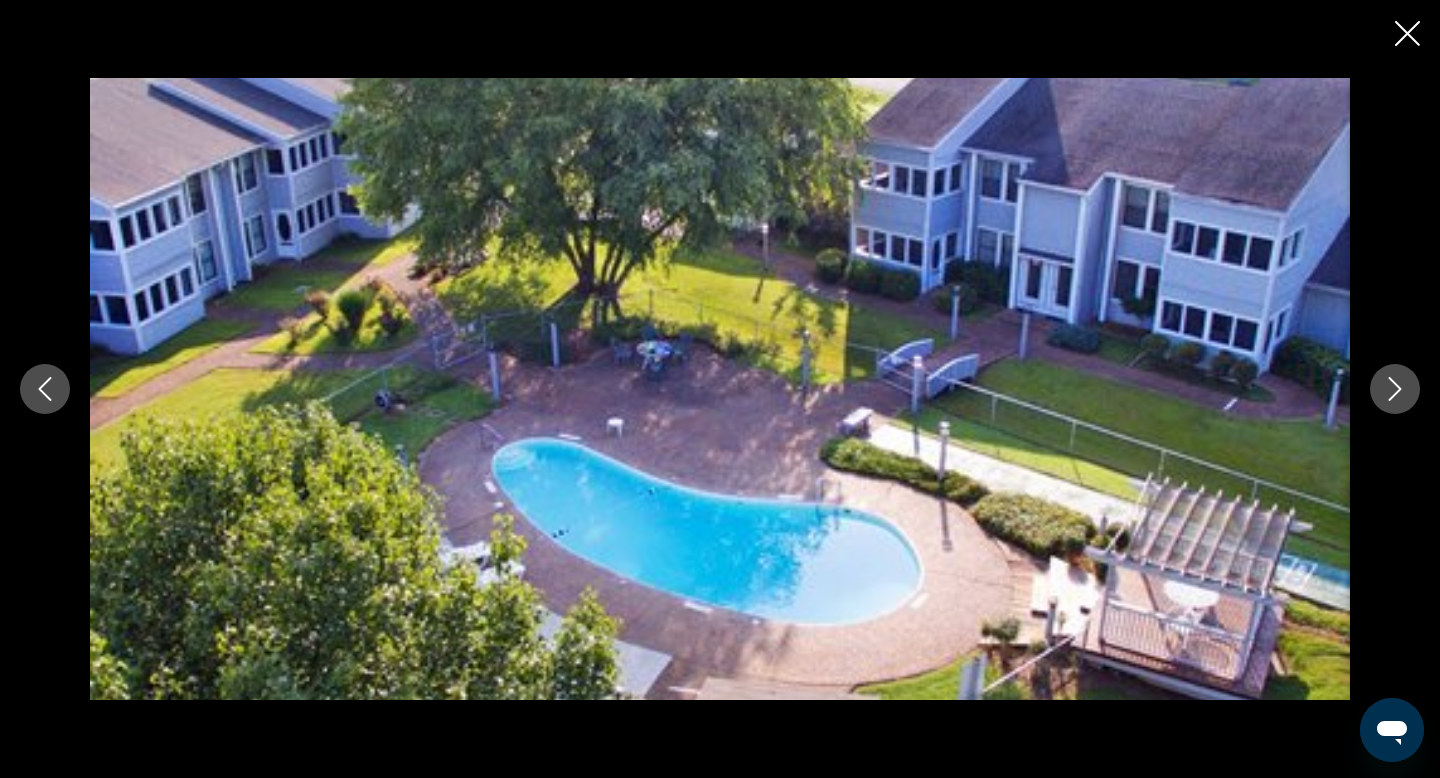 click 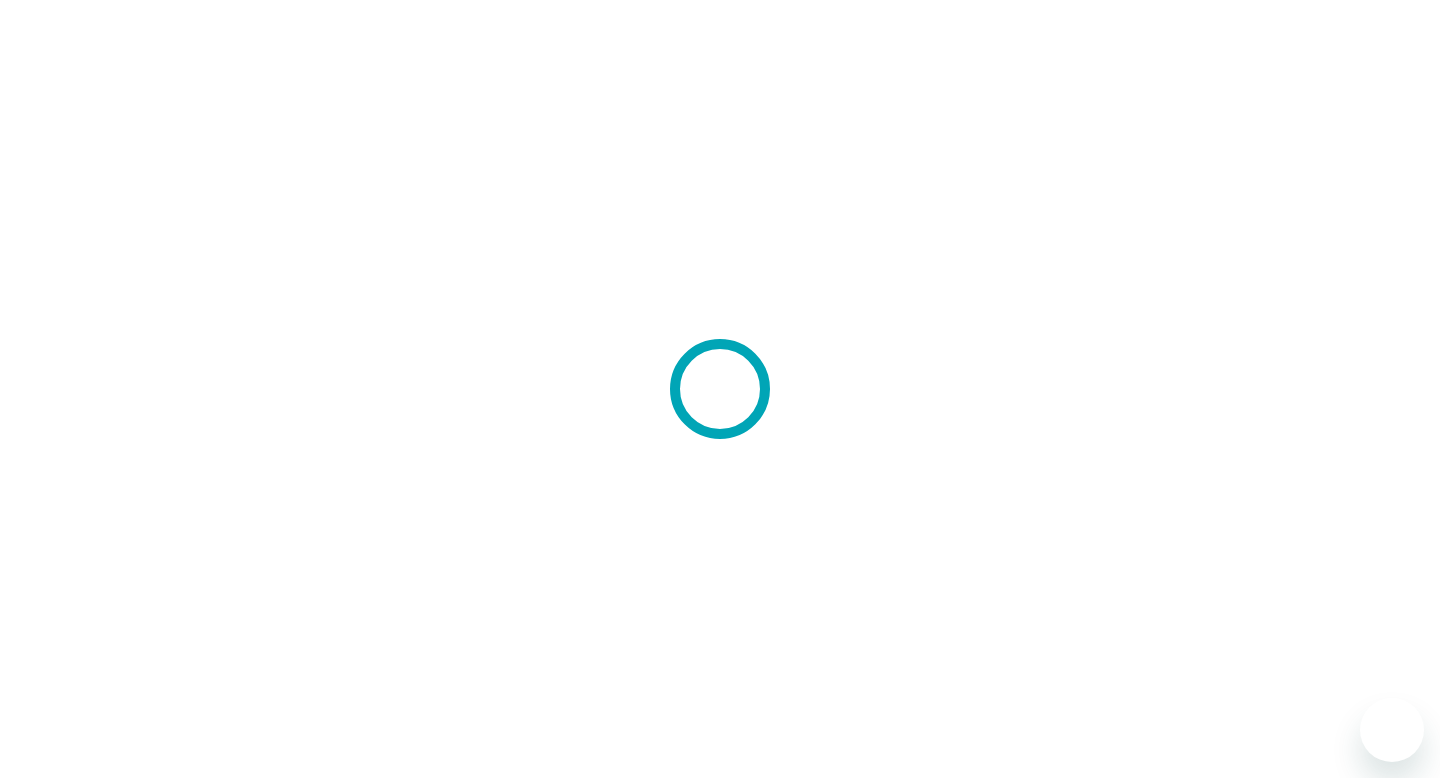 scroll, scrollTop: 0, scrollLeft: 0, axis: both 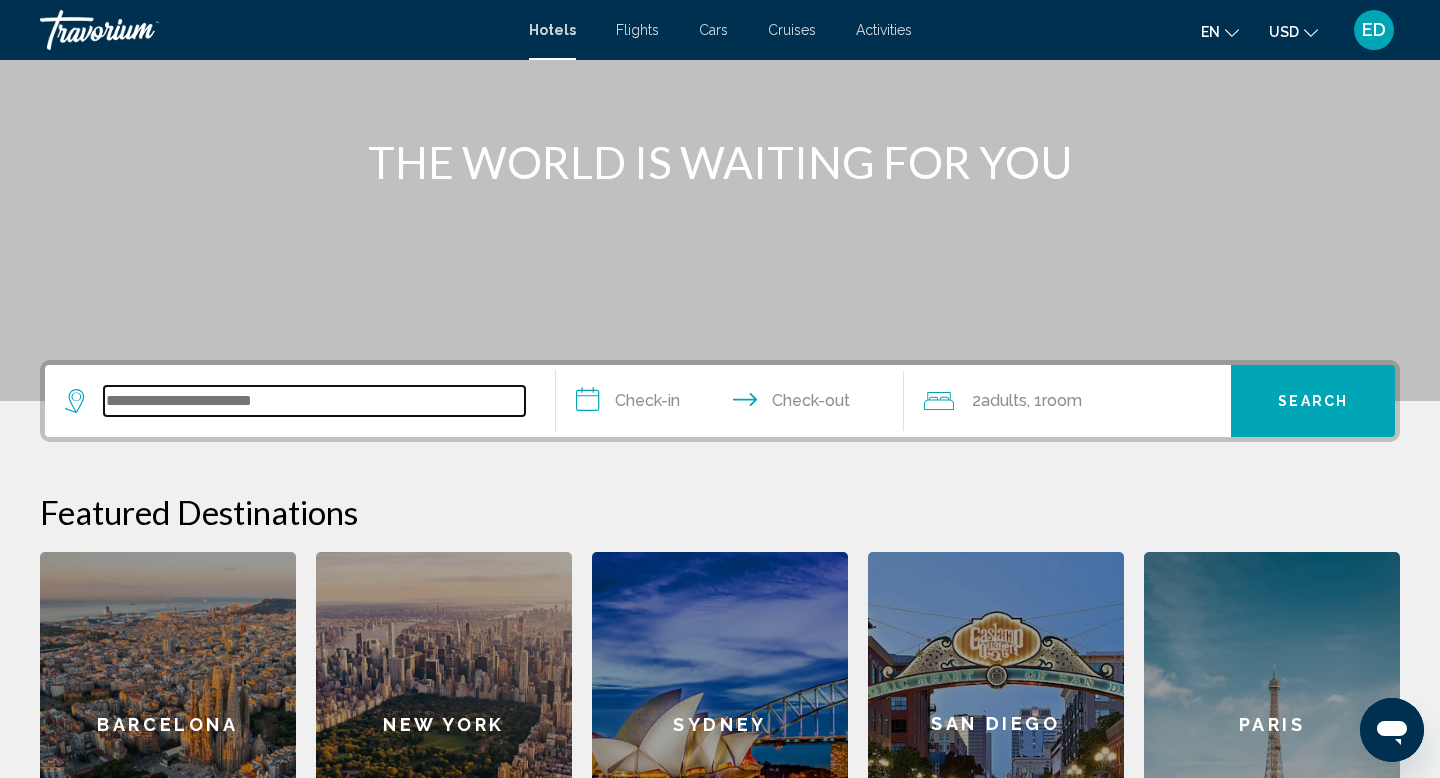 click at bounding box center [314, 401] 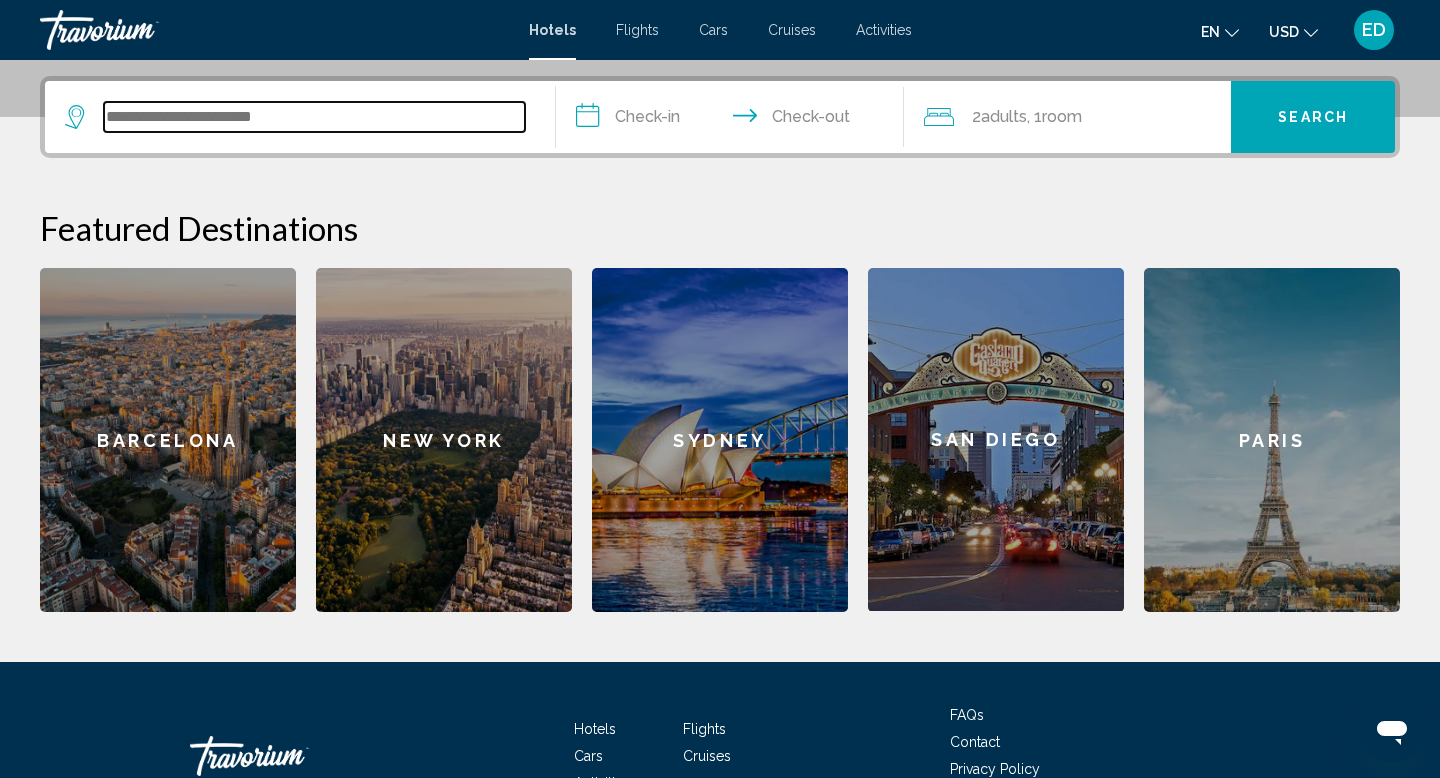 scroll, scrollTop: 494, scrollLeft: 0, axis: vertical 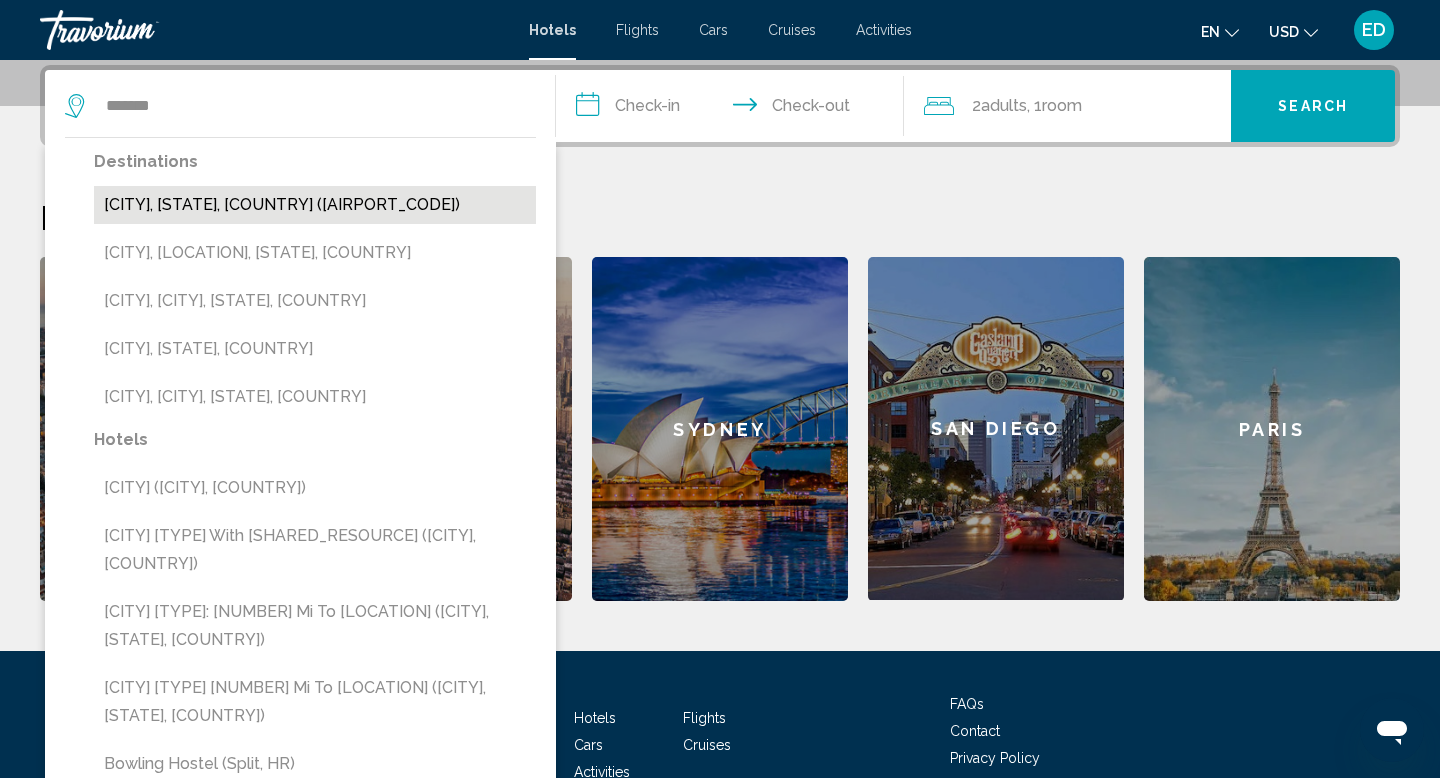 click on "[CITY], [STATE], [COUNTRY] ([AIRPORT_CODE])" at bounding box center [315, 205] 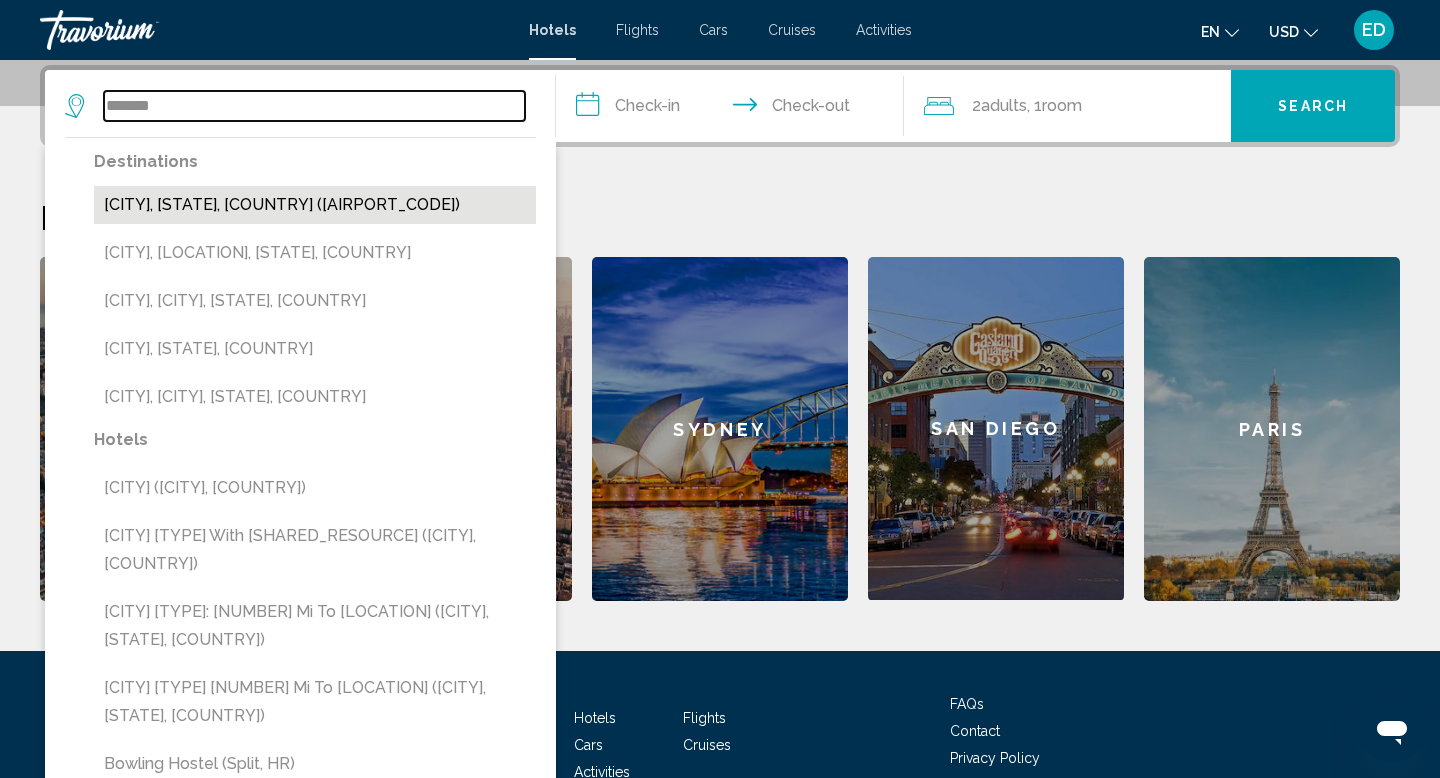 type on "**********" 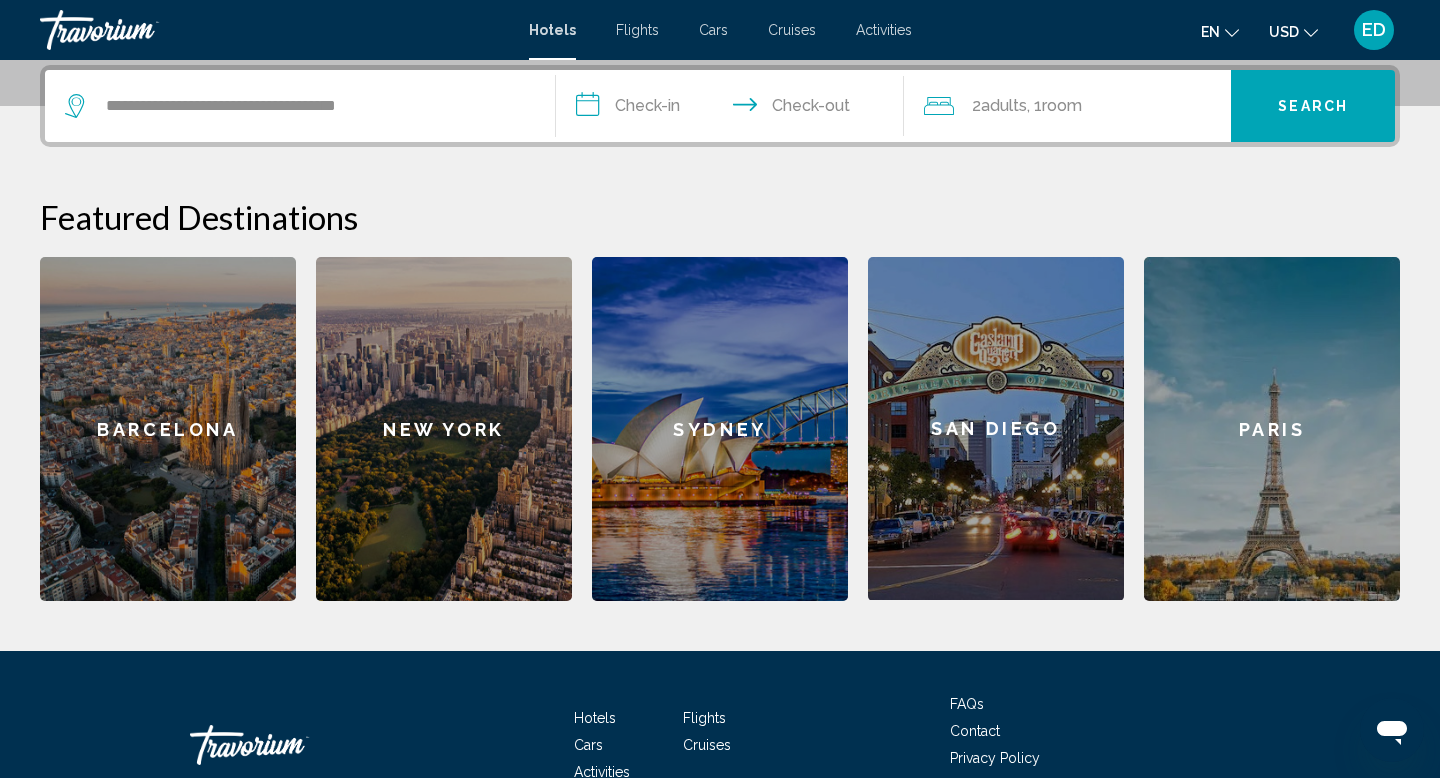 click on "**********" at bounding box center (734, 109) 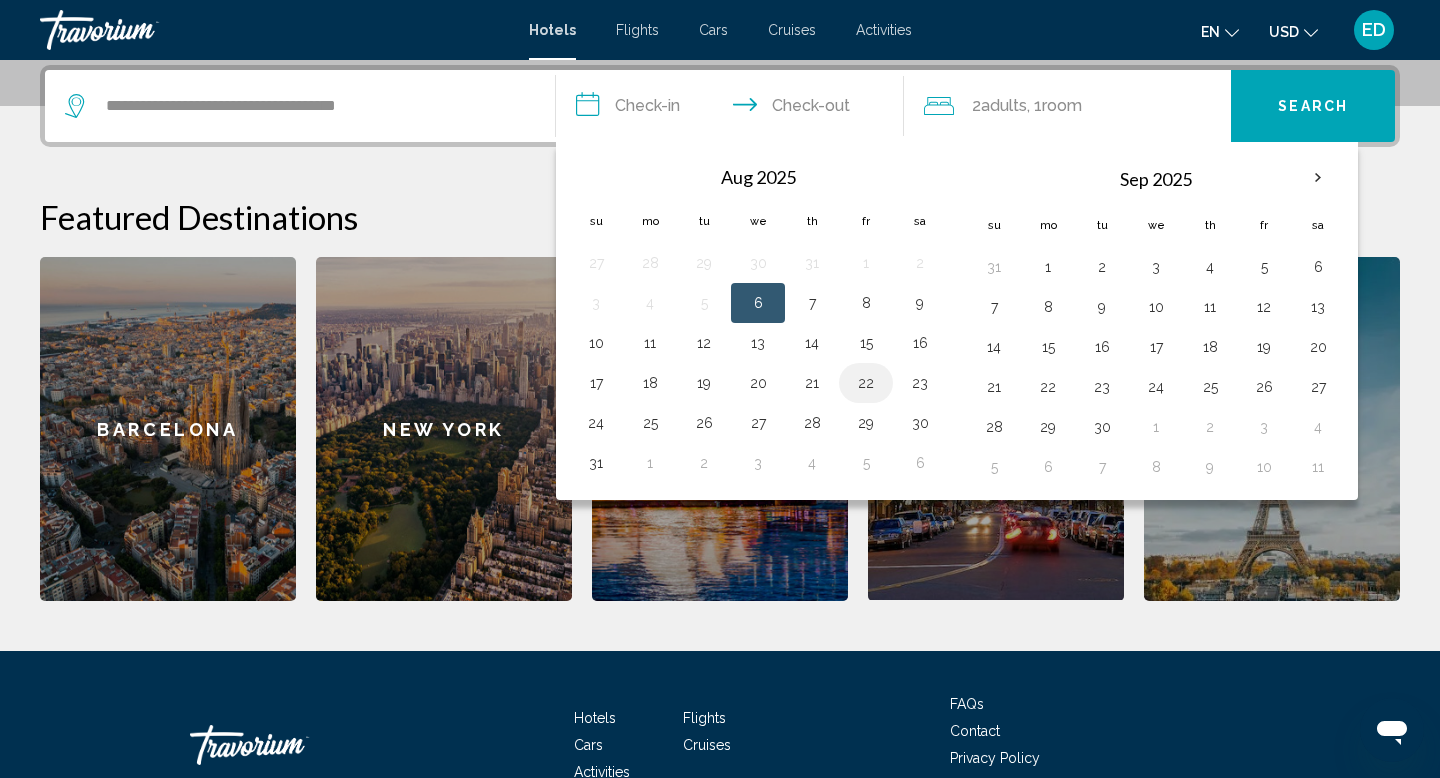 click on "22" at bounding box center (866, 383) 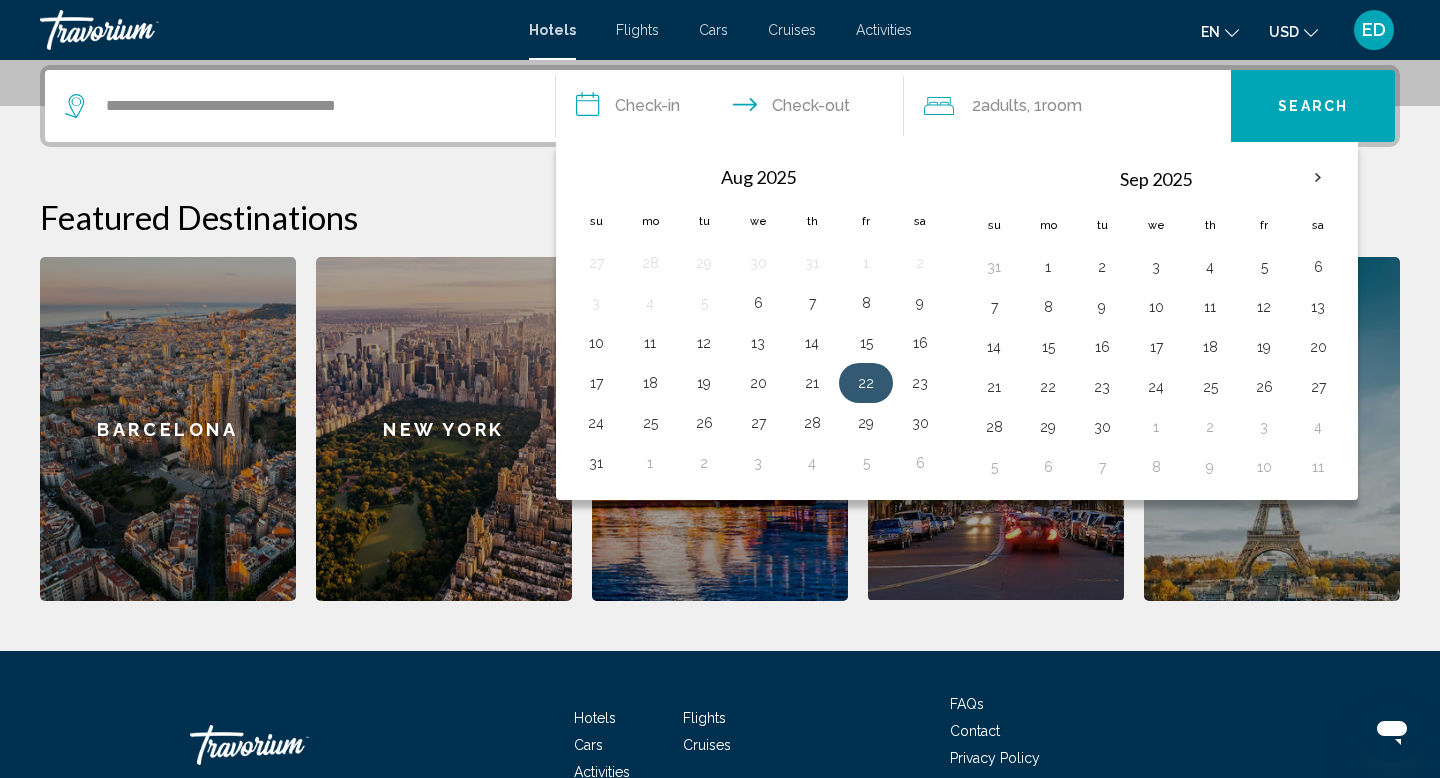 click on "22" at bounding box center (866, 383) 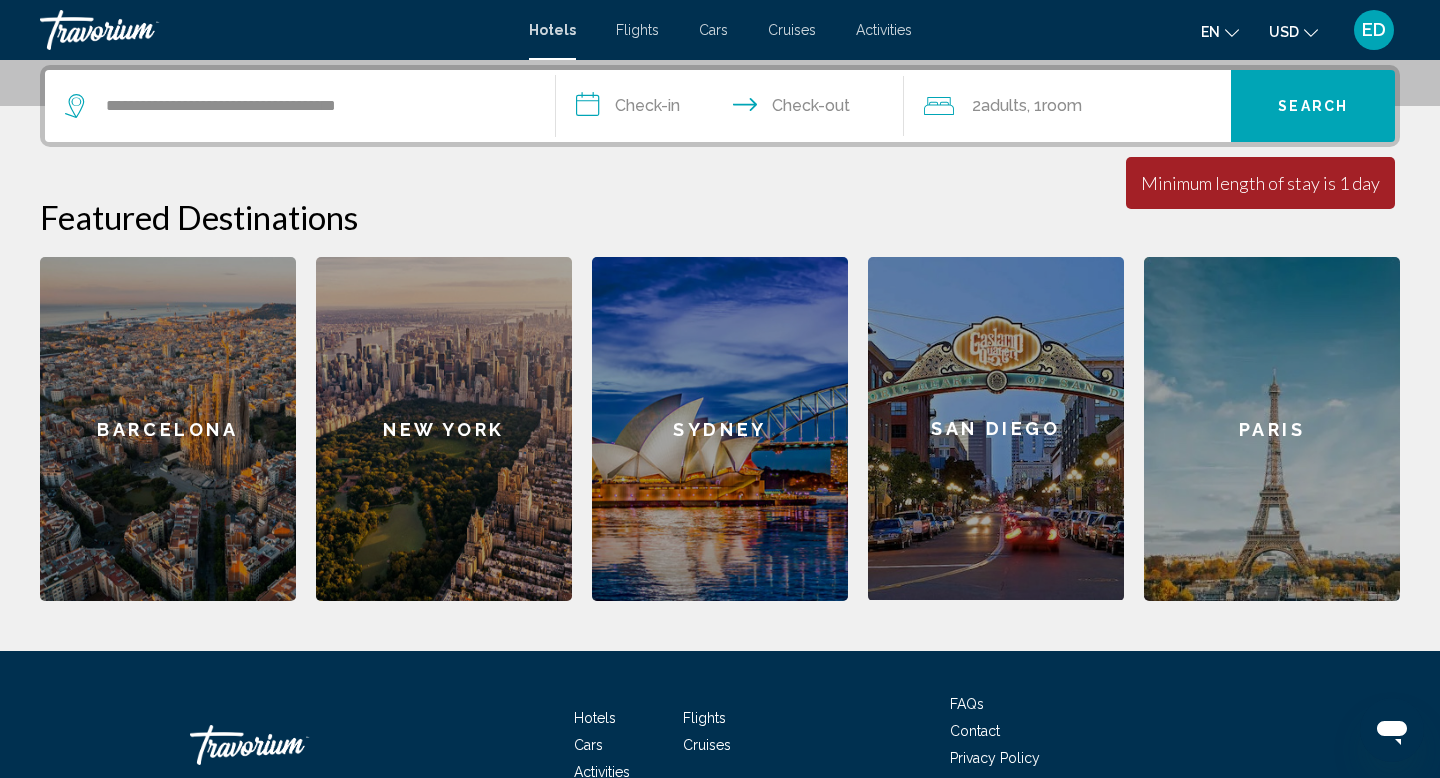 click on "**********" at bounding box center [734, 109] 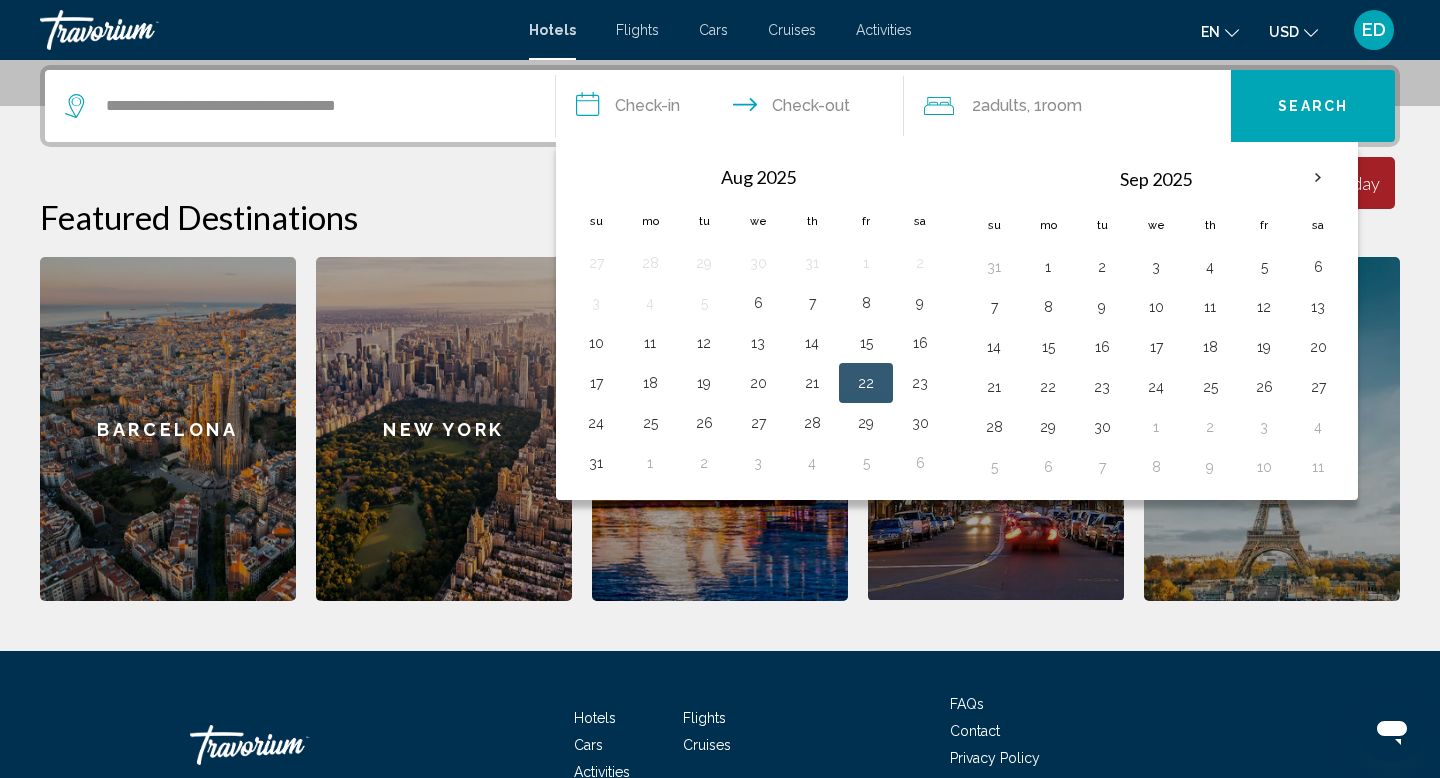 click on "22" at bounding box center (866, 383) 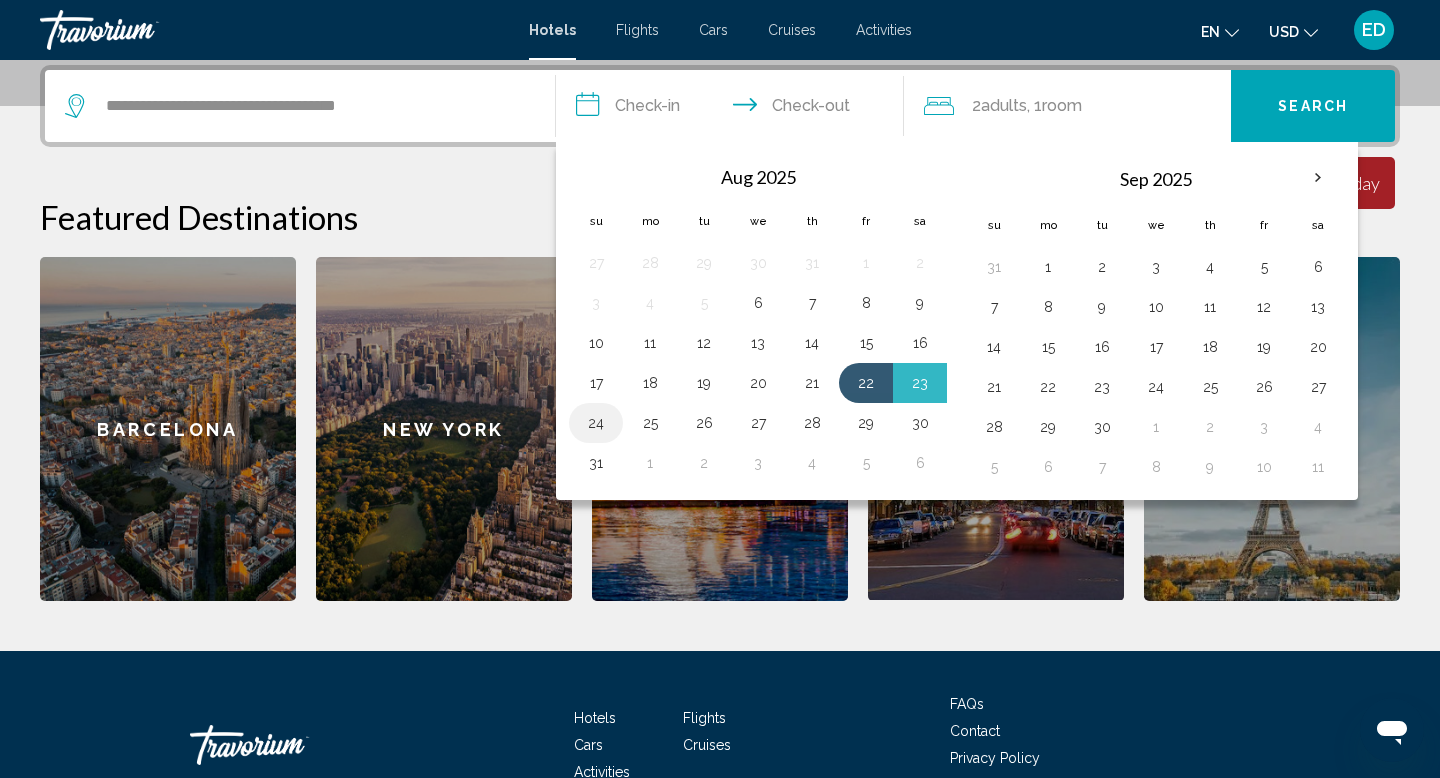 click on "24" at bounding box center [596, 423] 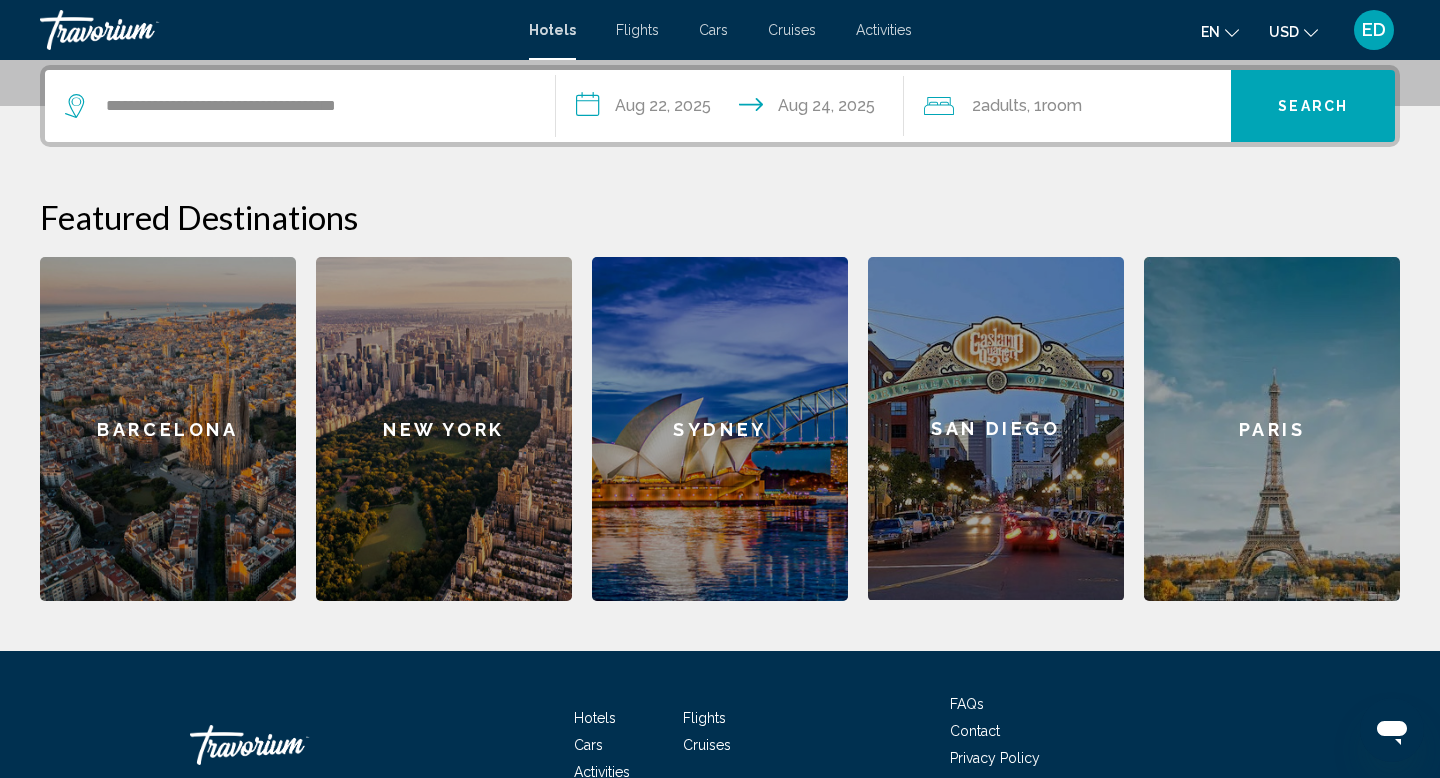 click on "Search" at bounding box center [1313, 107] 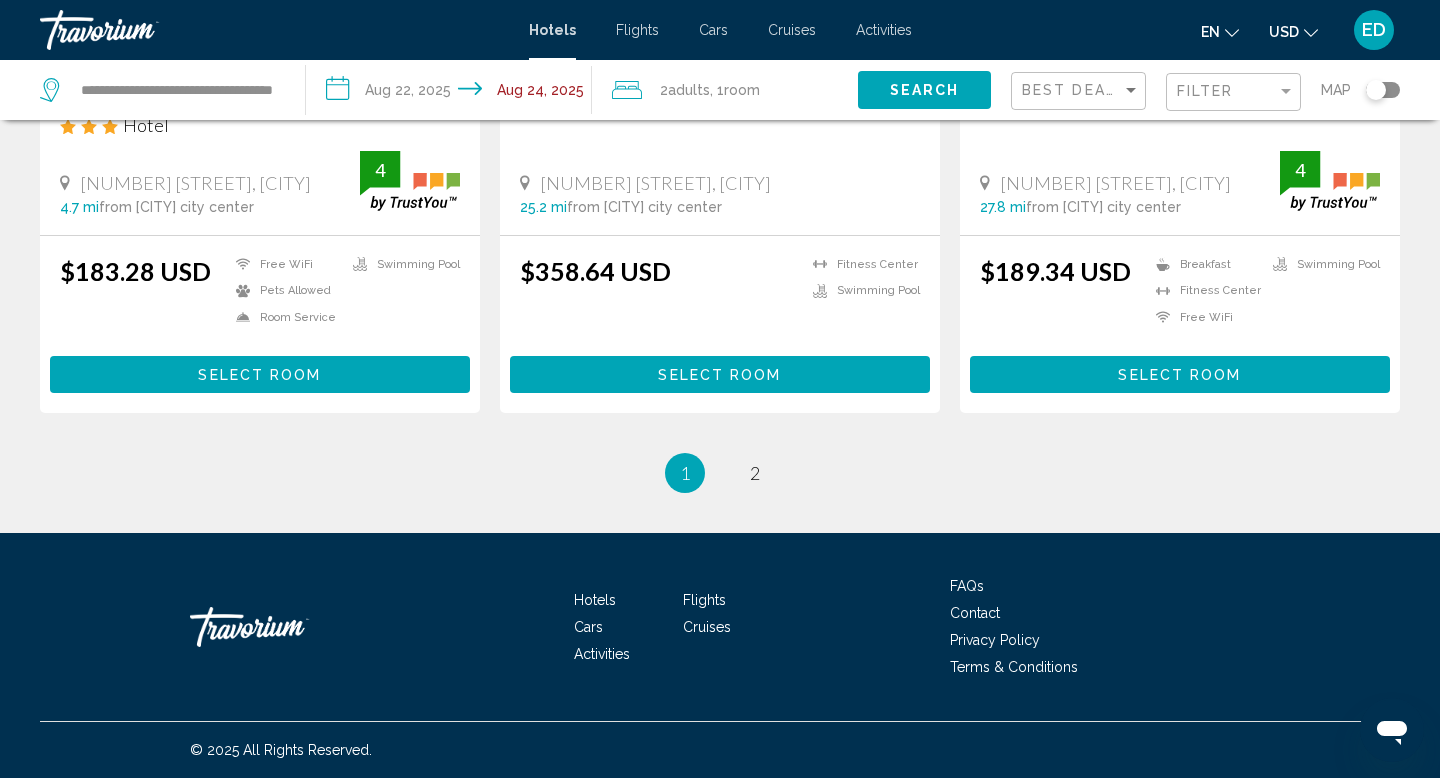 scroll, scrollTop: 2715, scrollLeft: 0, axis: vertical 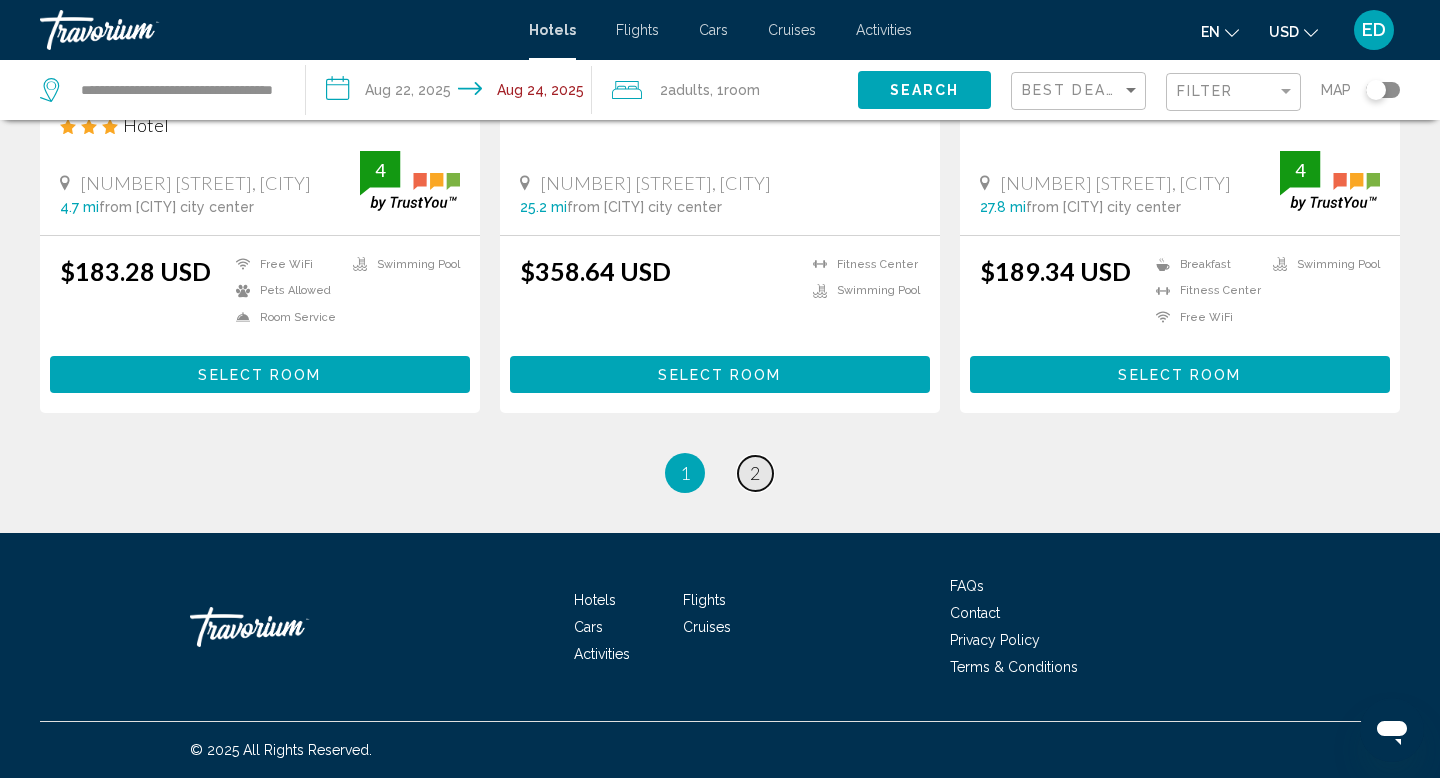 click on "page  2" at bounding box center (755, 473) 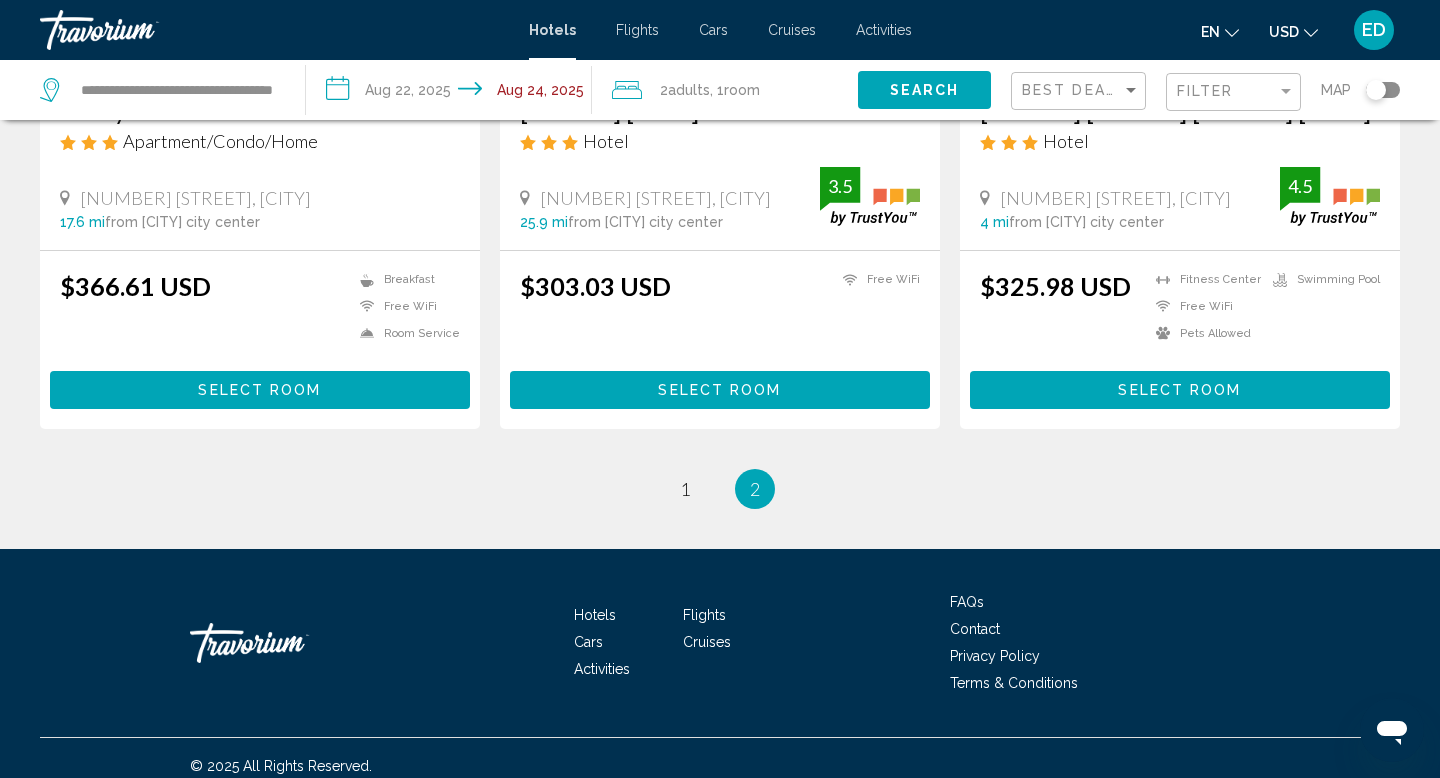 scroll, scrollTop: 452, scrollLeft: 0, axis: vertical 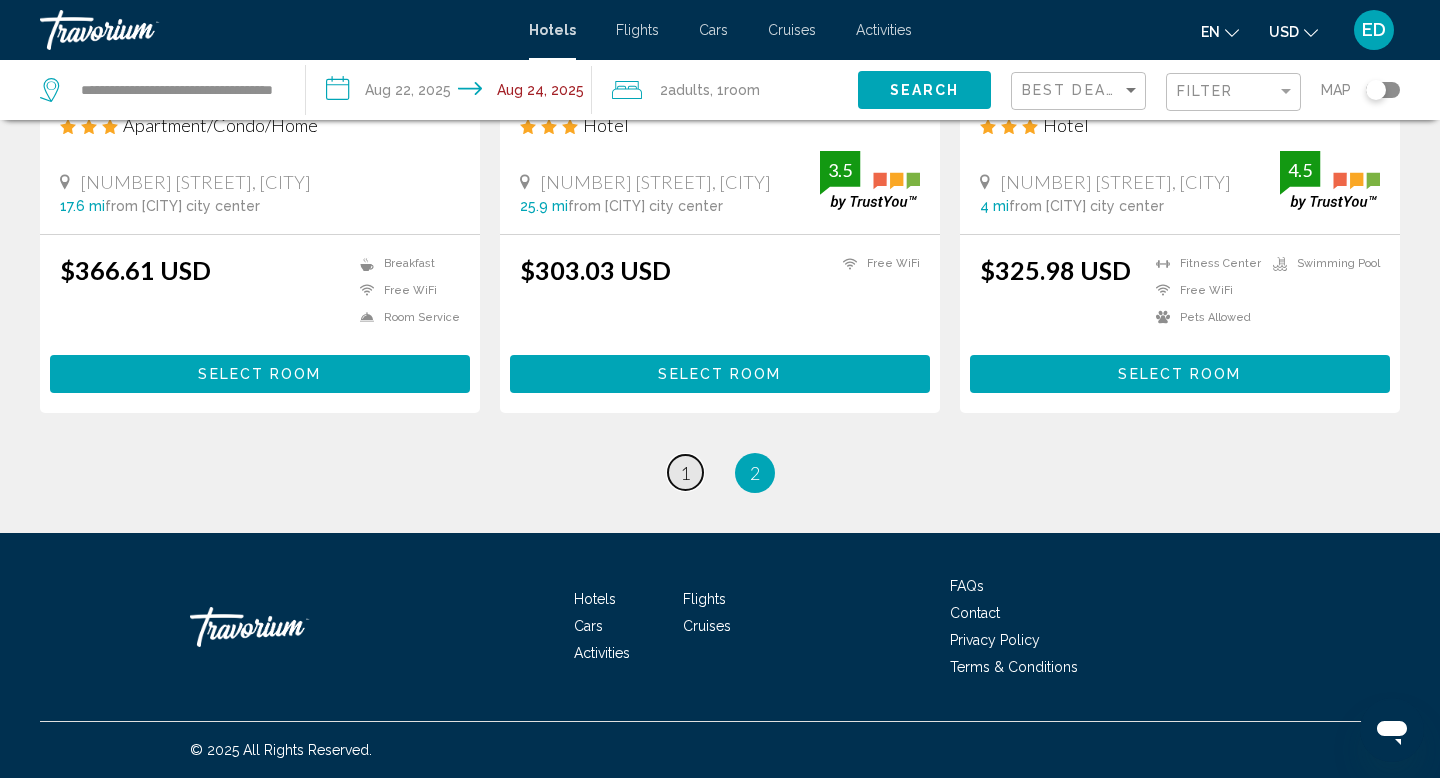 click on "1" at bounding box center [685, 473] 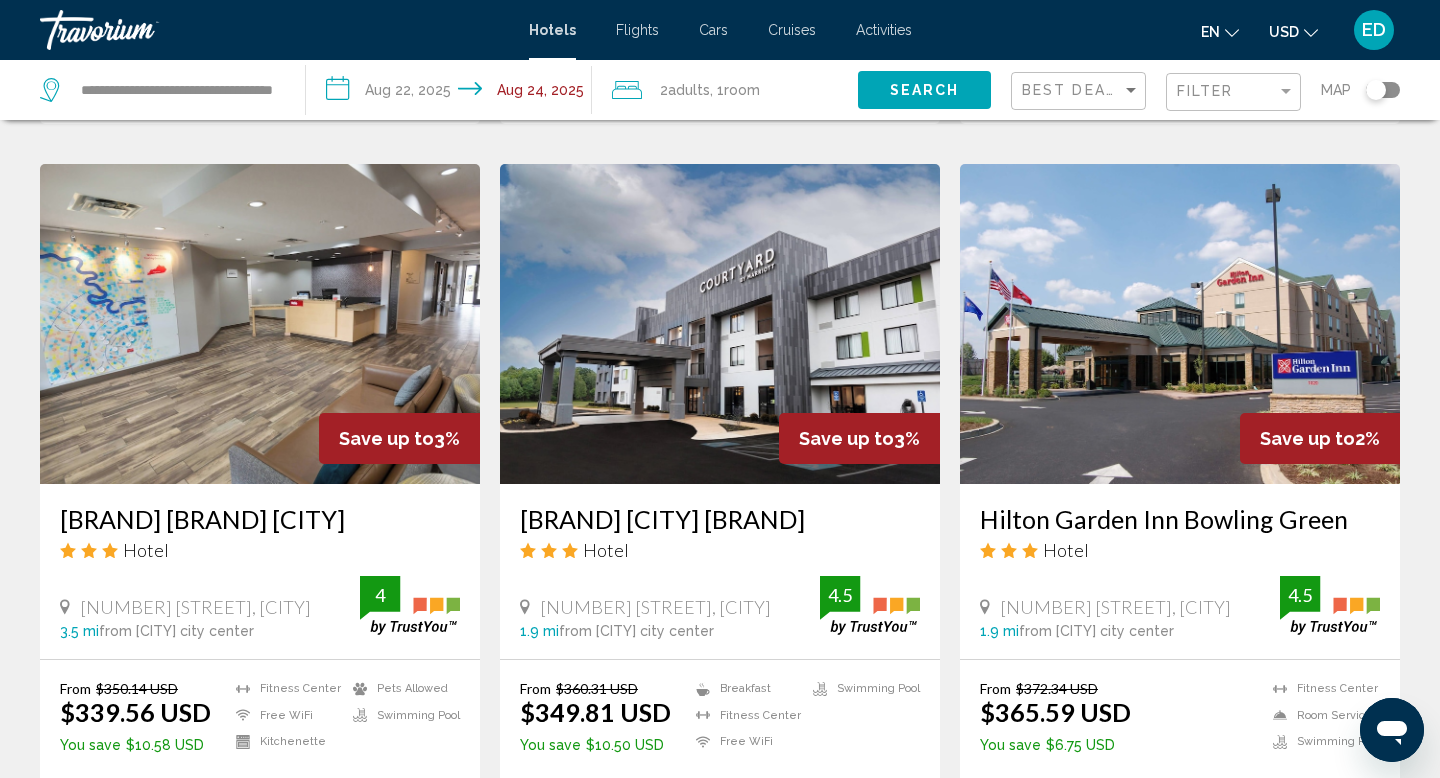 scroll, scrollTop: 782, scrollLeft: 0, axis: vertical 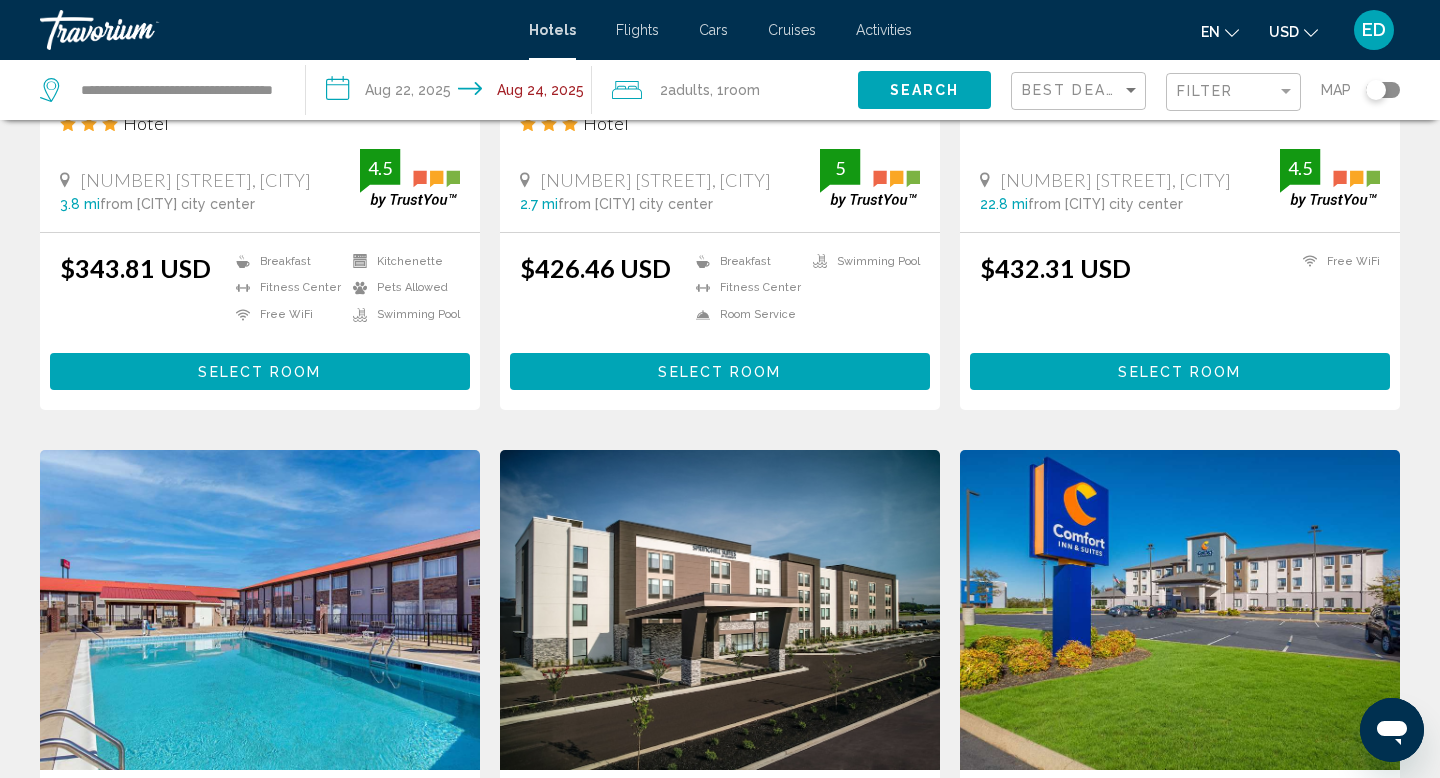 click at bounding box center [260, 610] 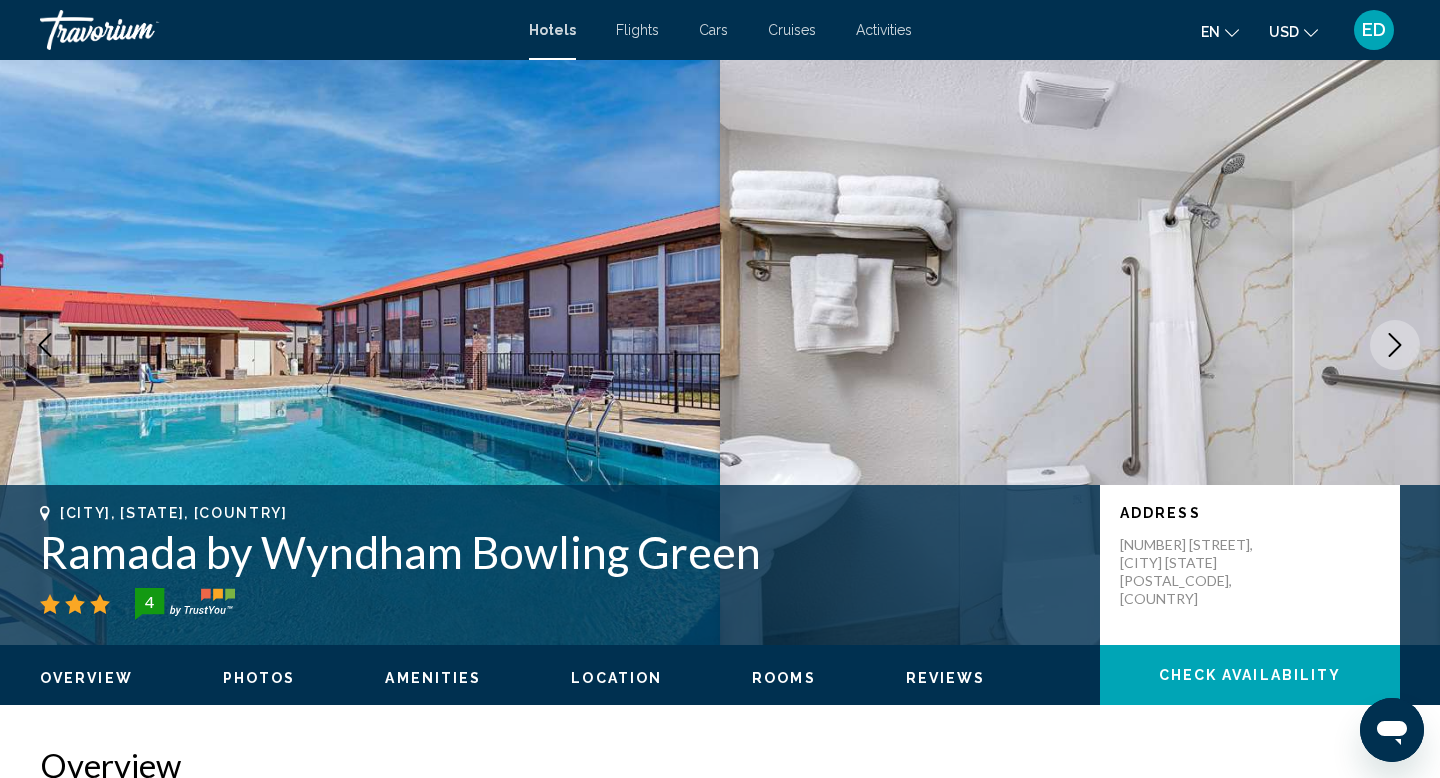 scroll, scrollTop: 0, scrollLeft: 0, axis: both 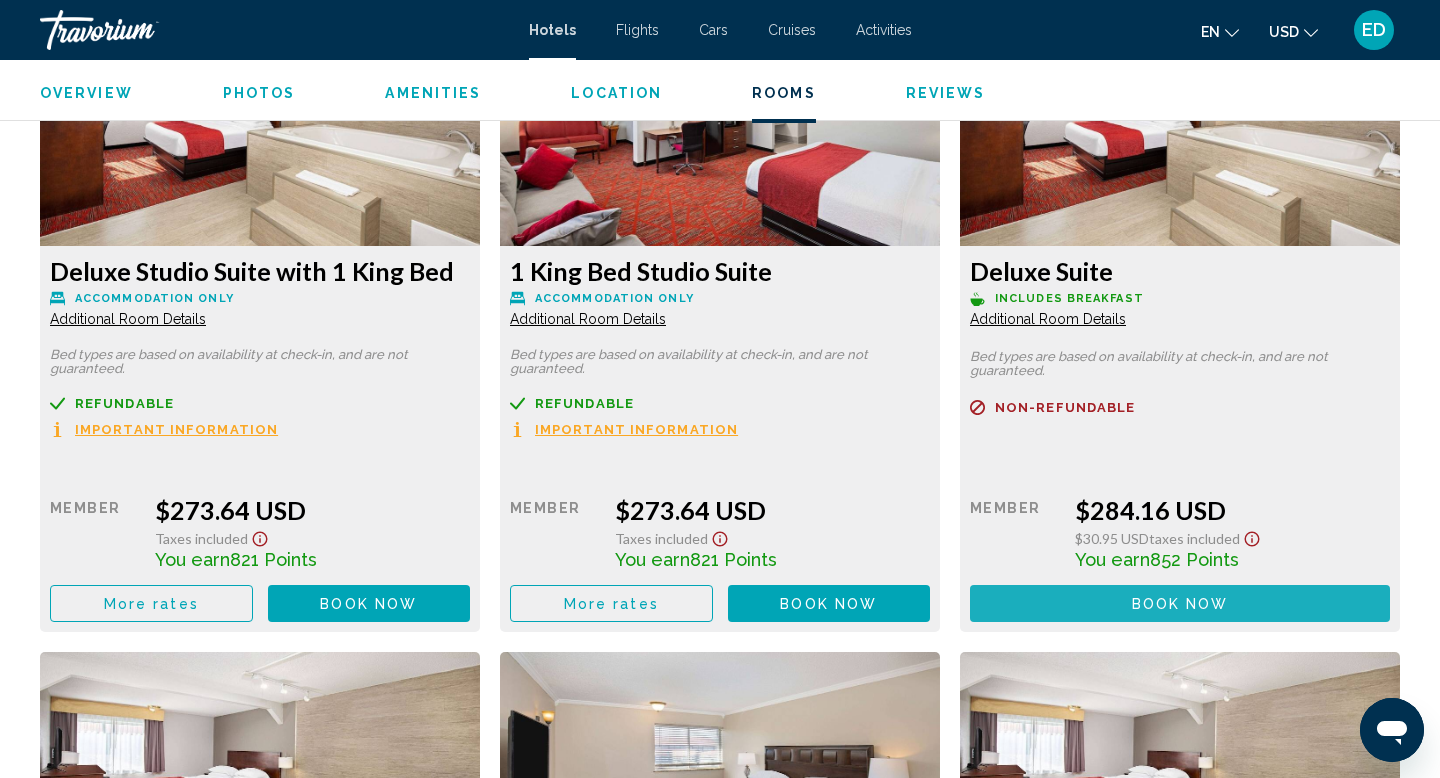 click on "Book now No longer available" at bounding box center [1180, 603] 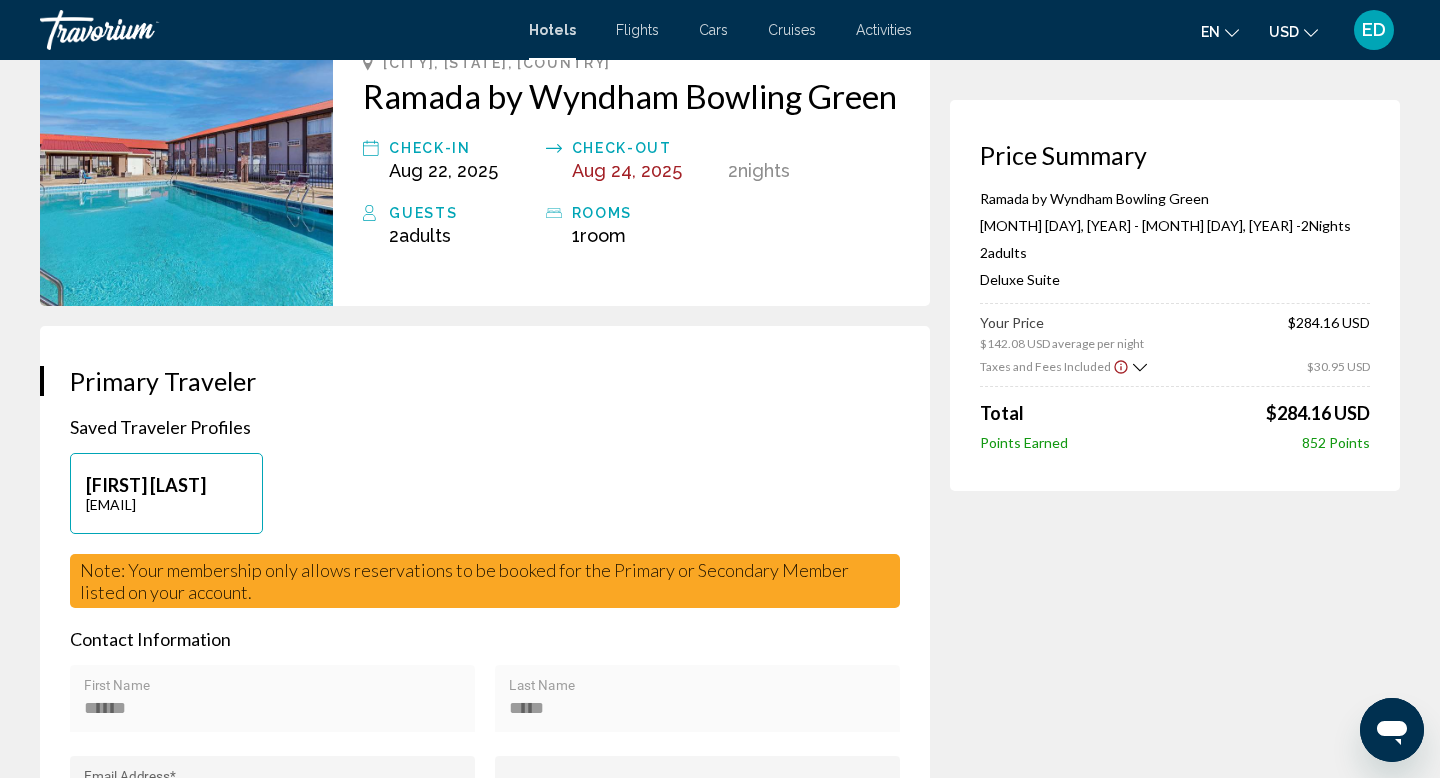 scroll, scrollTop: 0, scrollLeft: 0, axis: both 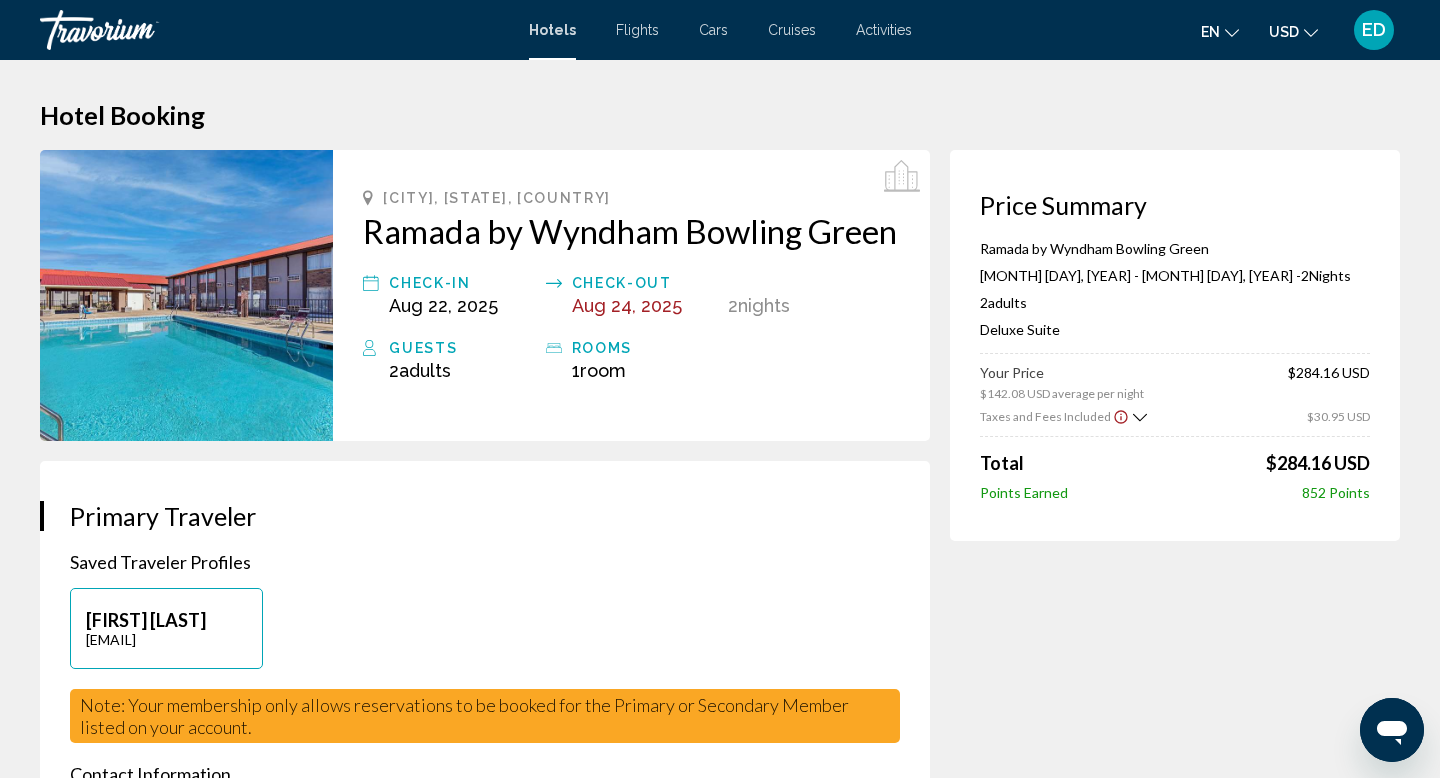 click on "Flights" at bounding box center (637, 30) 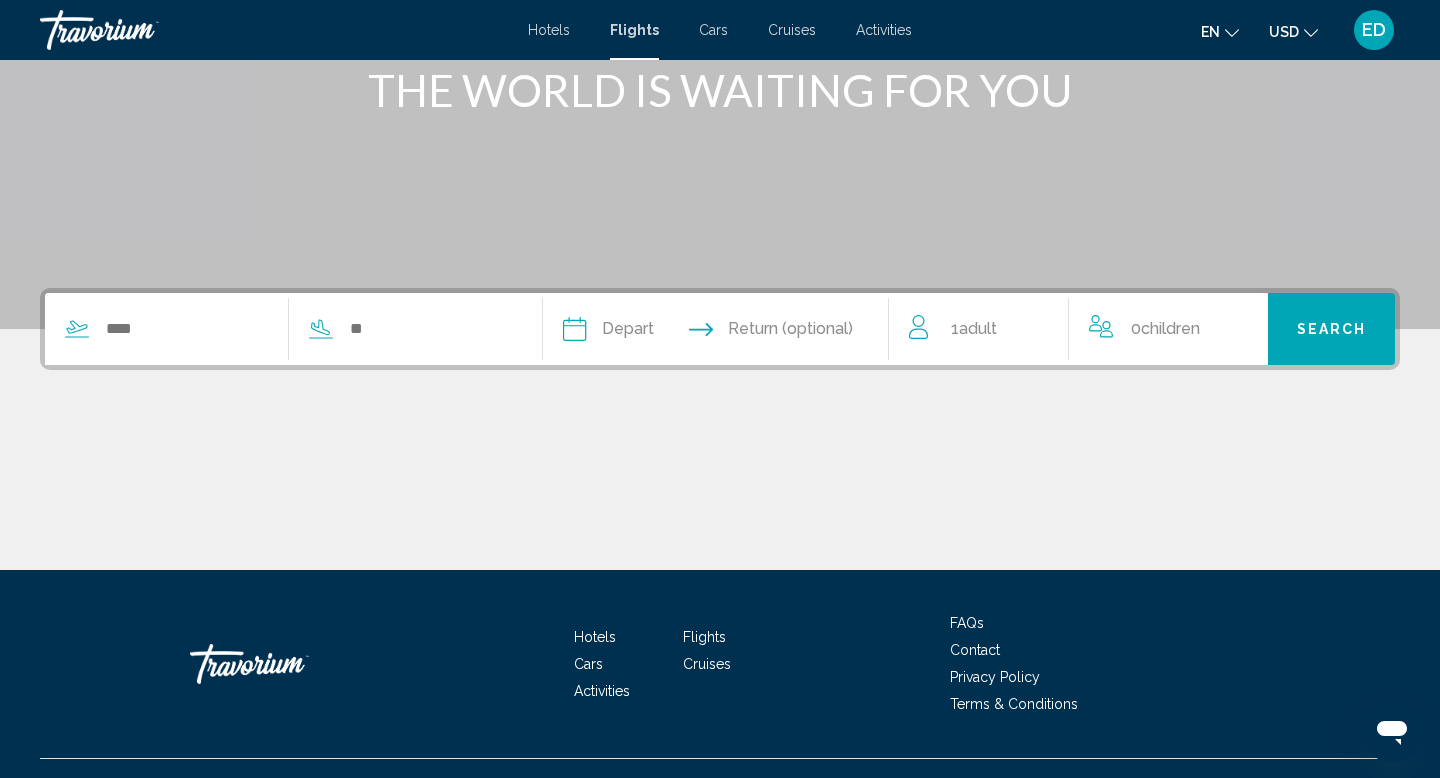 scroll, scrollTop: 308, scrollLeft: 0, axis: vertical 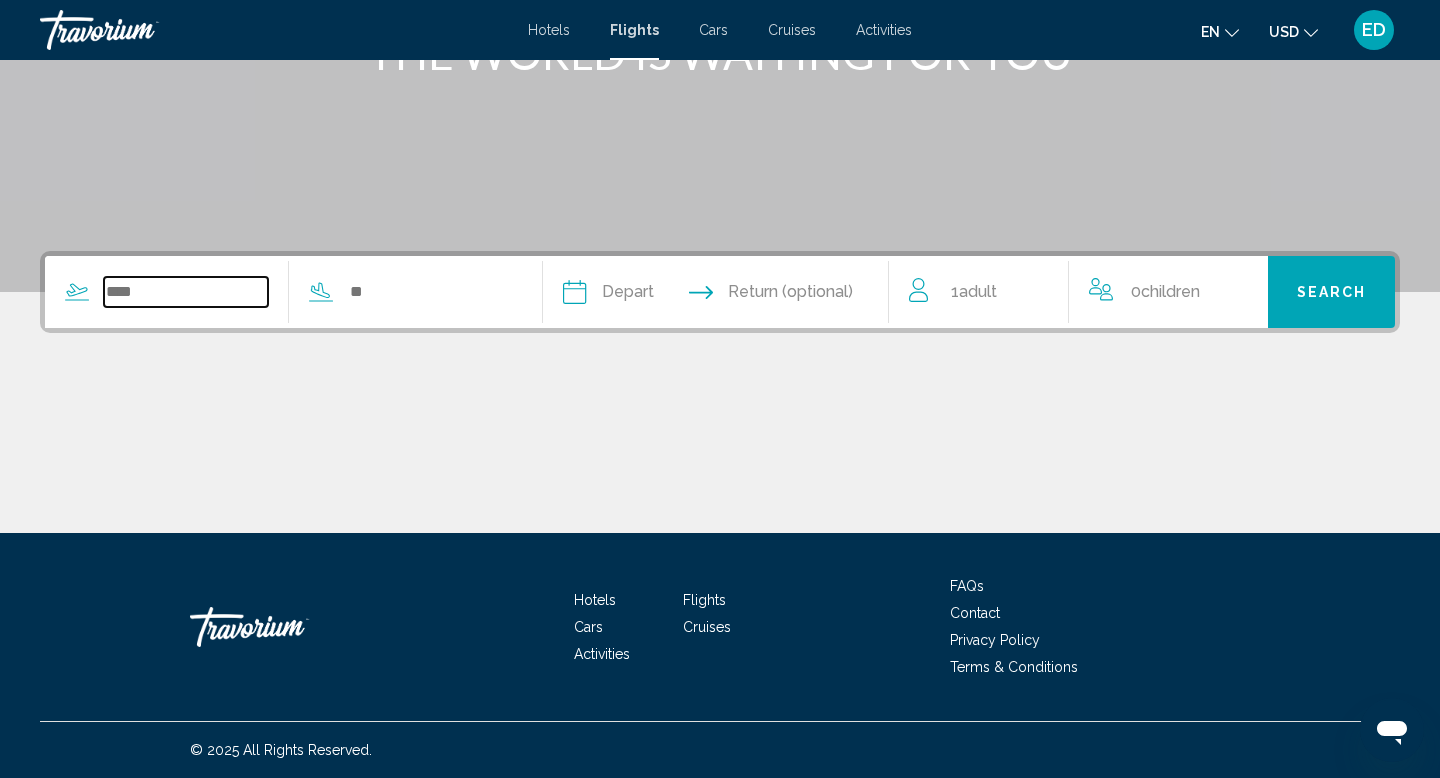 click at bounding box center (186, 292) 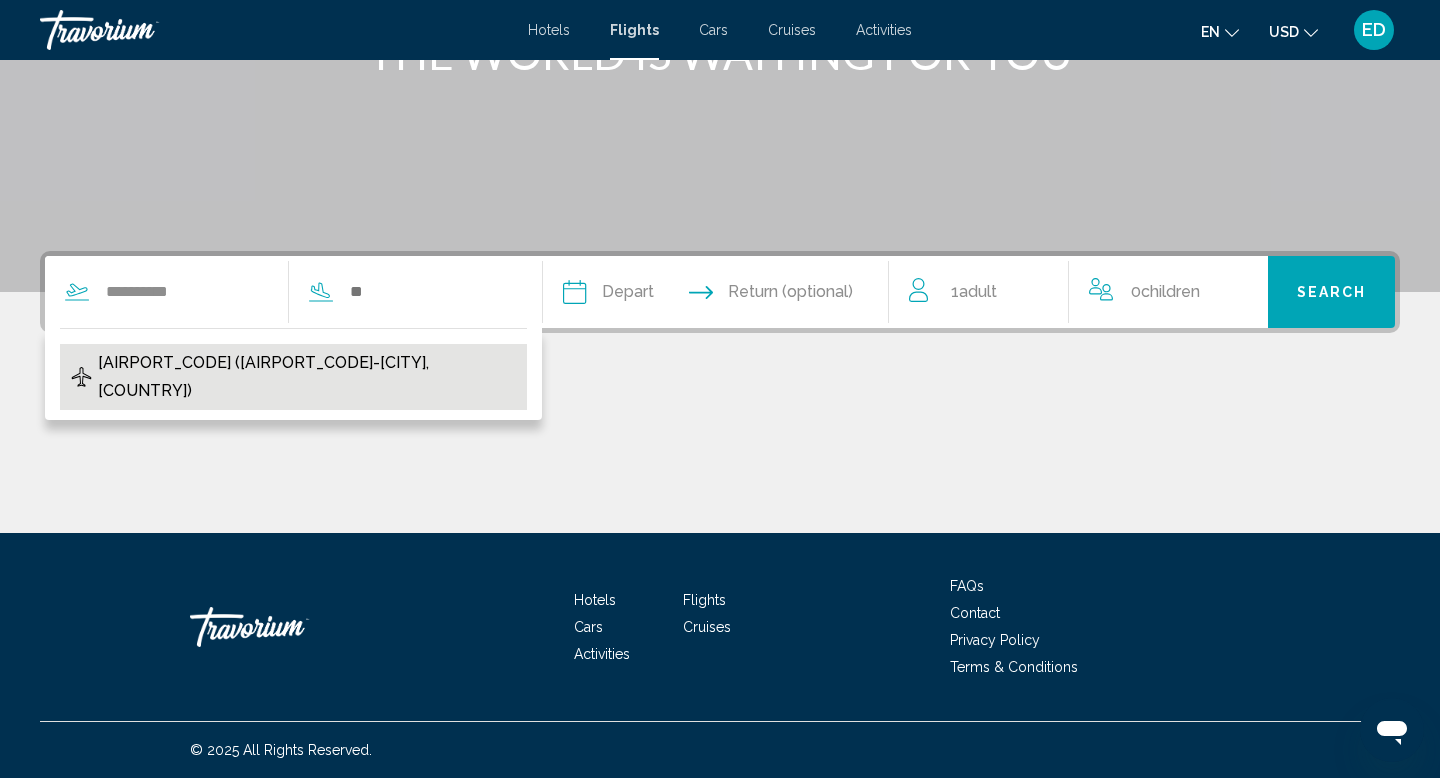 click on "[AIRPORT_CODE] ([AIRPORT_CODE]-[CITY], [COUNTRY])" at bounding box center (307, 377) 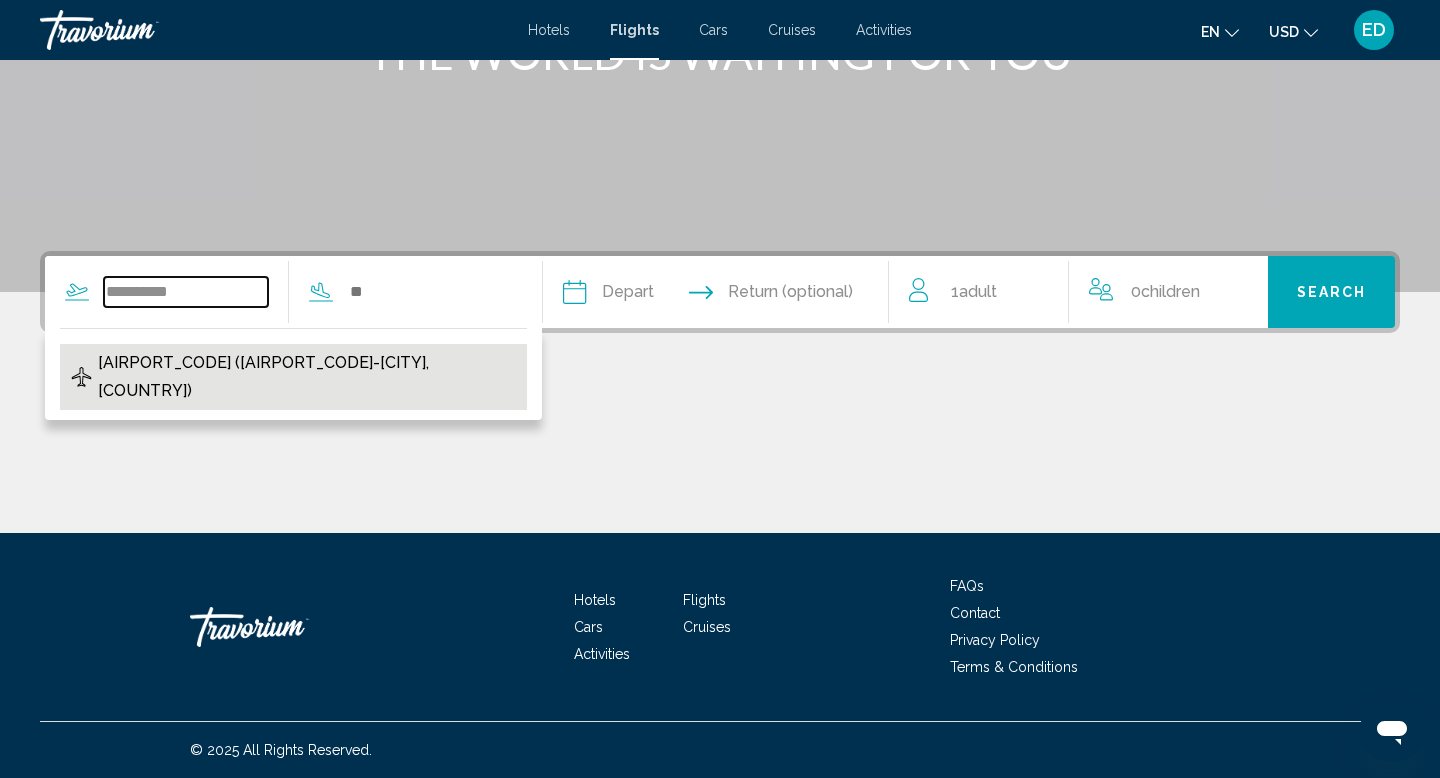 type on "**********" 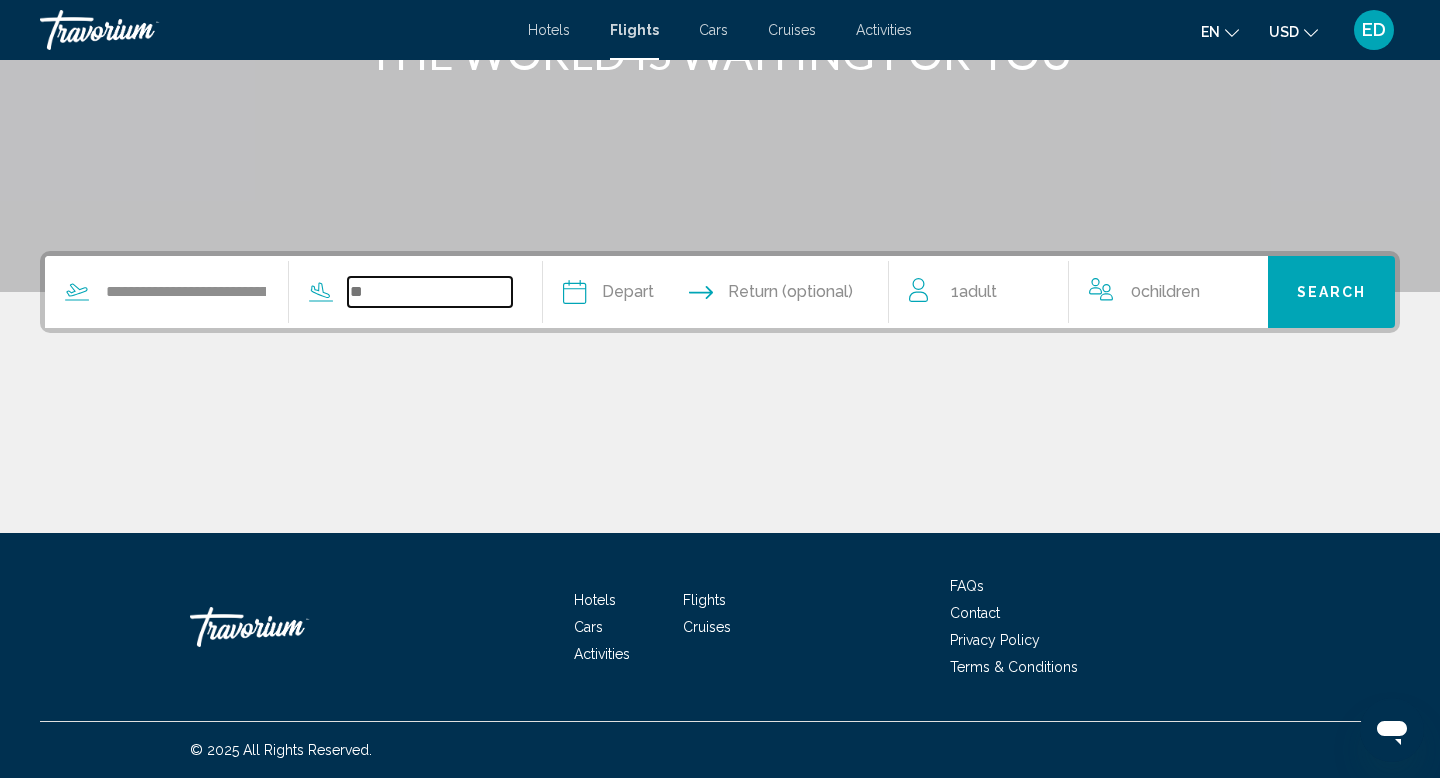 click at bounding box center [430, 292] 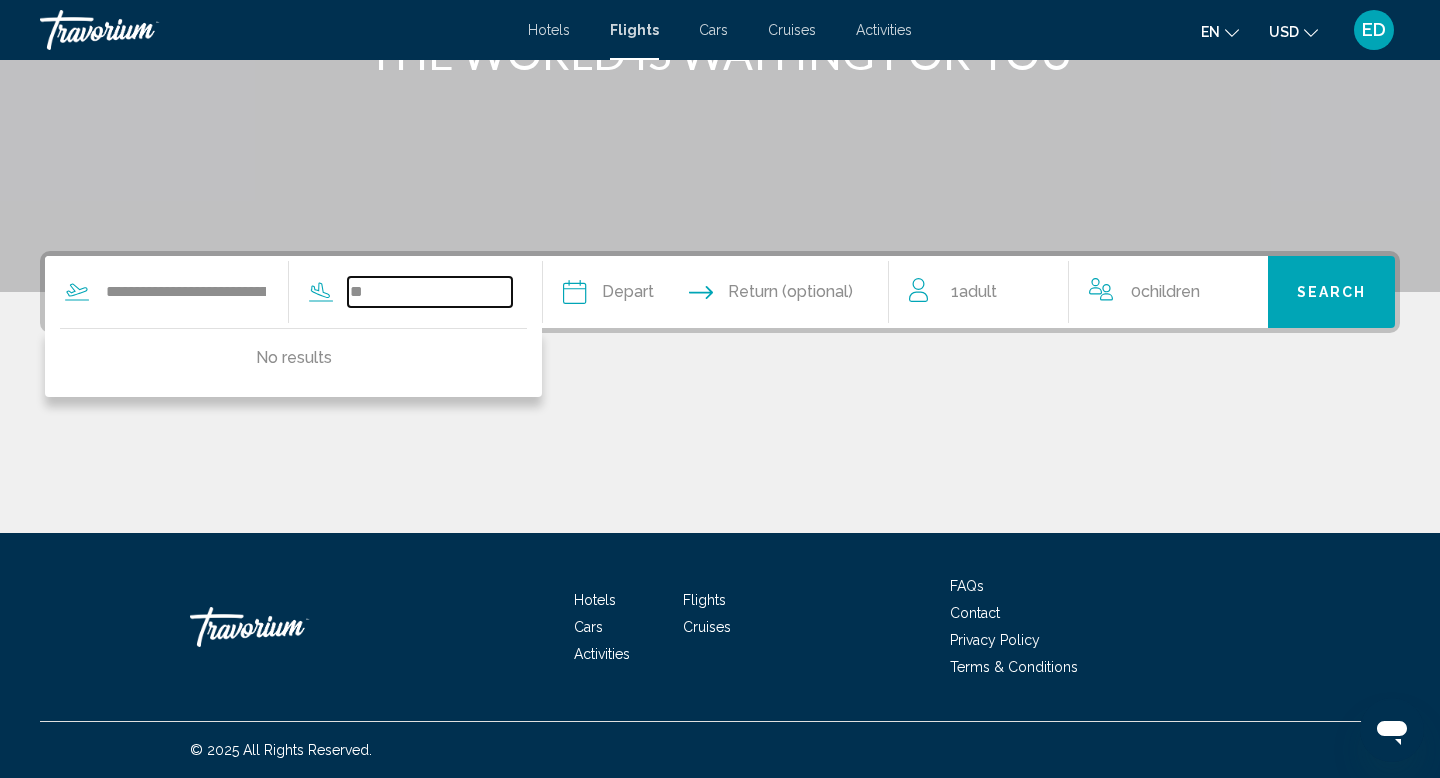 type on "*" 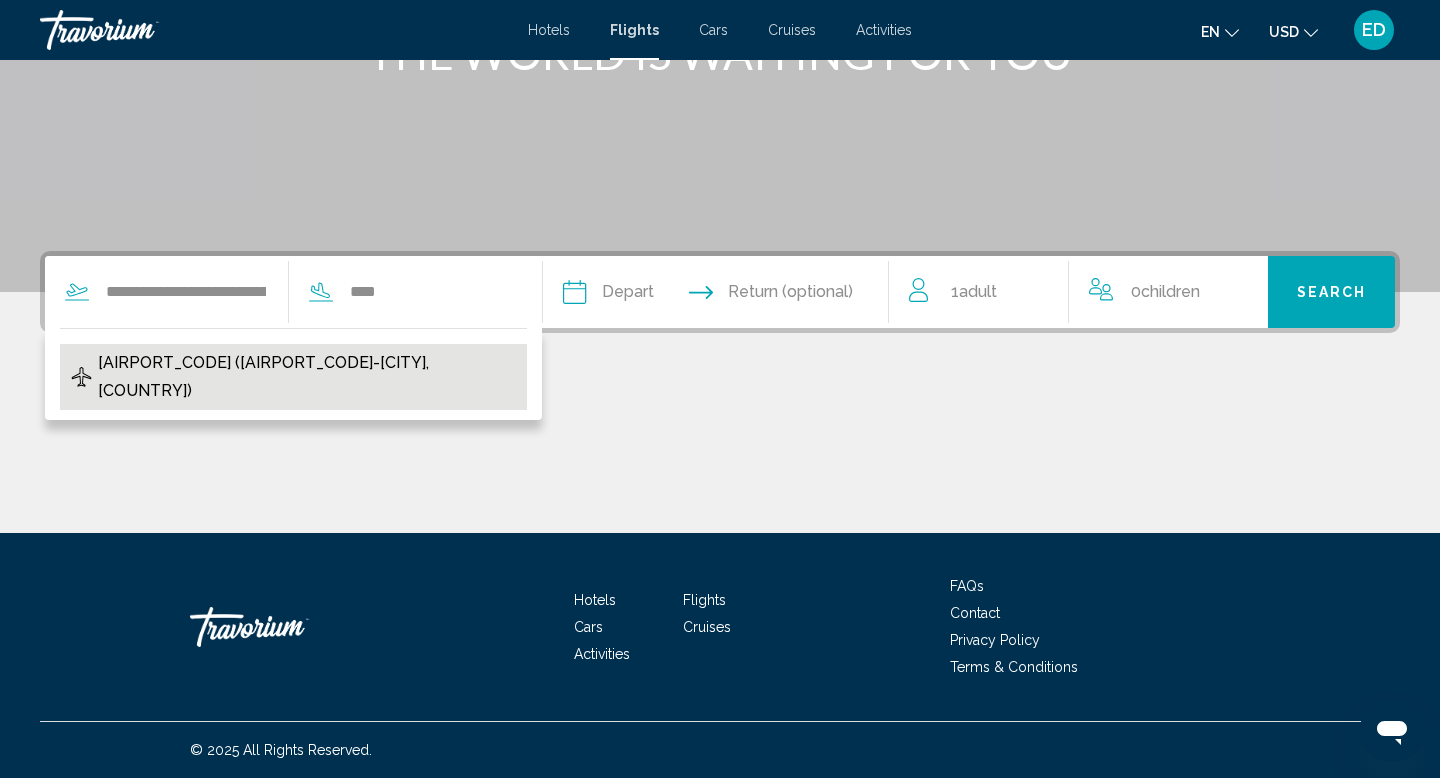 click on "[AIRPORT_CODE] ([AIRPORT_CODE]-[CITY], [COUNTRY])" at bounding box center (307, 377) 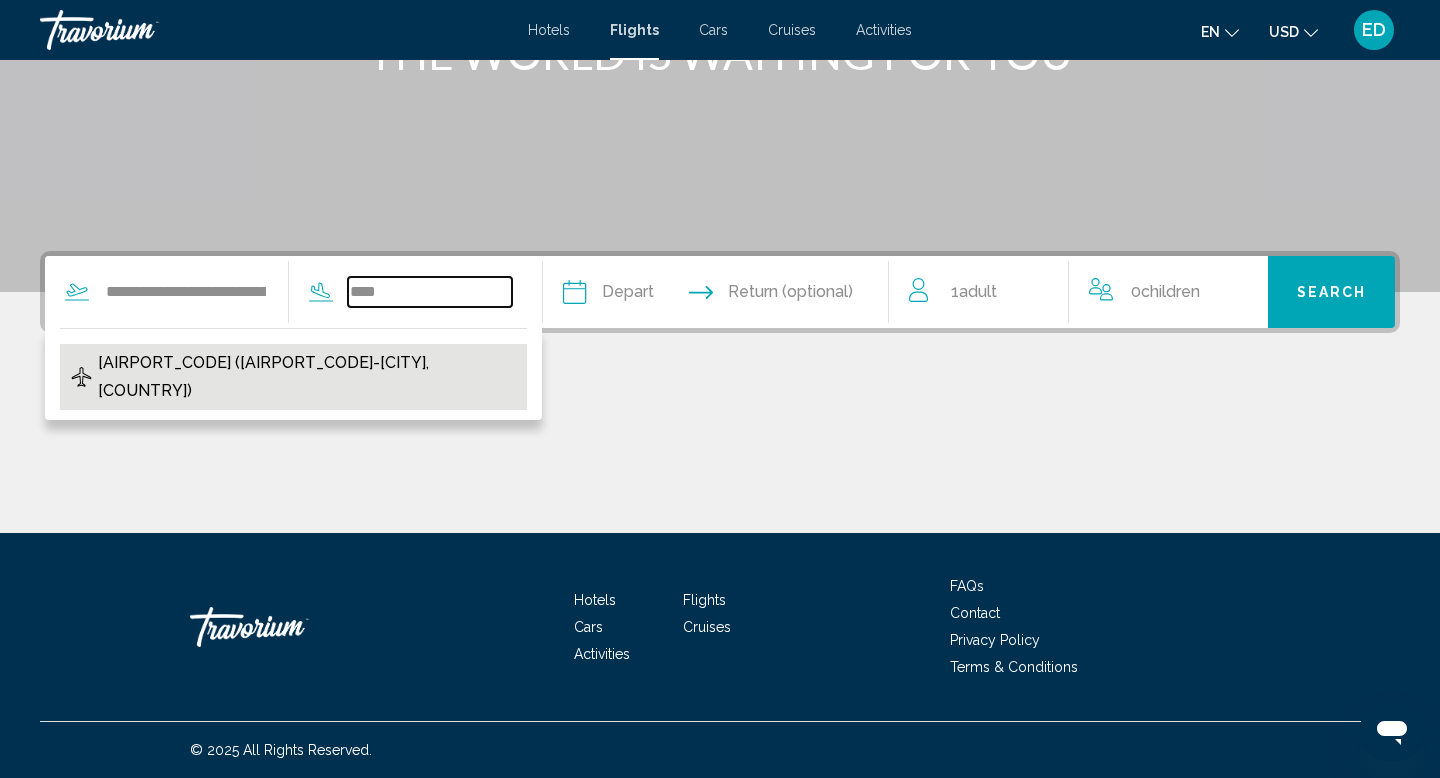 type on "**********" 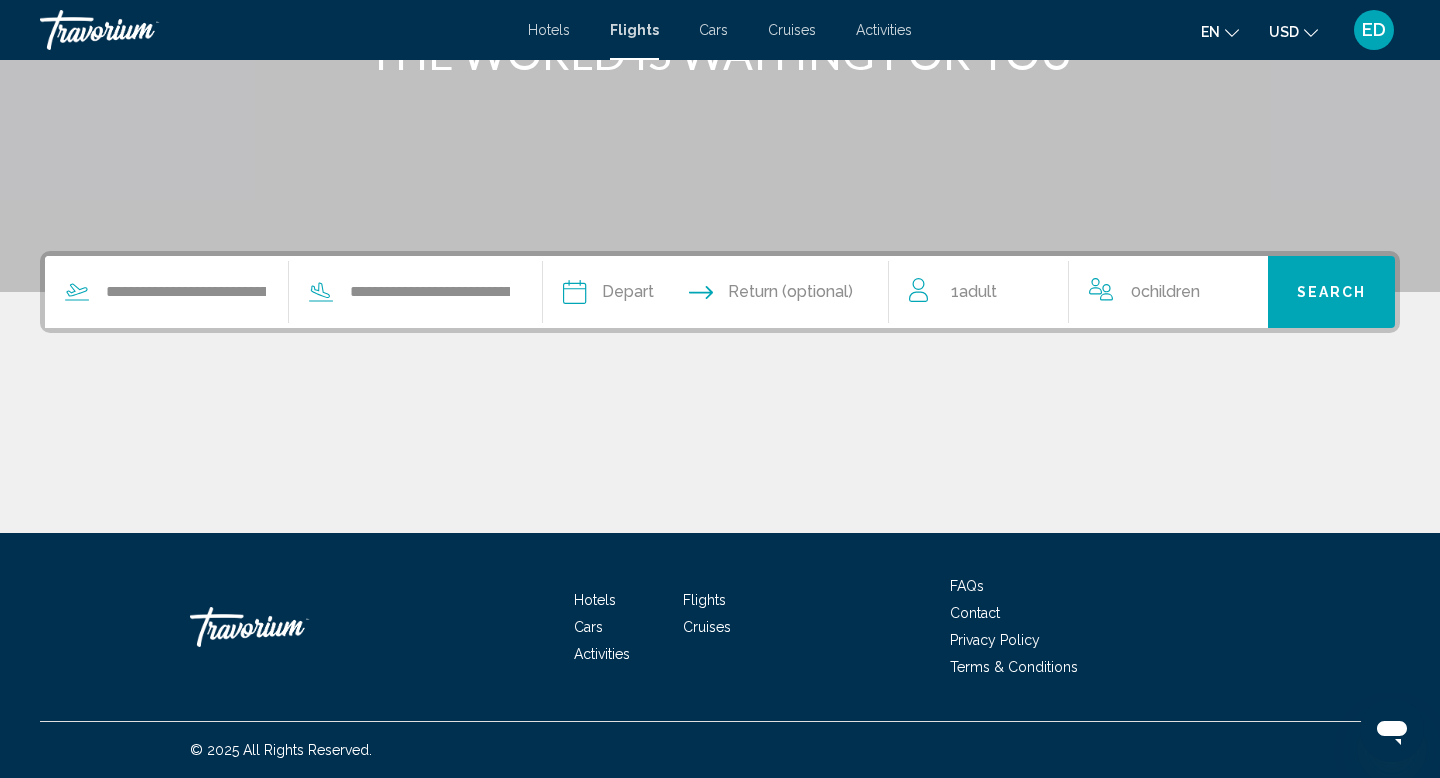 click at bounding box center [643, 295] 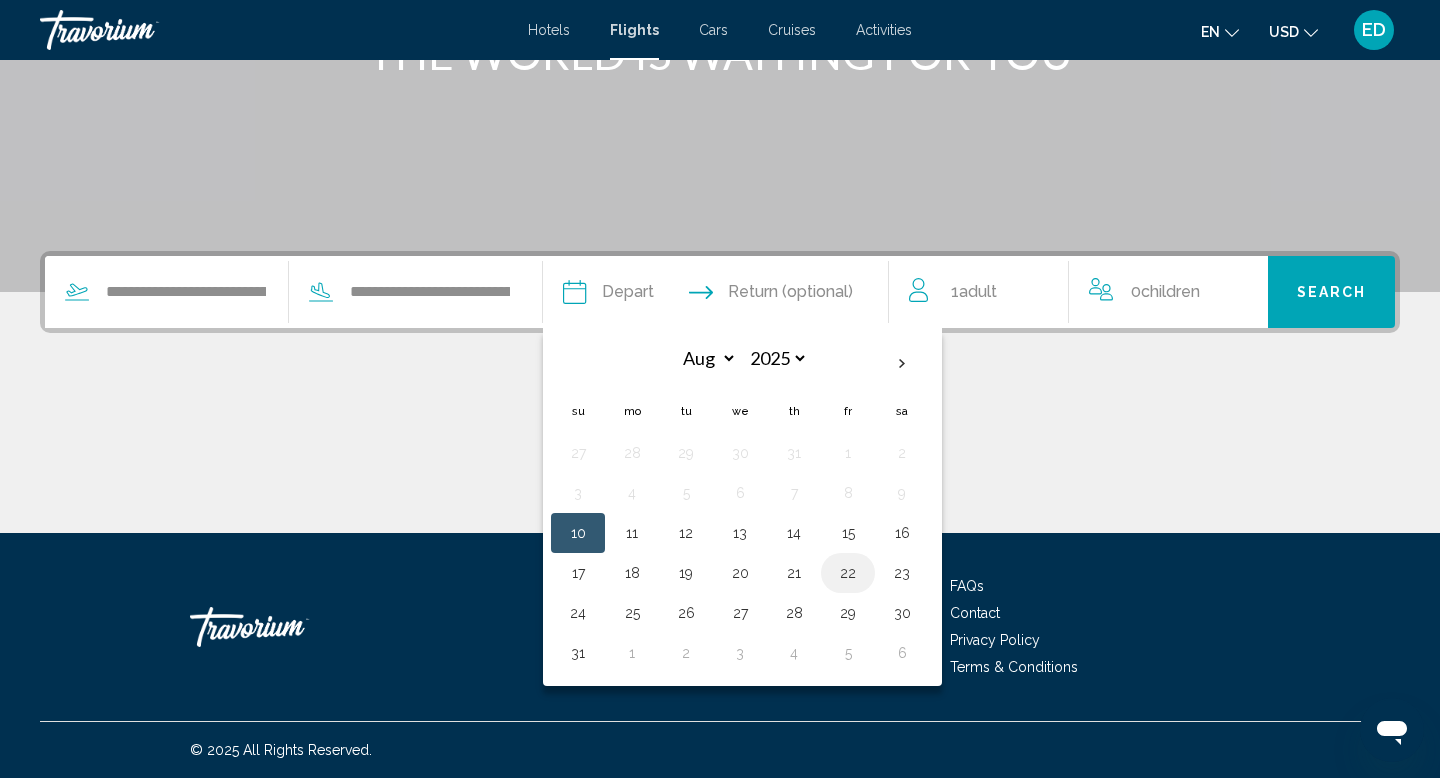 click on "22" at bounding box center (848, 573) 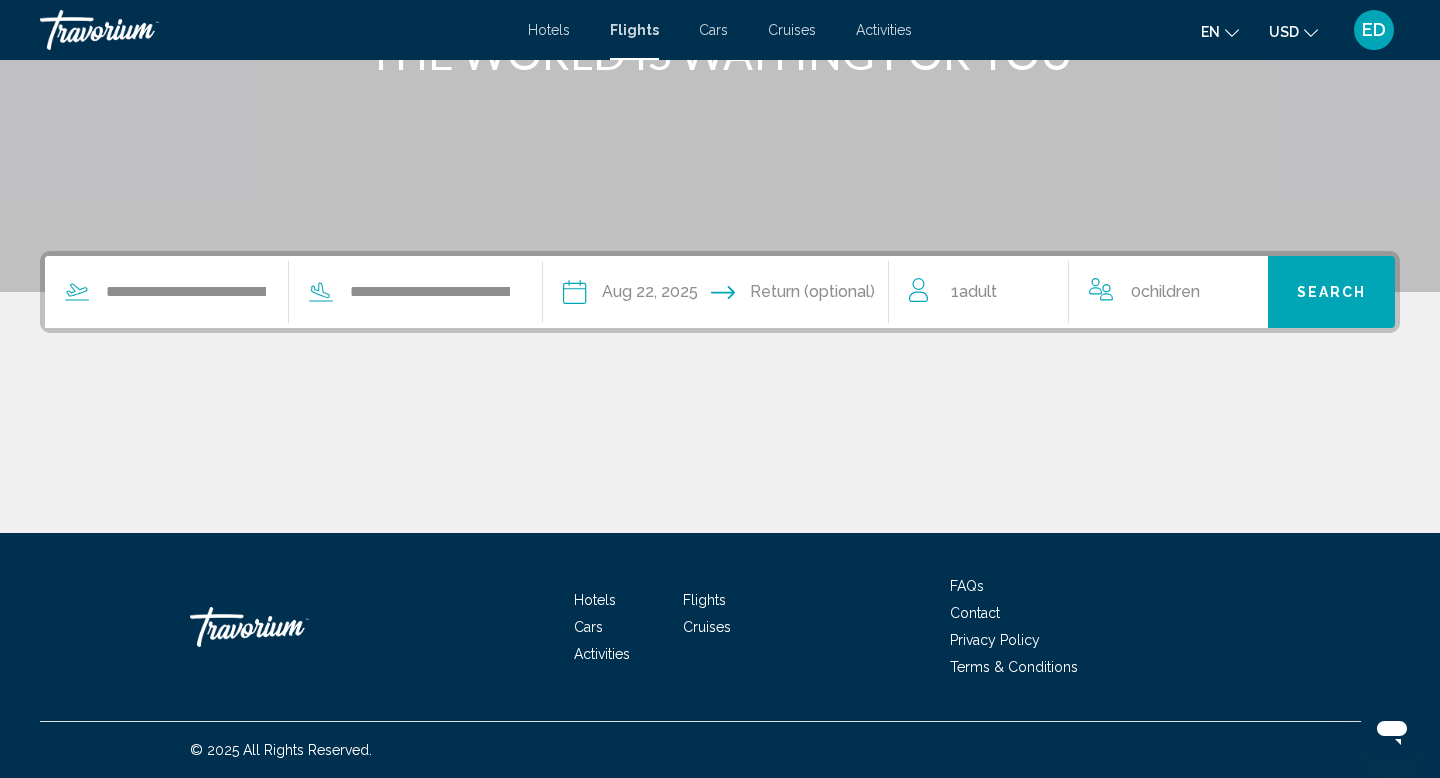 click at bounding box center (811, 295) 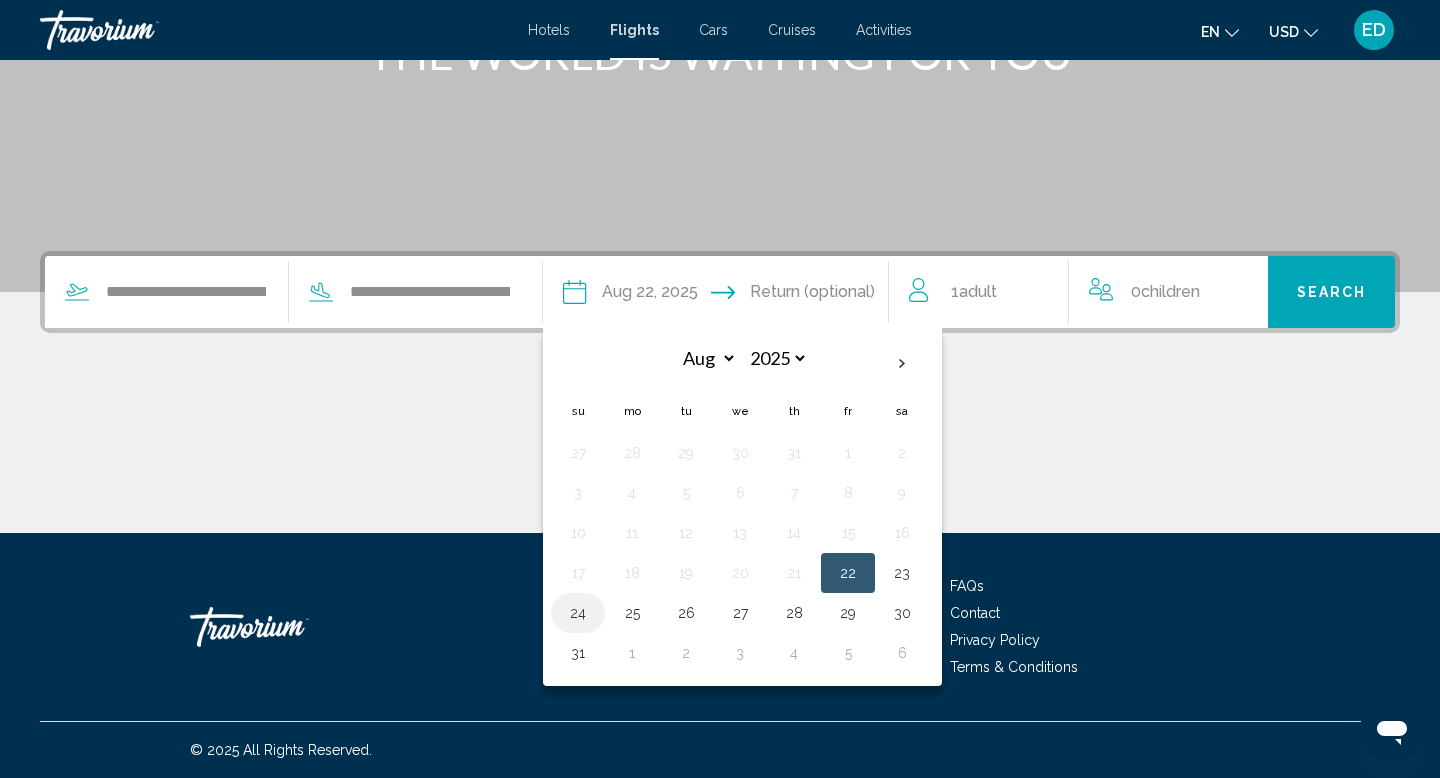 click on "24" at bounding box center (578, 613) 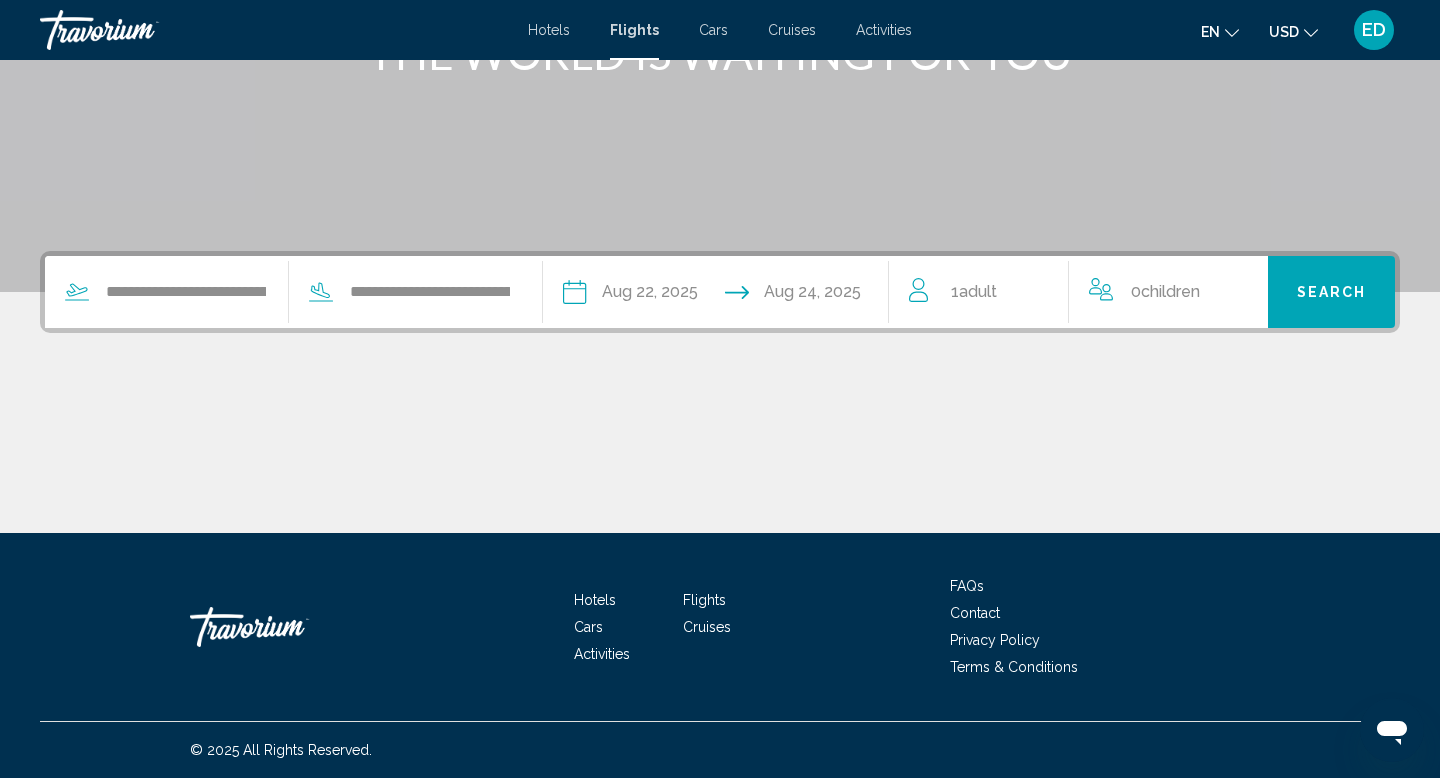 click on "1  Adult Adults" at bounding box center (988, 292) 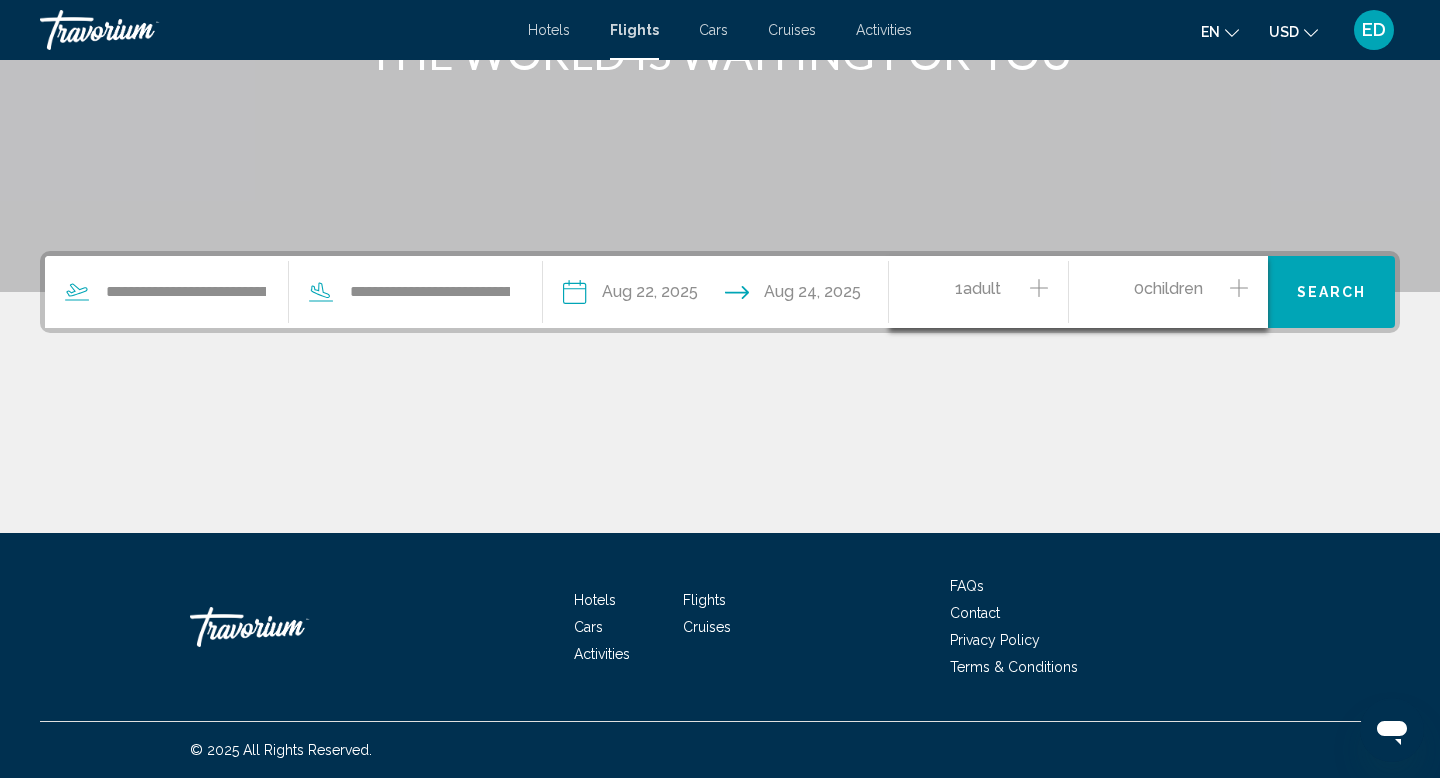 click 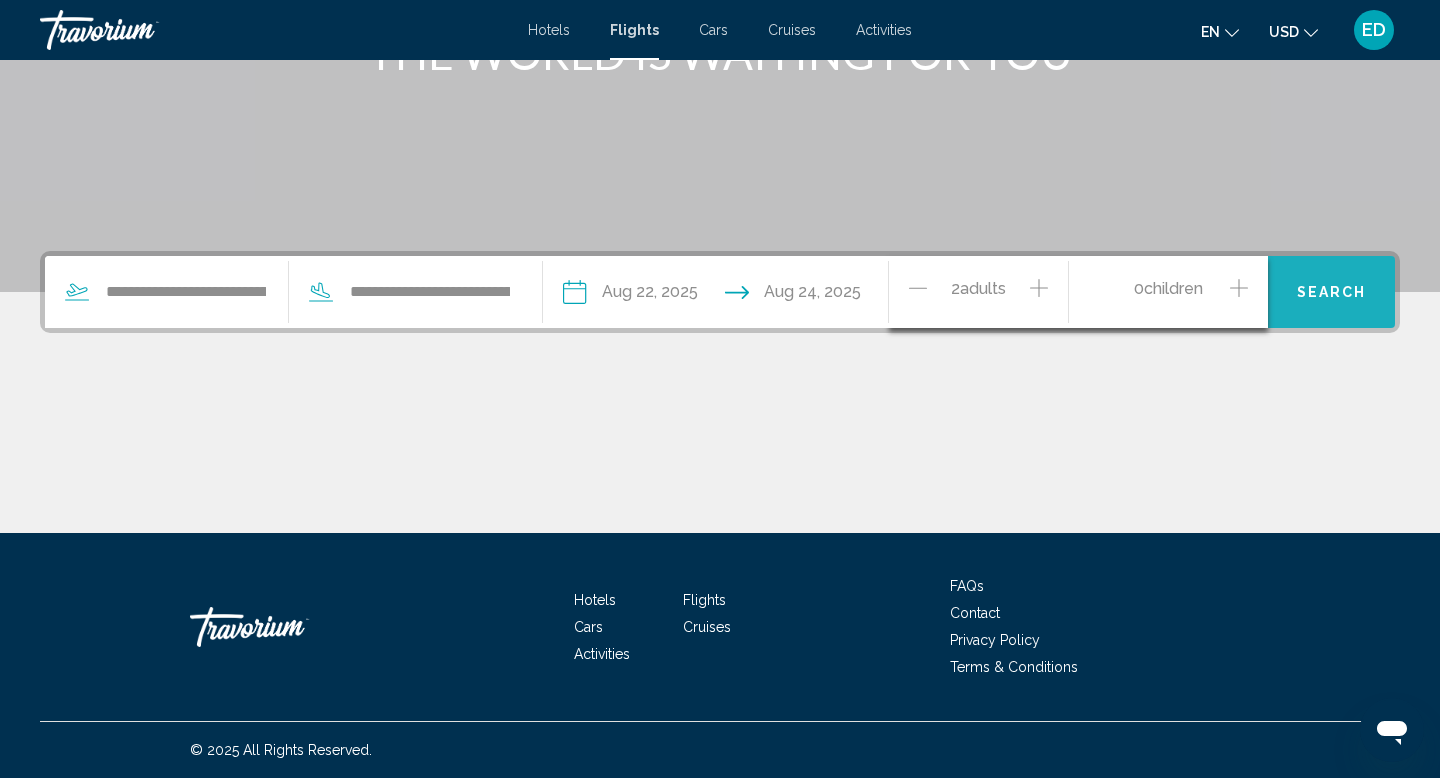 click on "Search" at bounding box center [1332, 293] 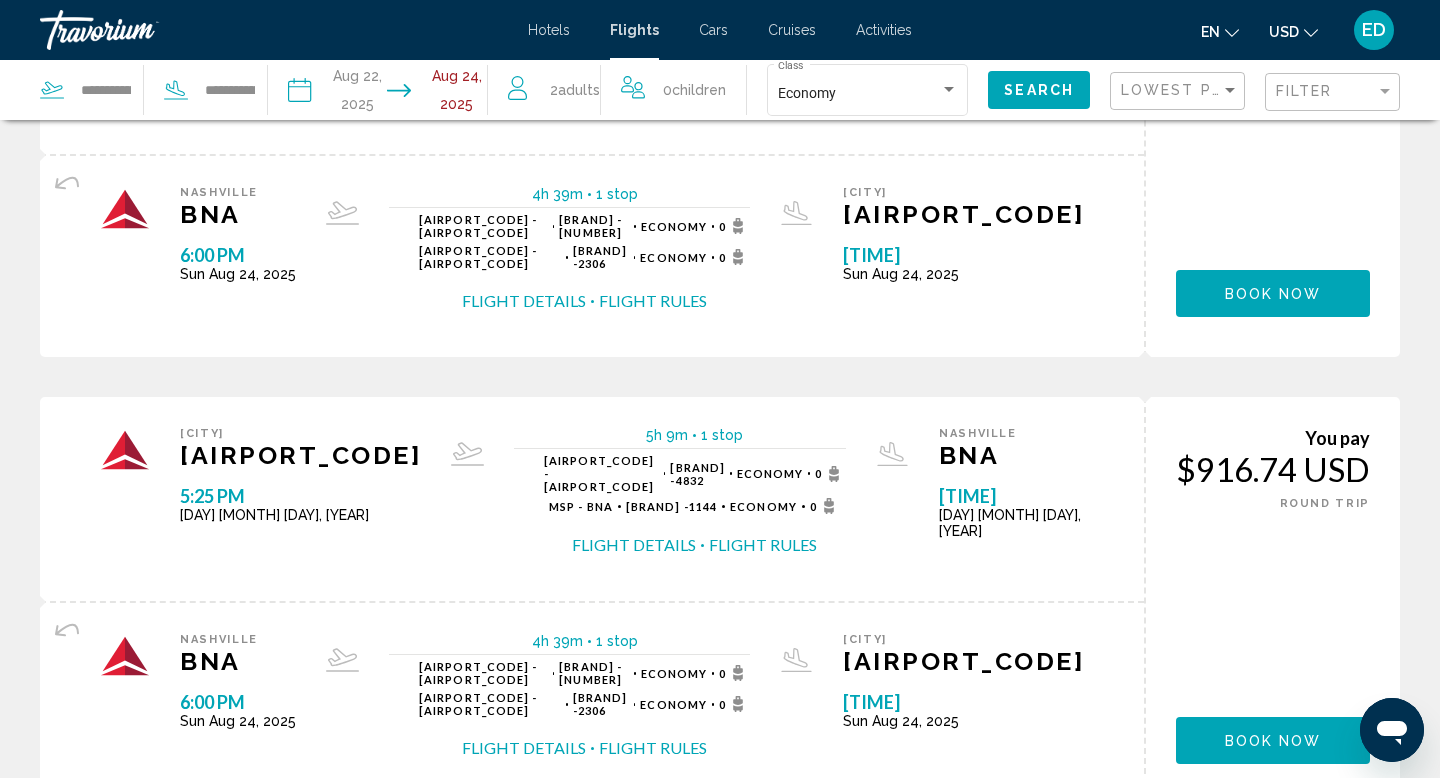 scroll, scrollTop: 0, scrollLeft: 0, axis: both 